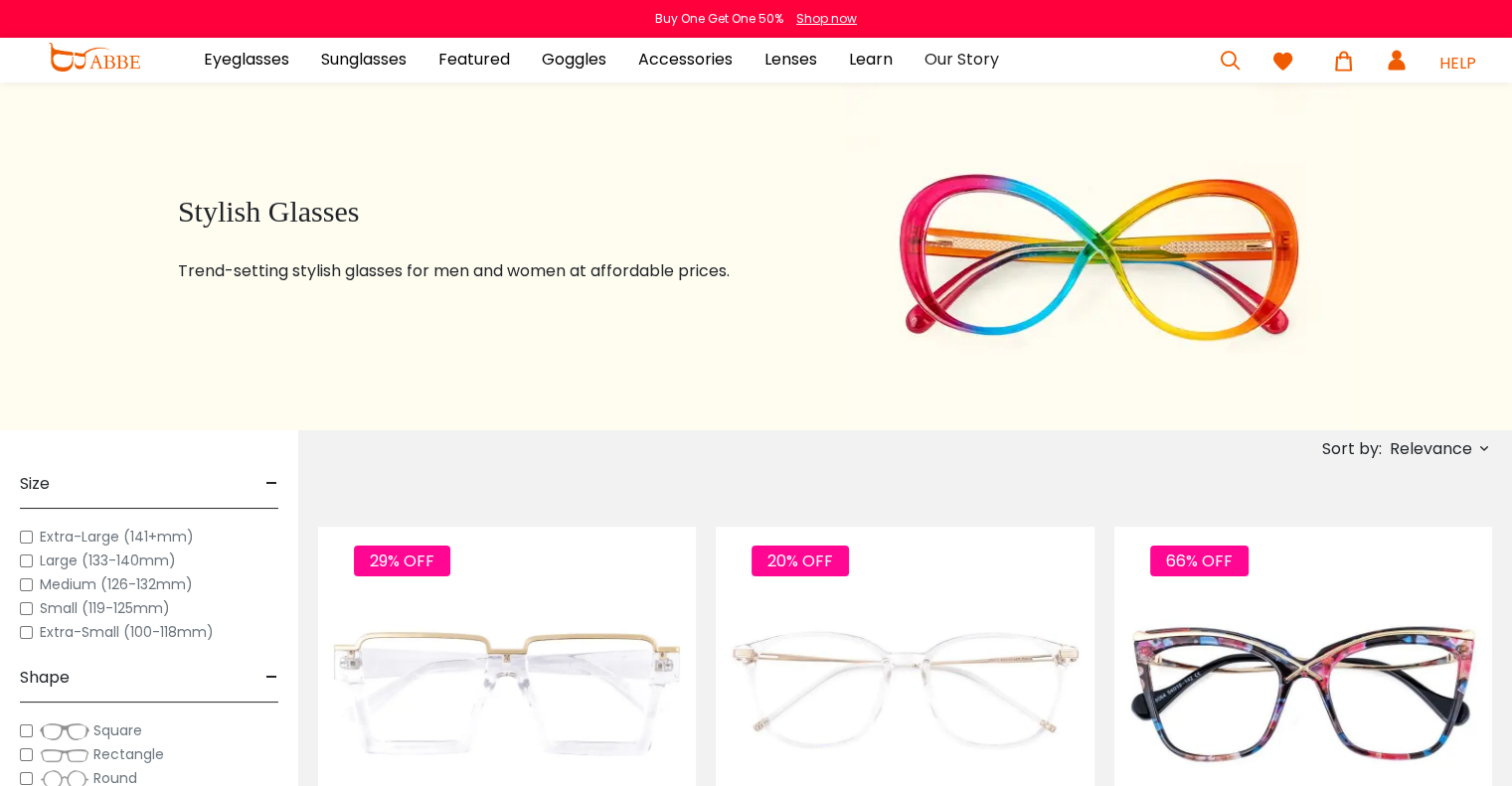 scroll, scrollTop: 0, scrollLeft: 0, axis: both 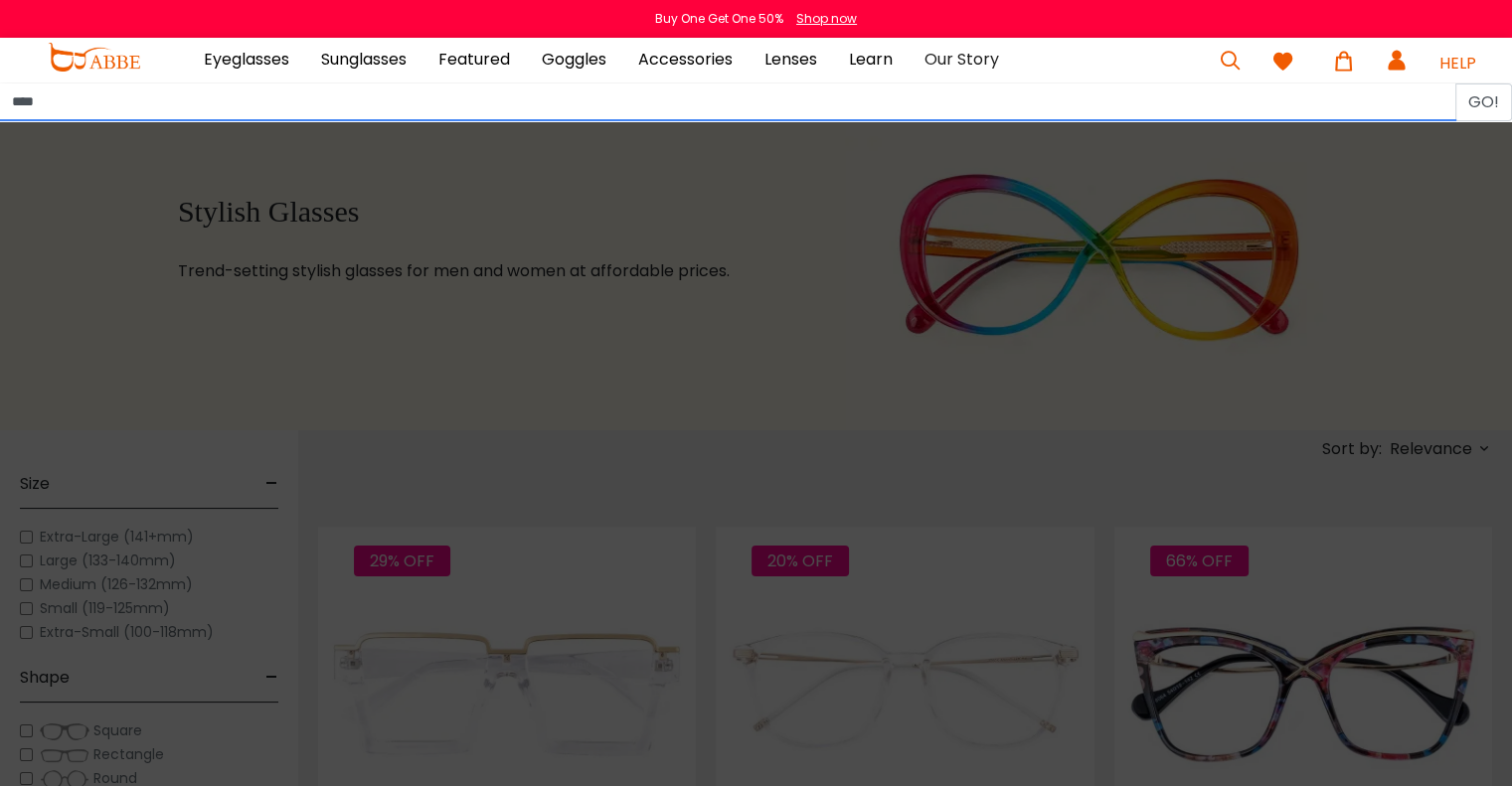 type on "*****" 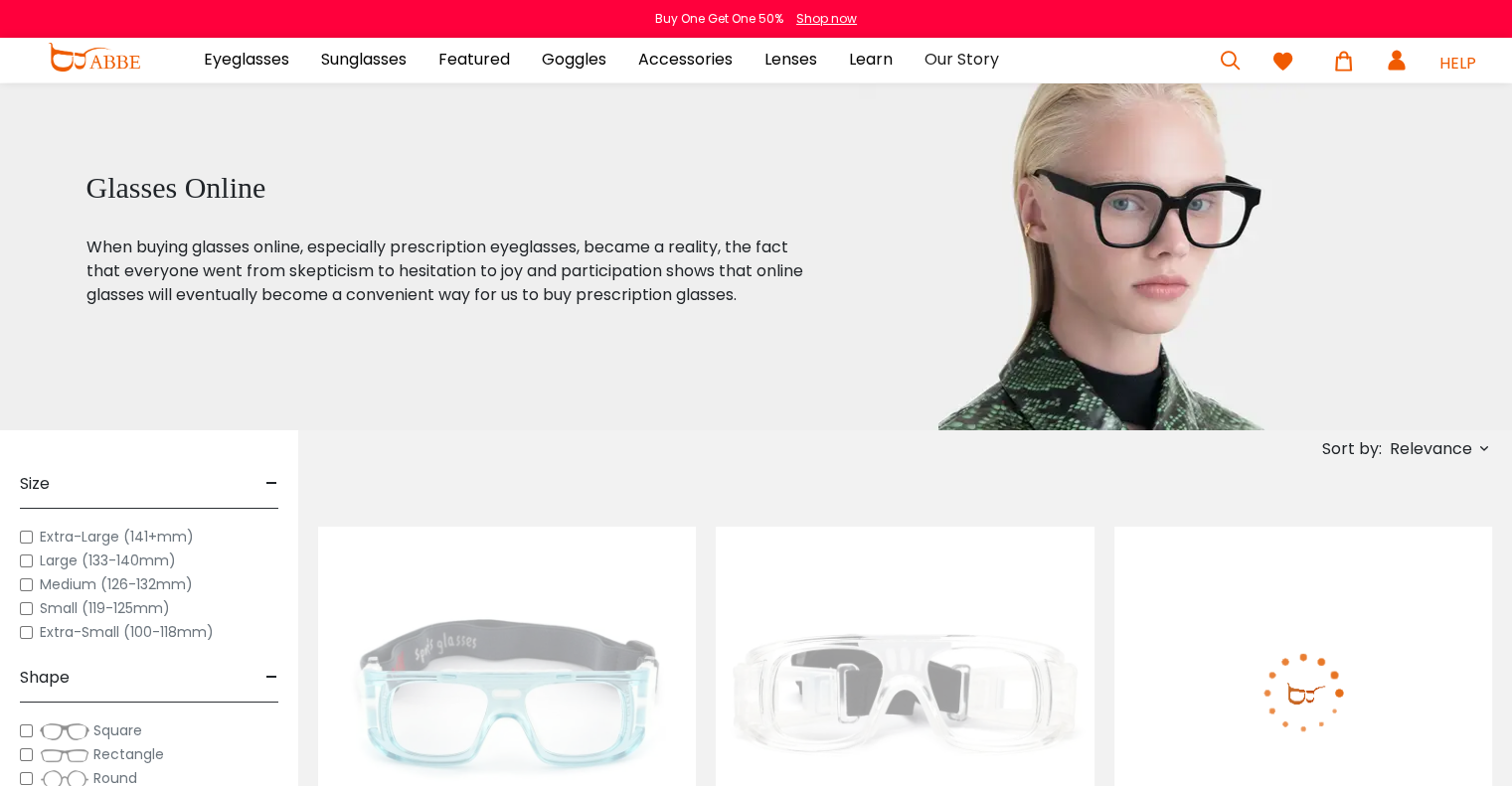scroll, scrollTop: 0, scrollLeft: 0, axis: both 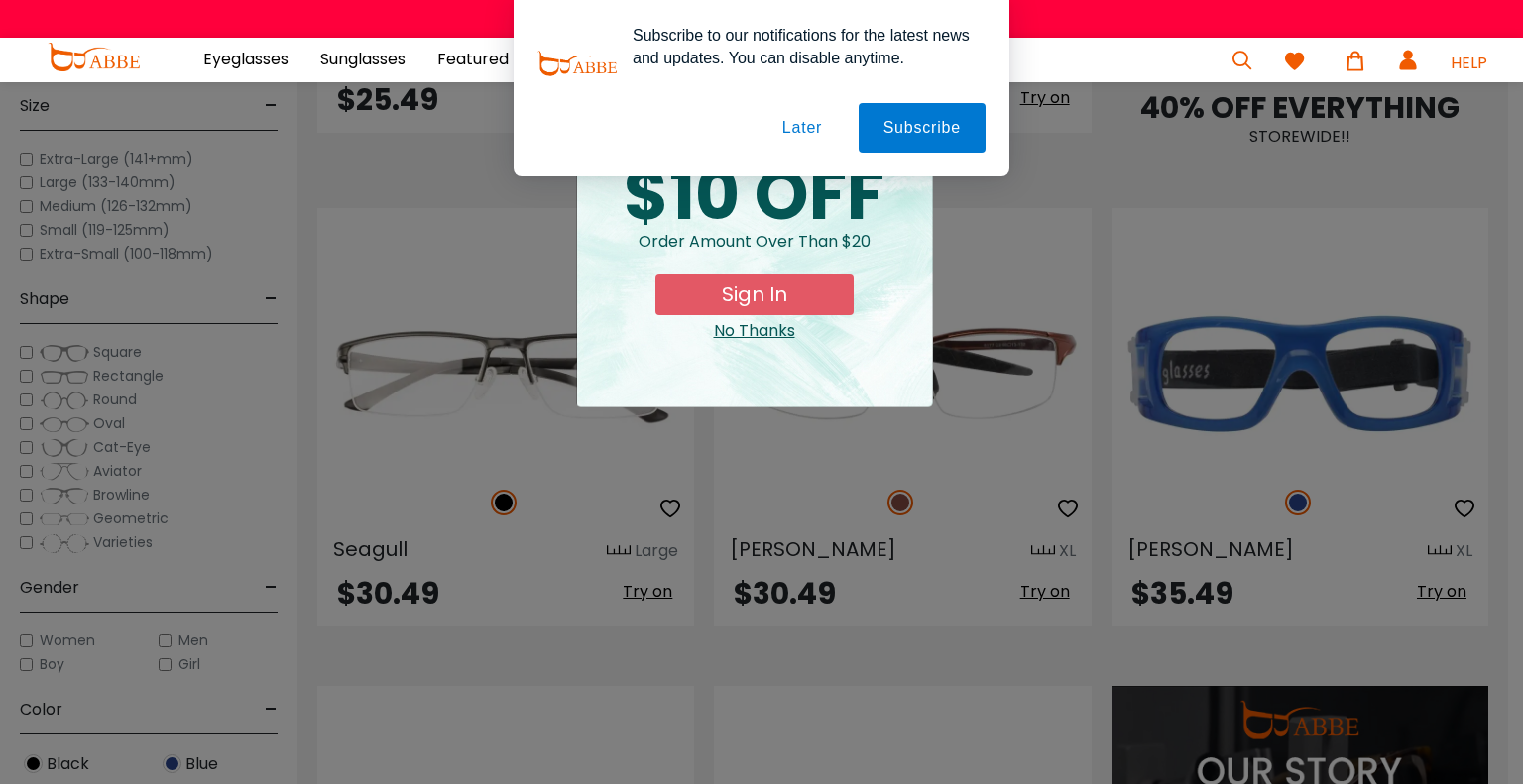 click on "No Thanks" at bounding box center [755, 331] 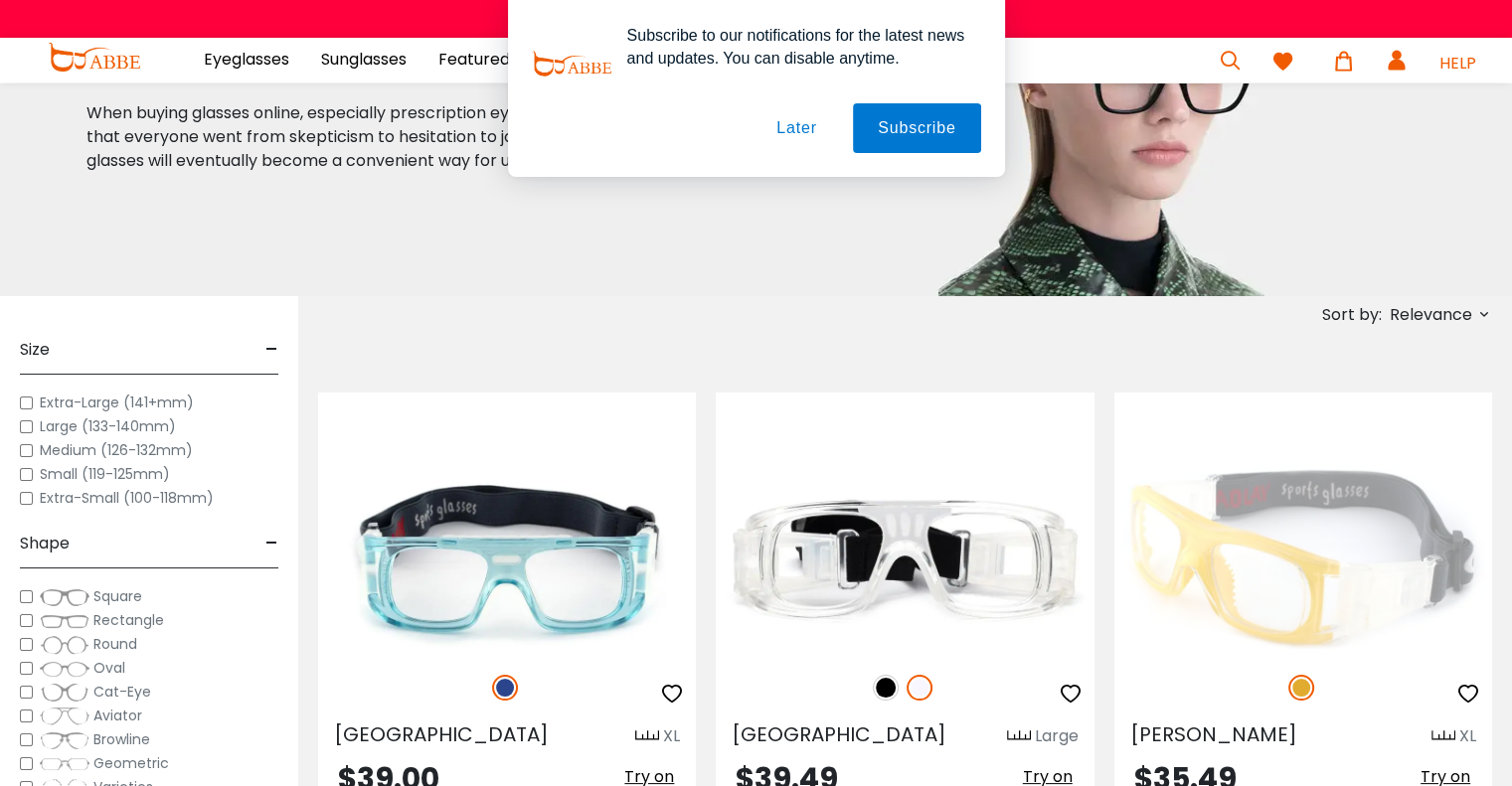 scroll, scrollTop: 0, scrollLeft: 0, axis: both 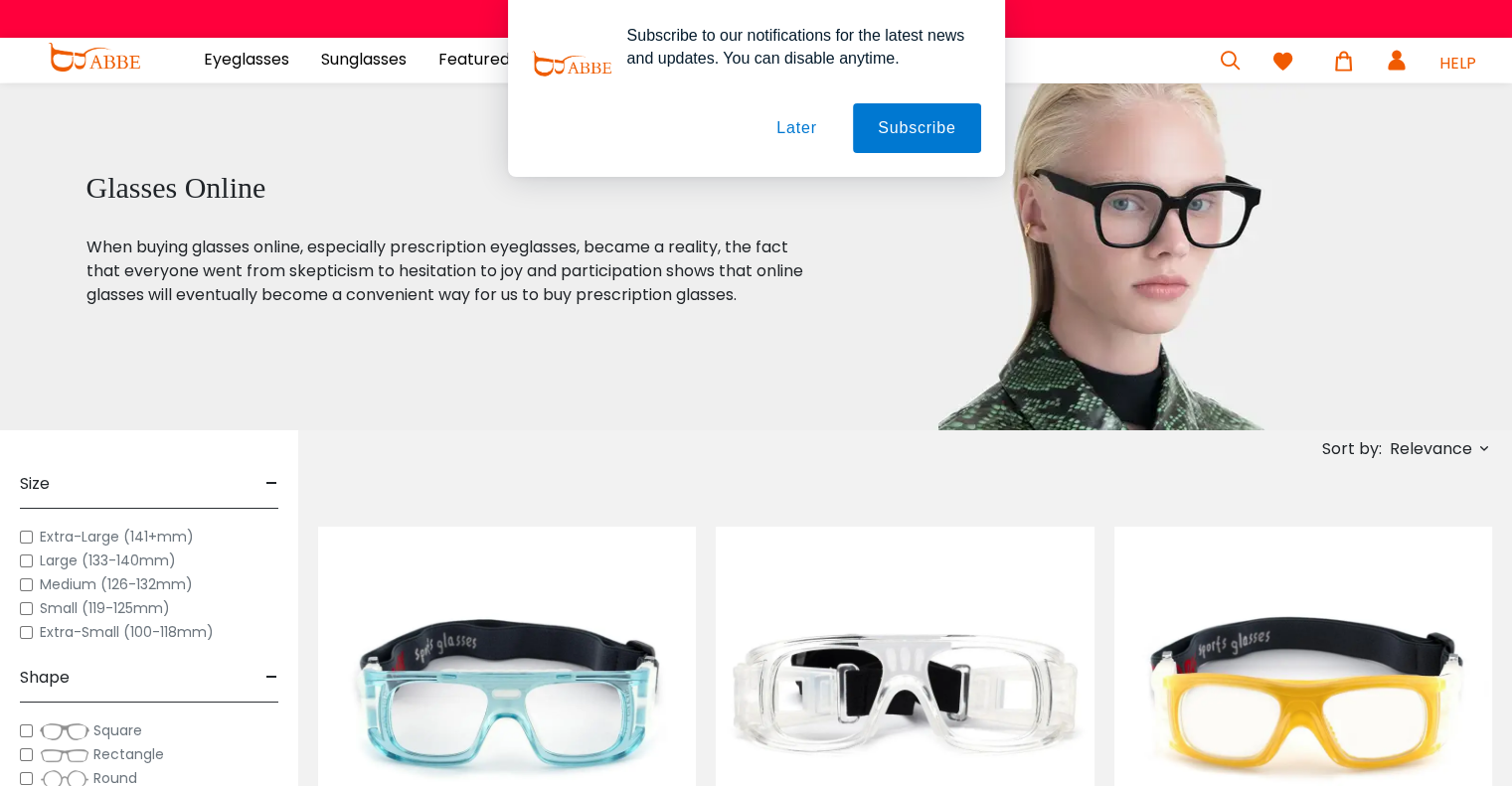 click on "Relevance" at bounding box center (1430, 449) 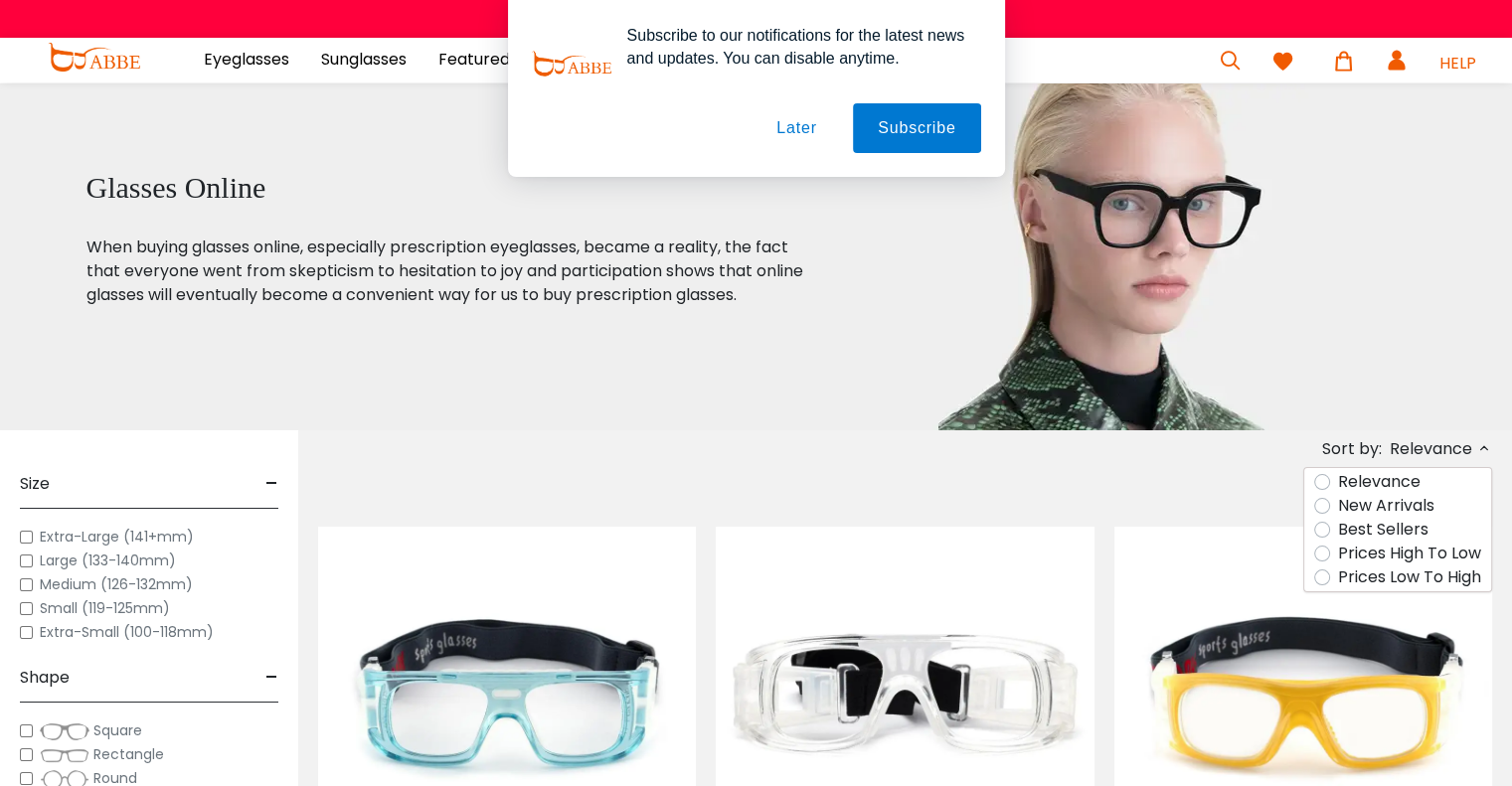 click on "Prices Low To High" at bounding box center (1410, 577) 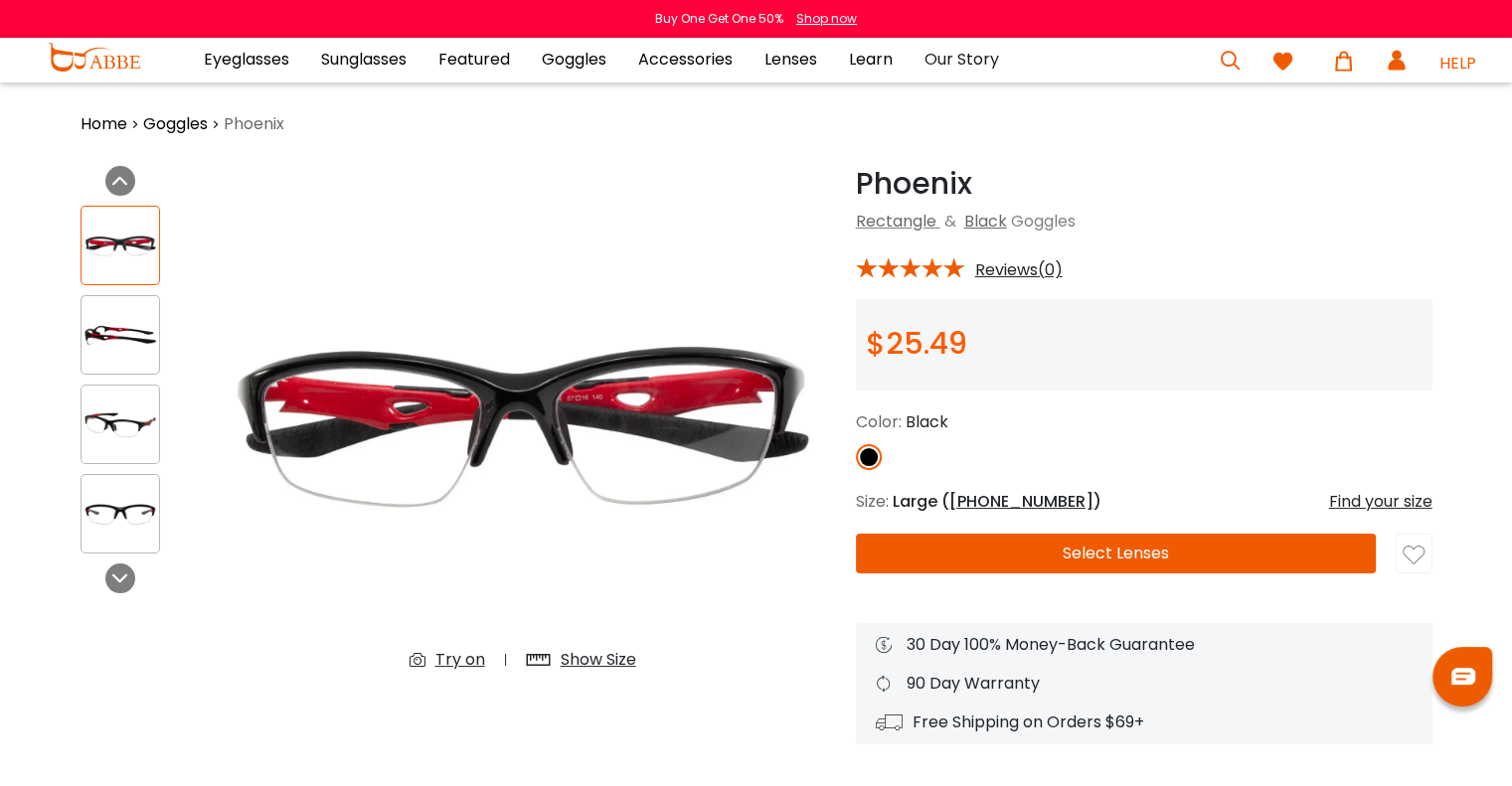 scroll, scrollTop: 0, scrollLeft: 0, axis: both 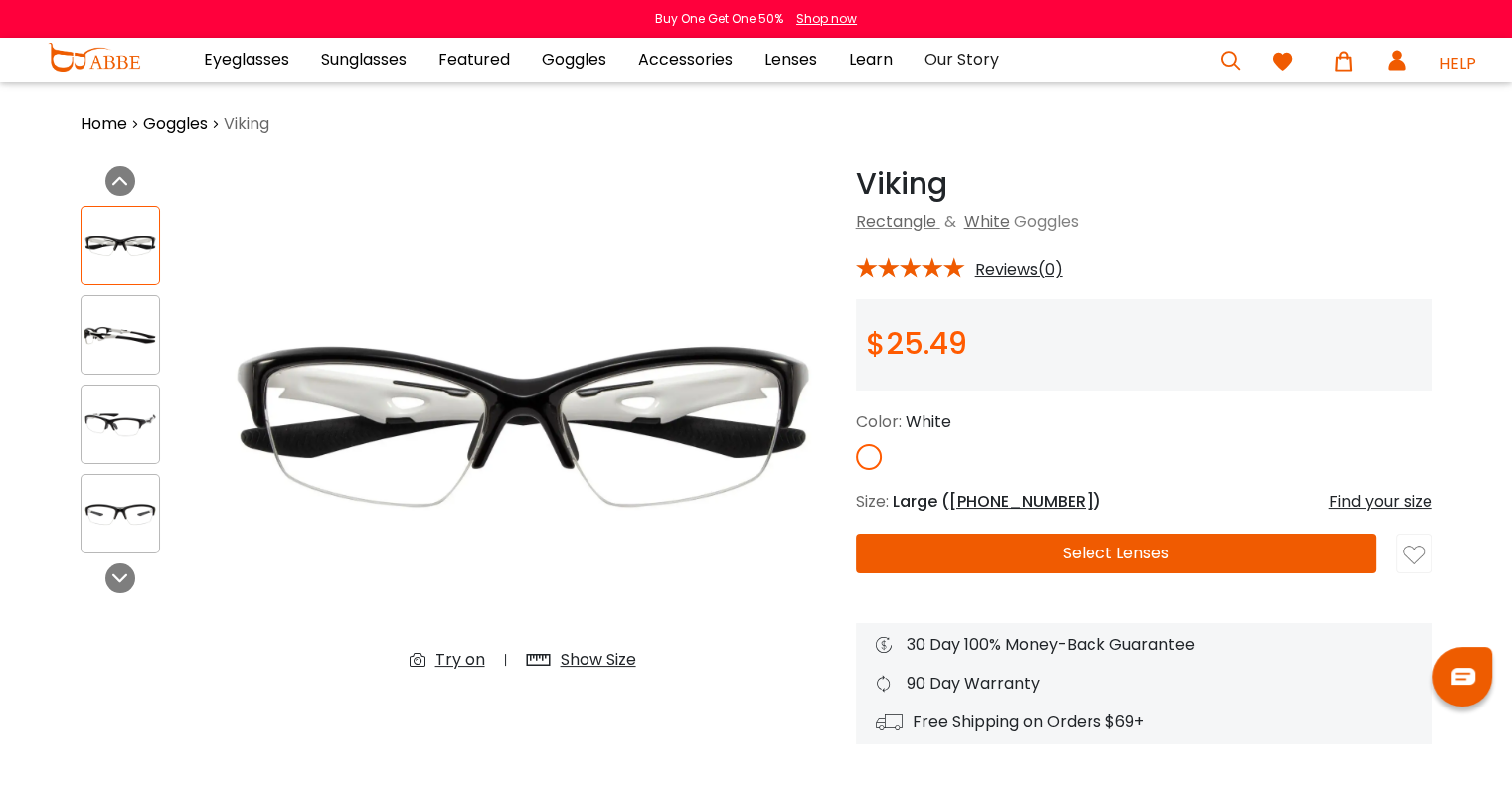 click at bounding box center [120, 335] 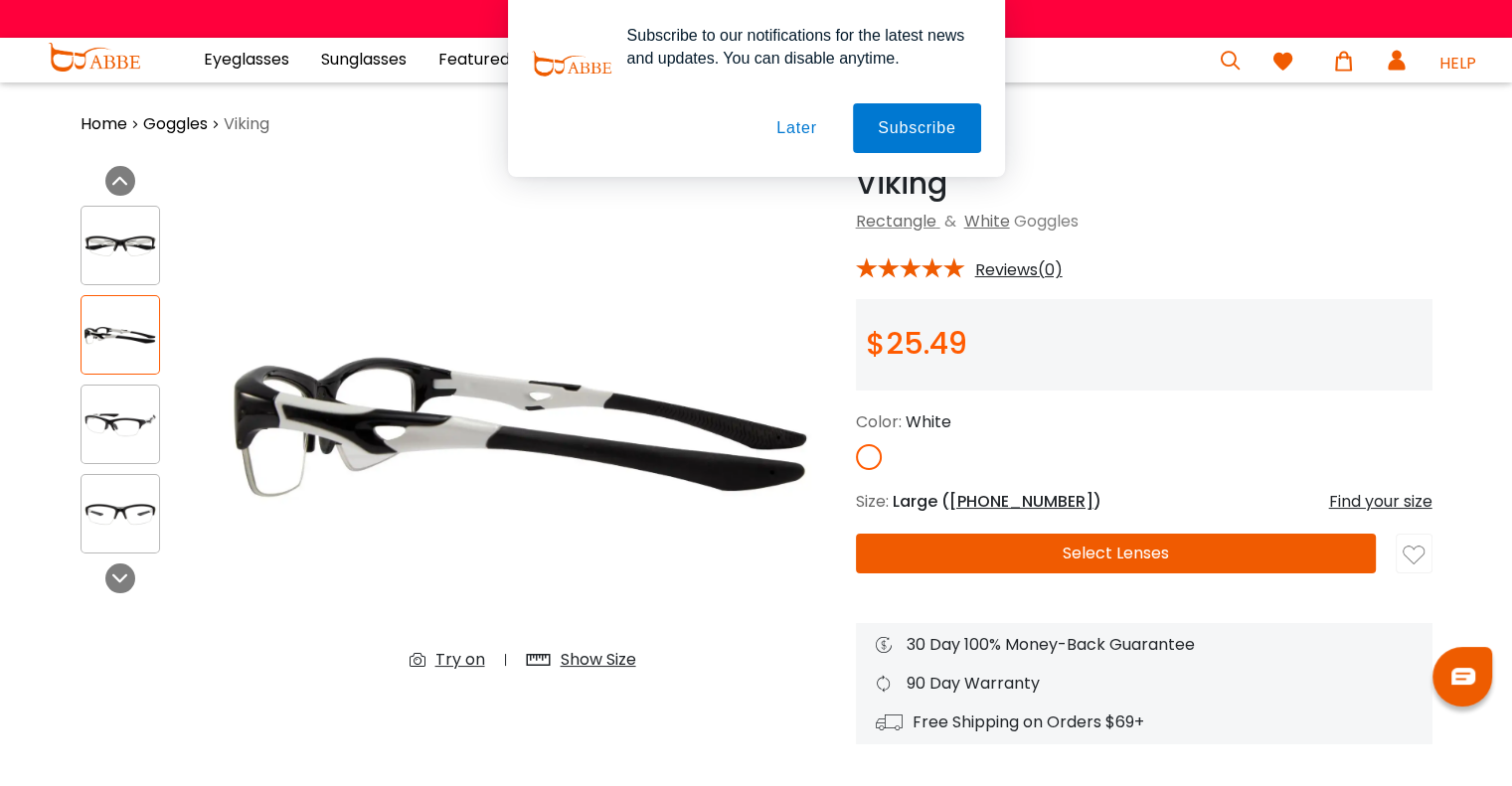 click at bounding box center [120, 424] 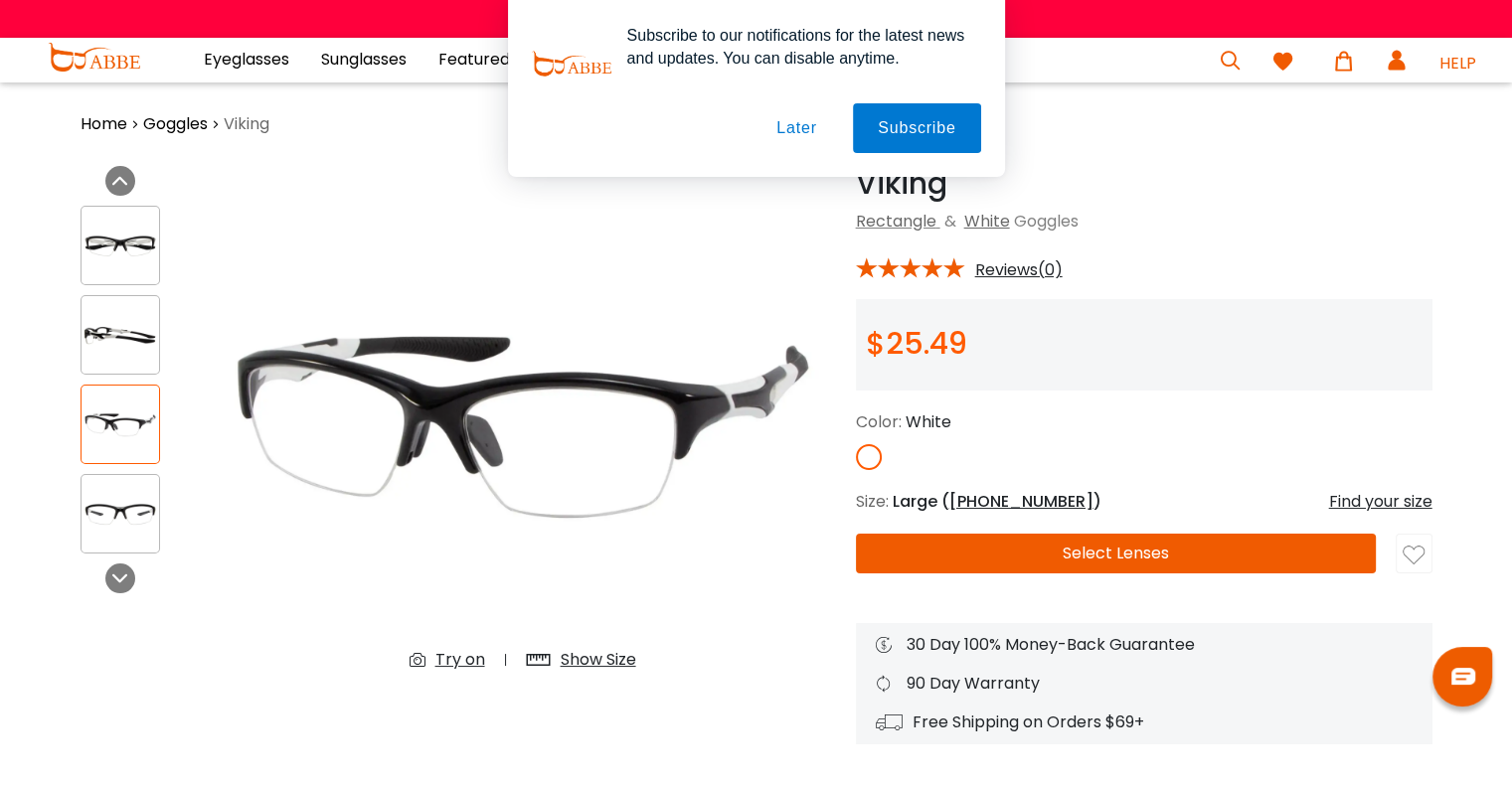 click at bounding box center [120, 514] 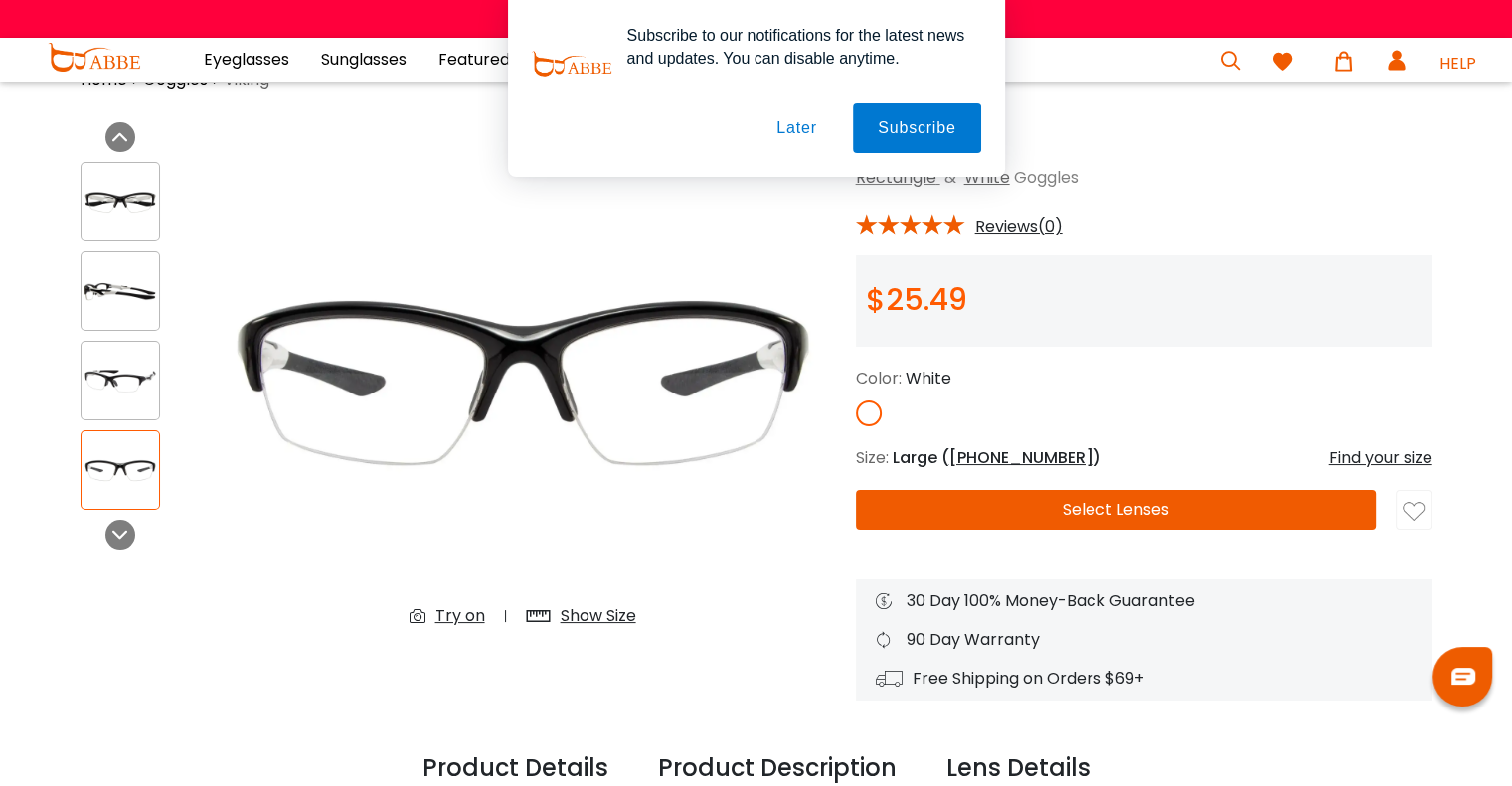scroll, scrollTop: 0, scrollLeft: 0, axis: both 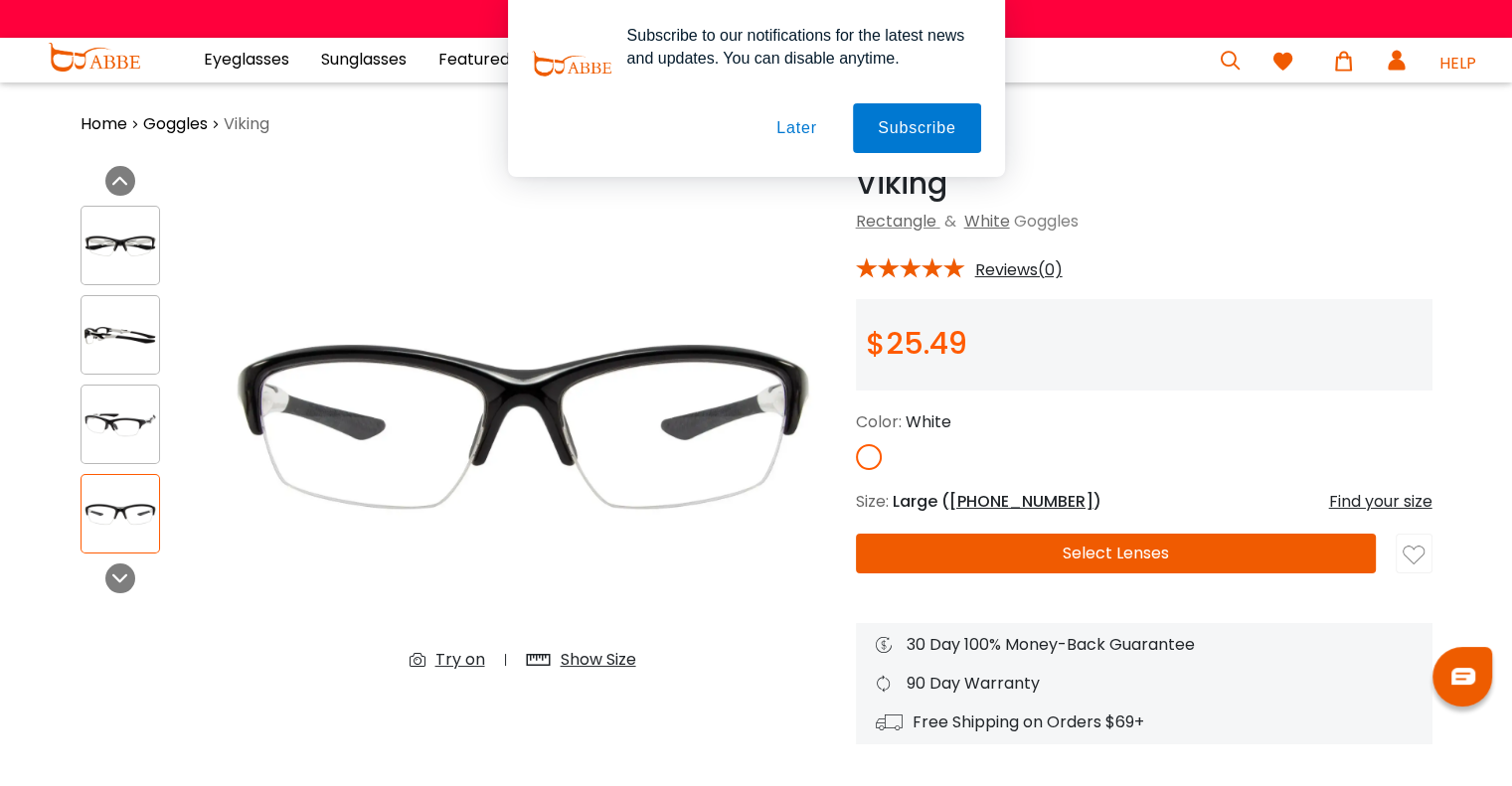 click on "Later" at bounding box center [0, 0] 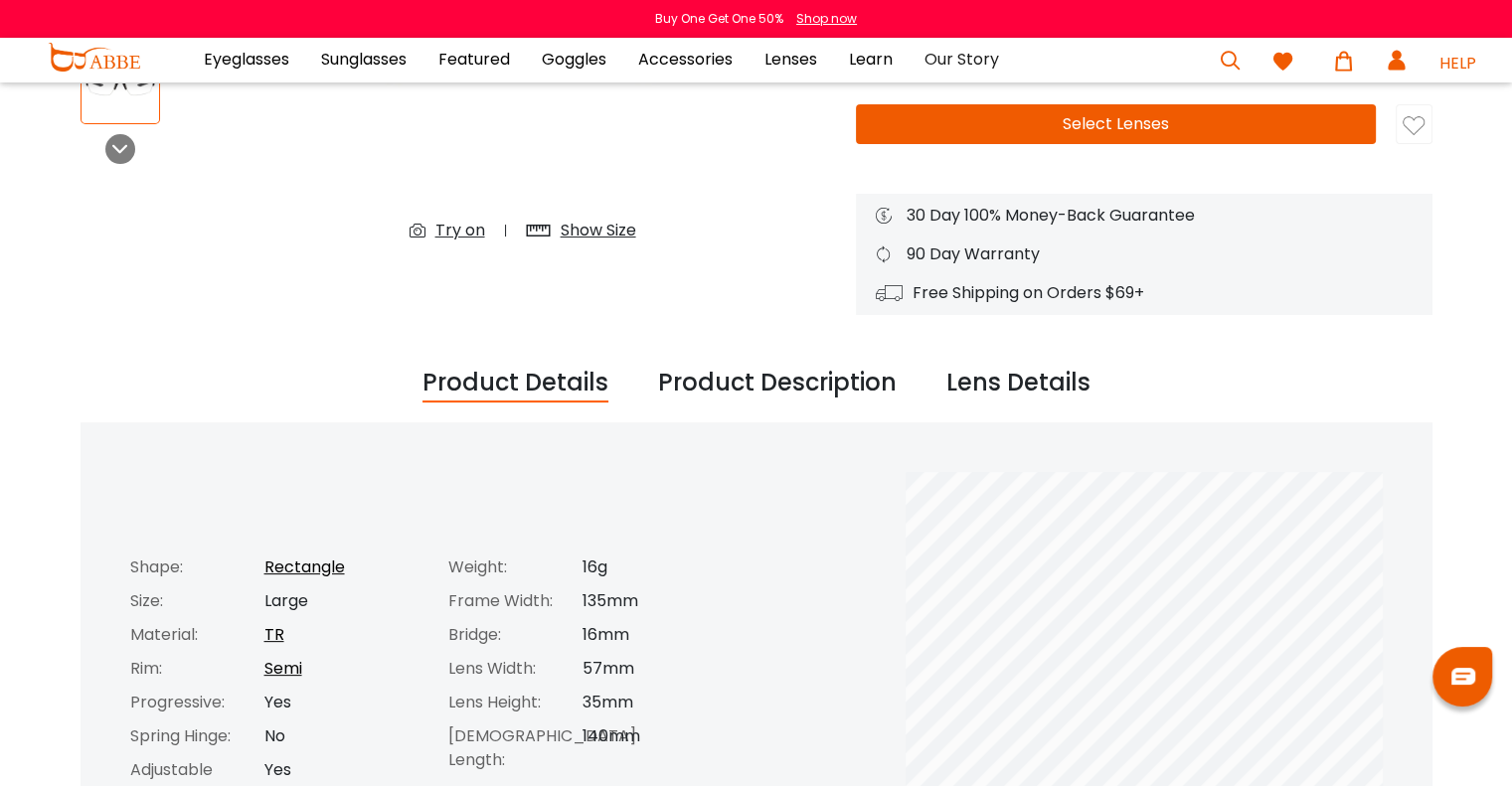 scroll, scrollTop: 298, scrollLeft: 0, axis: vertical 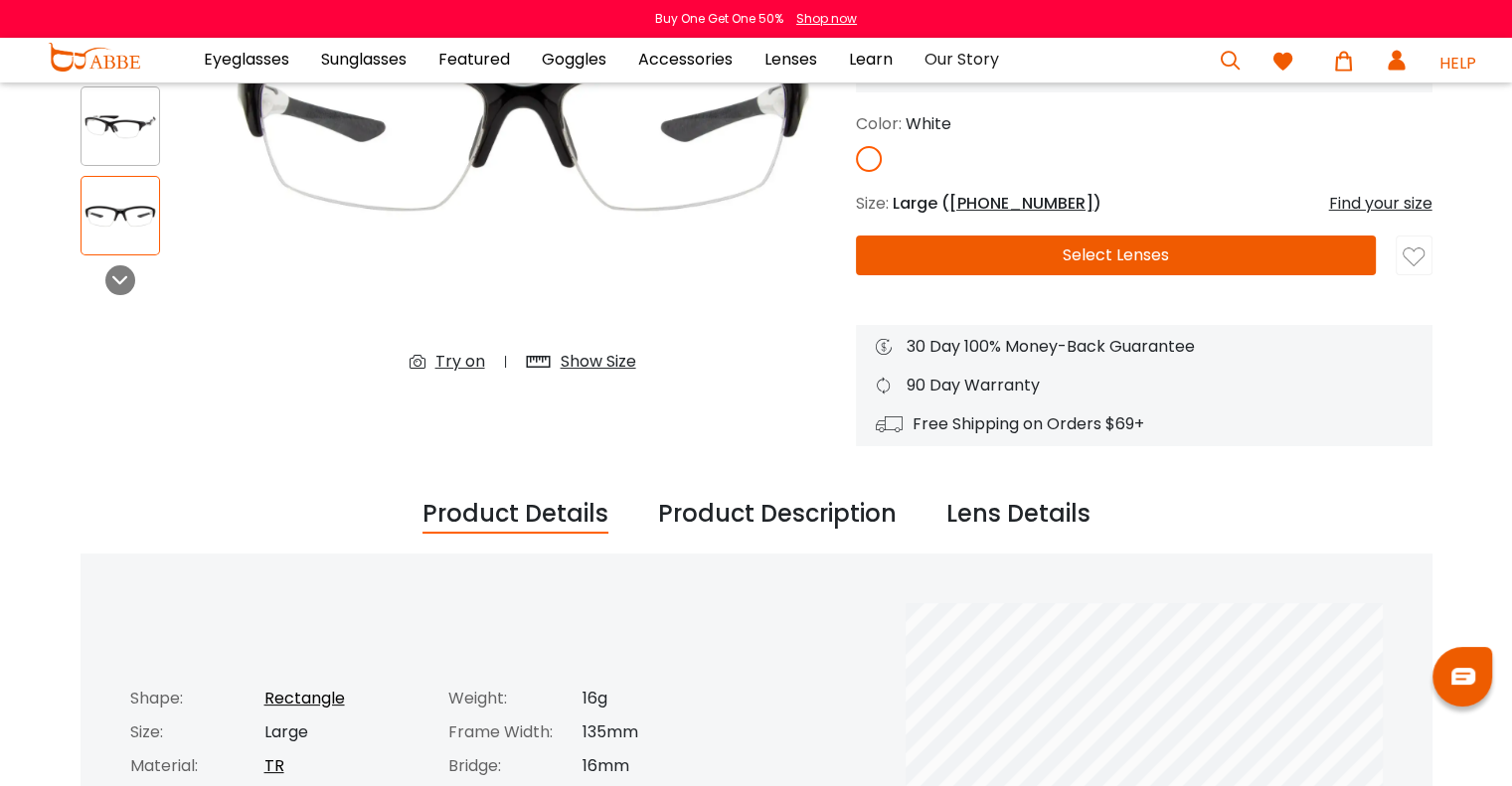 click on "Product Description" at bounding box center (777, 515) 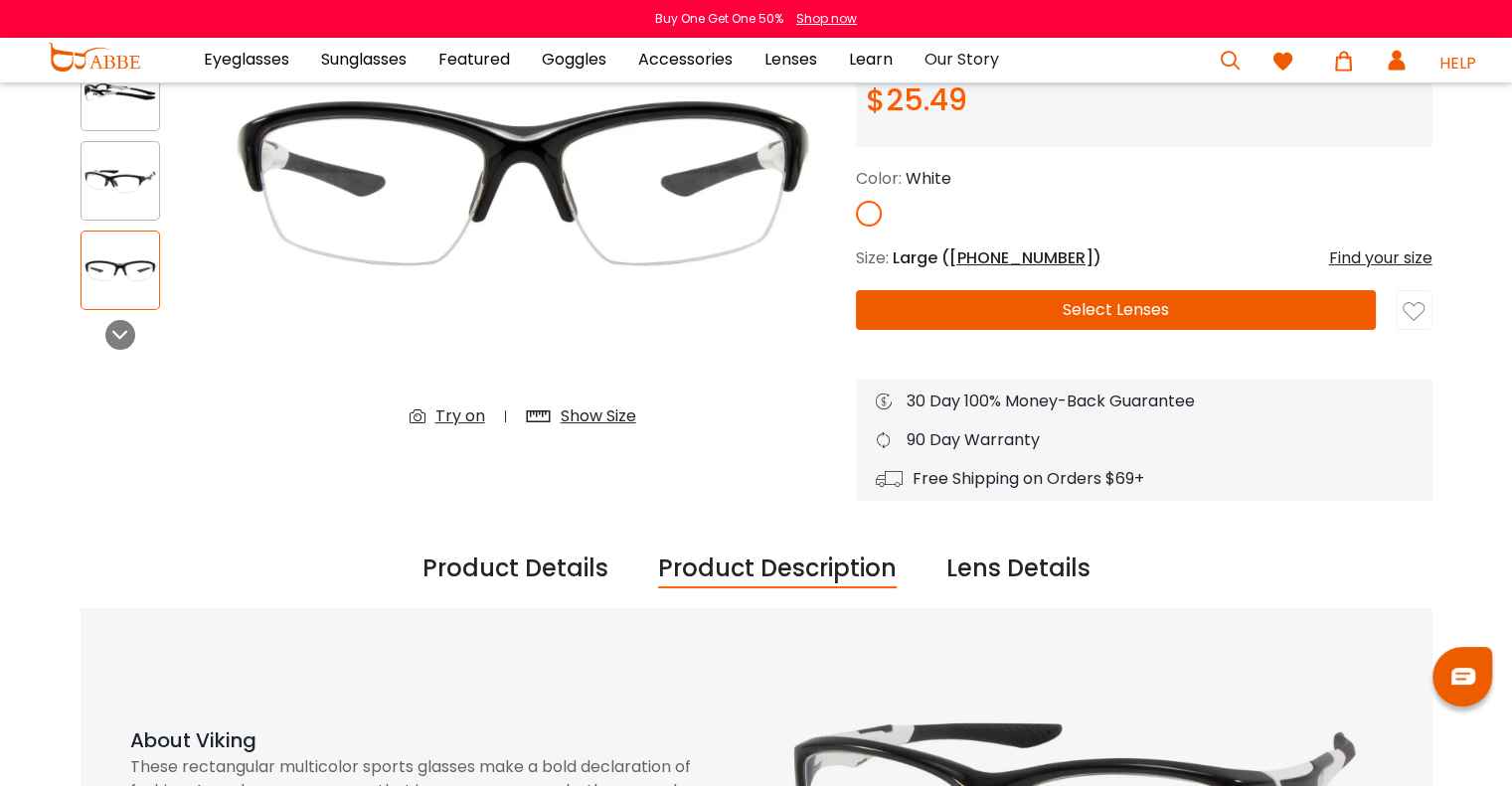 scroll, scrollTop: 199, scrollLeft: 0, axis: vertical 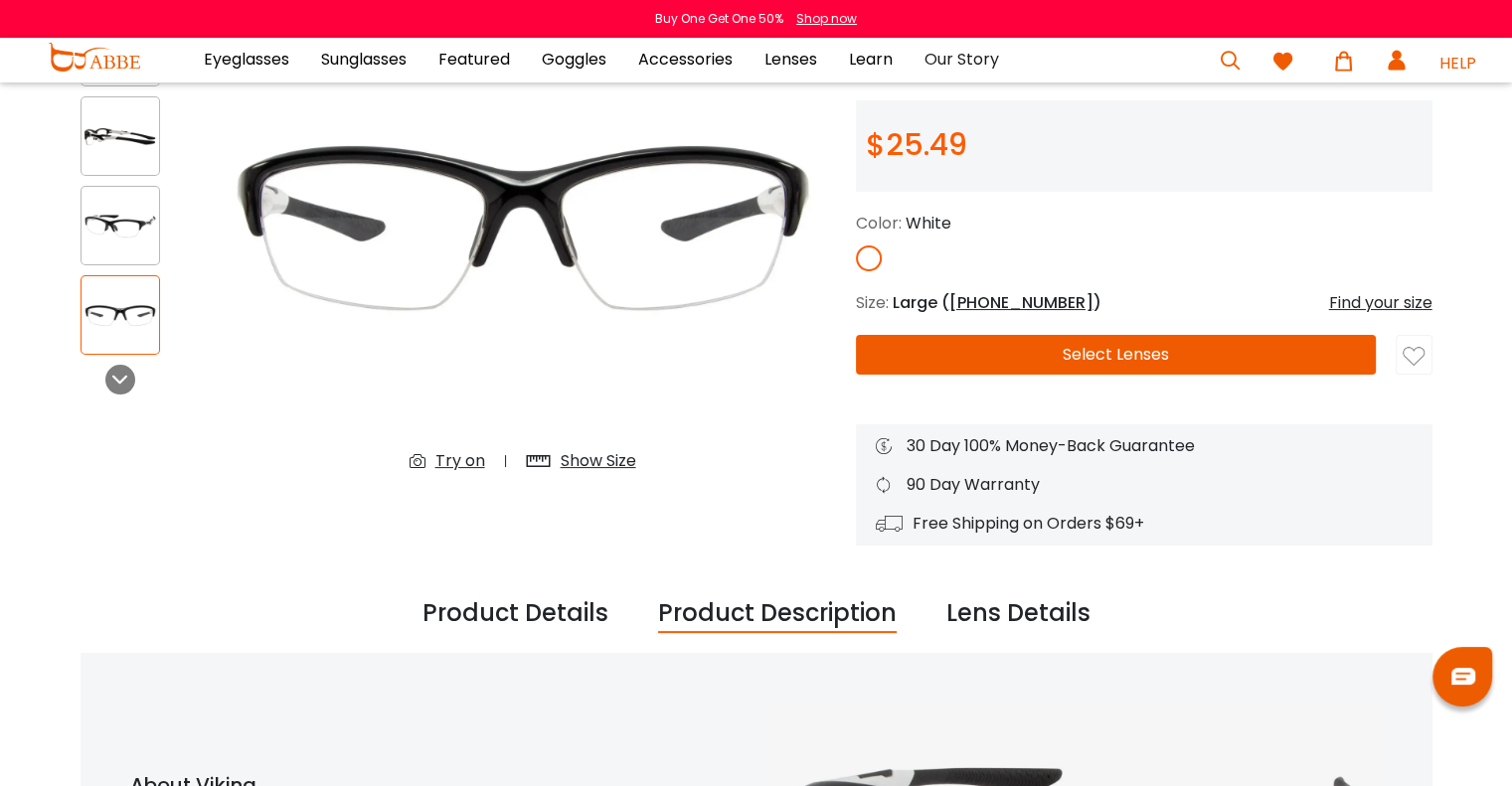 click on "Try on" at bounding box center (460, 461) 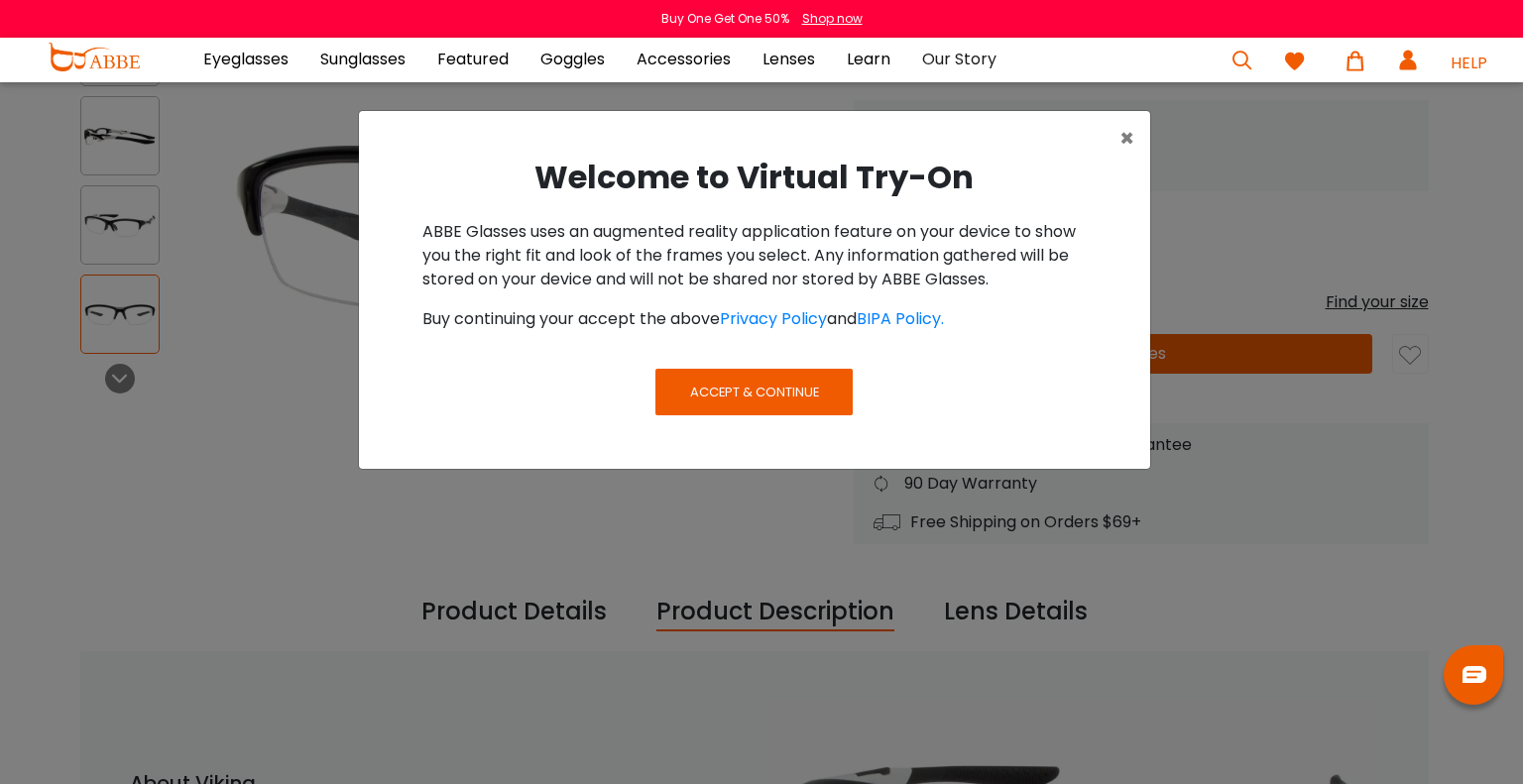 click on "Accept & Continue" at bounding box center (754, 392) 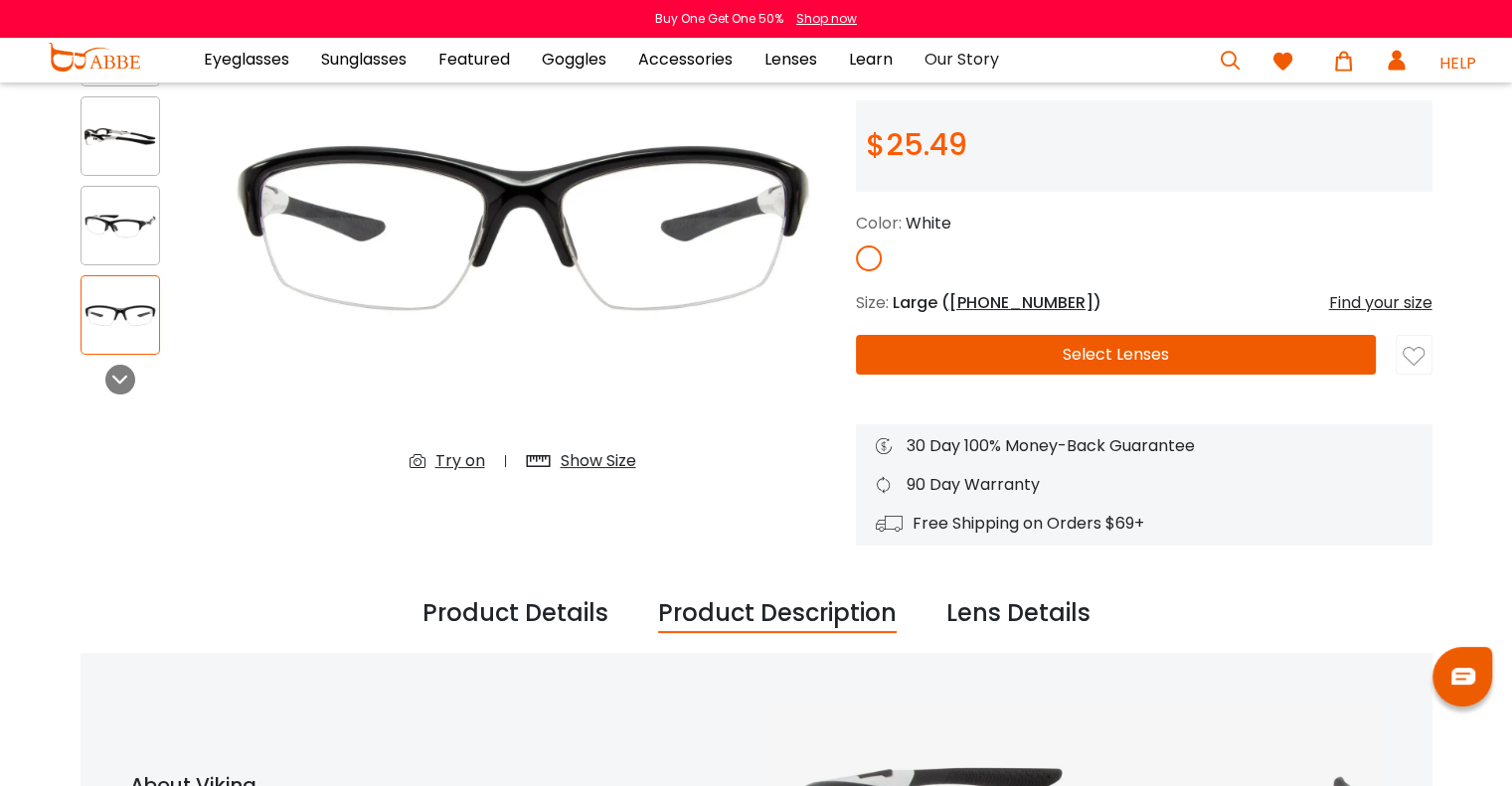 click on "Try on" at bounding box center (460, 461) 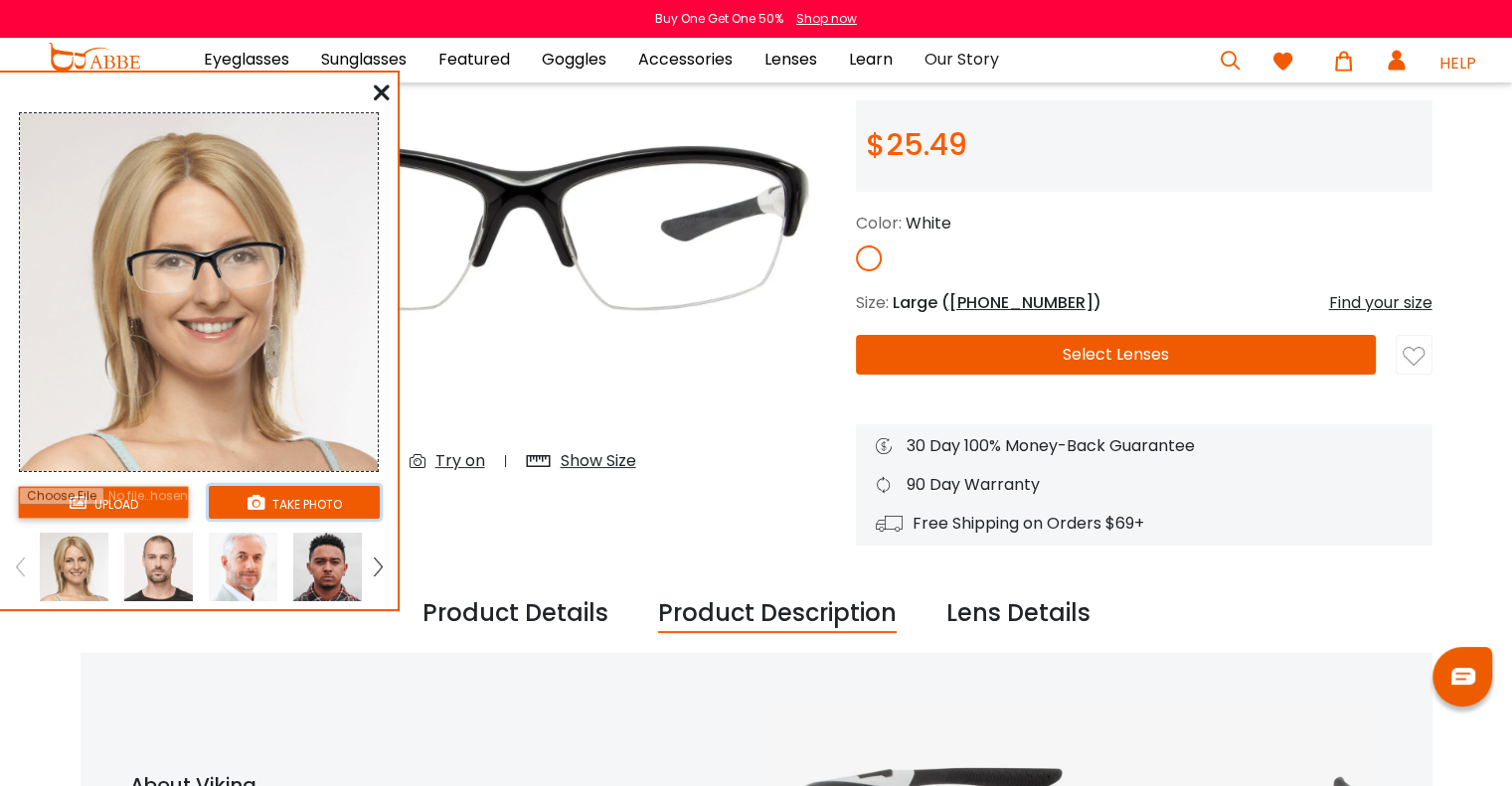 click on "take photo" at bounding box center [294, 502] 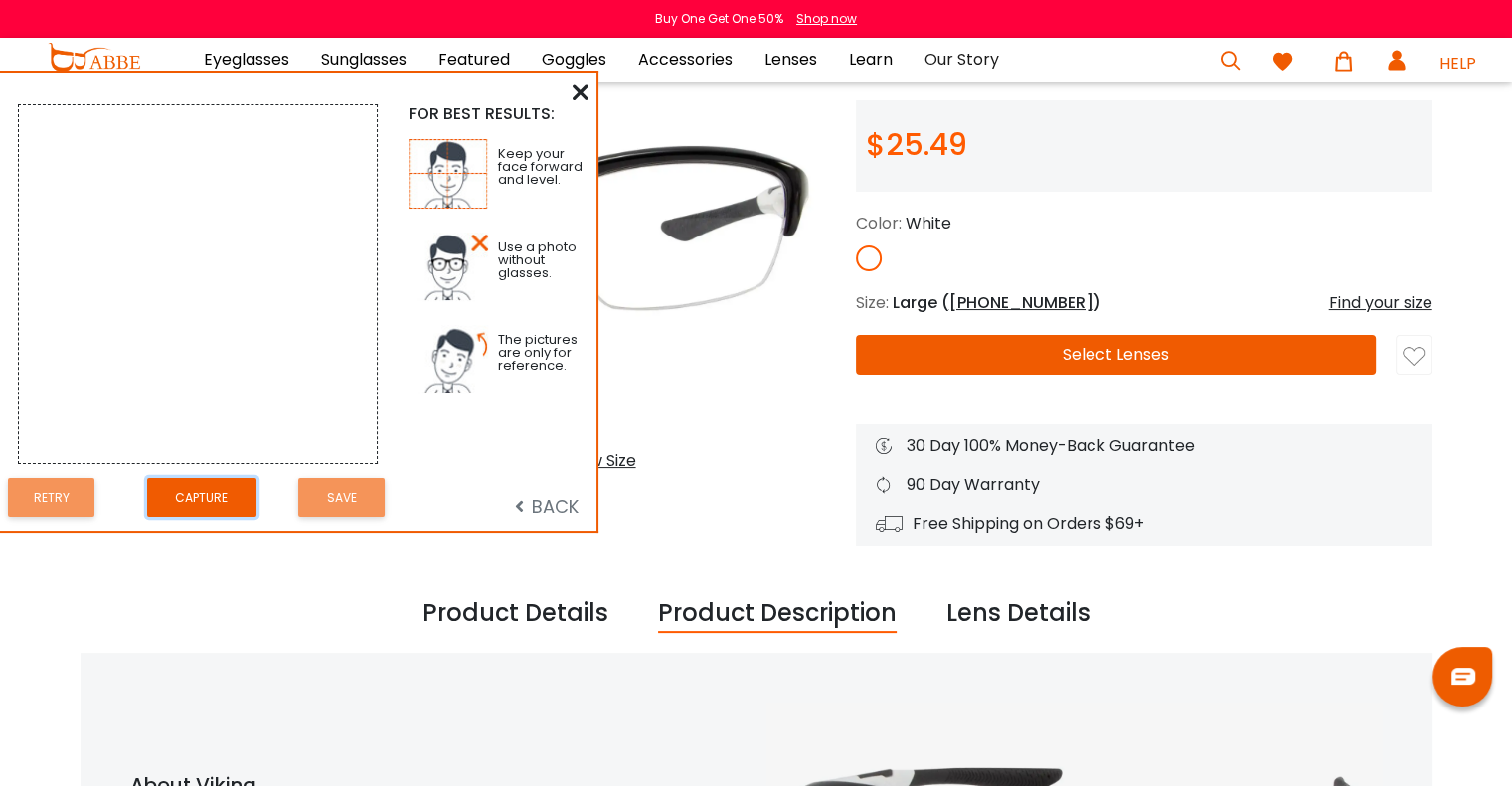 click on "Capture" at bounding box center [202, 497] 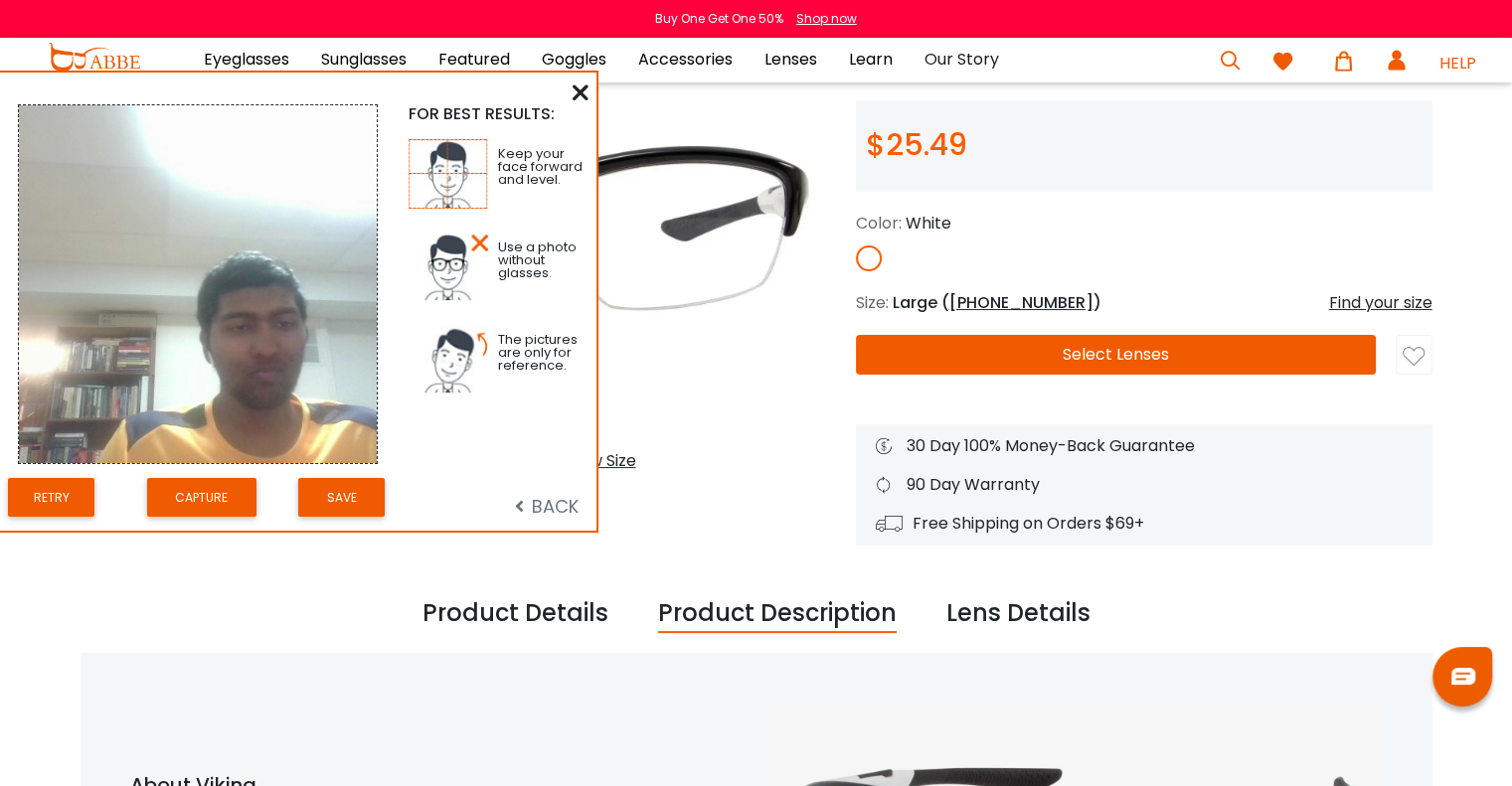 click at bounding box center (581, 92) 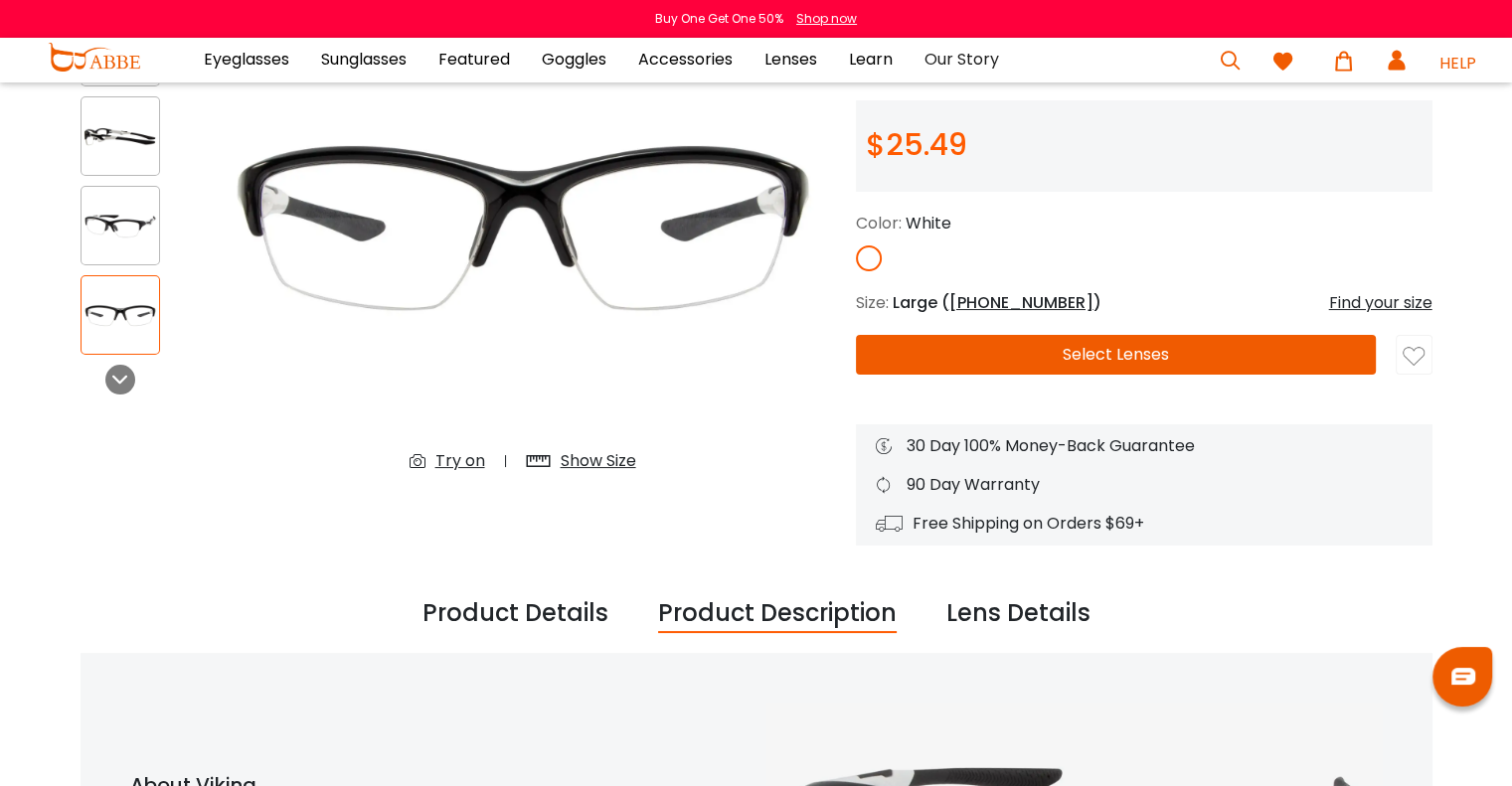 click on "Try on" at bounding box center [460, 461] 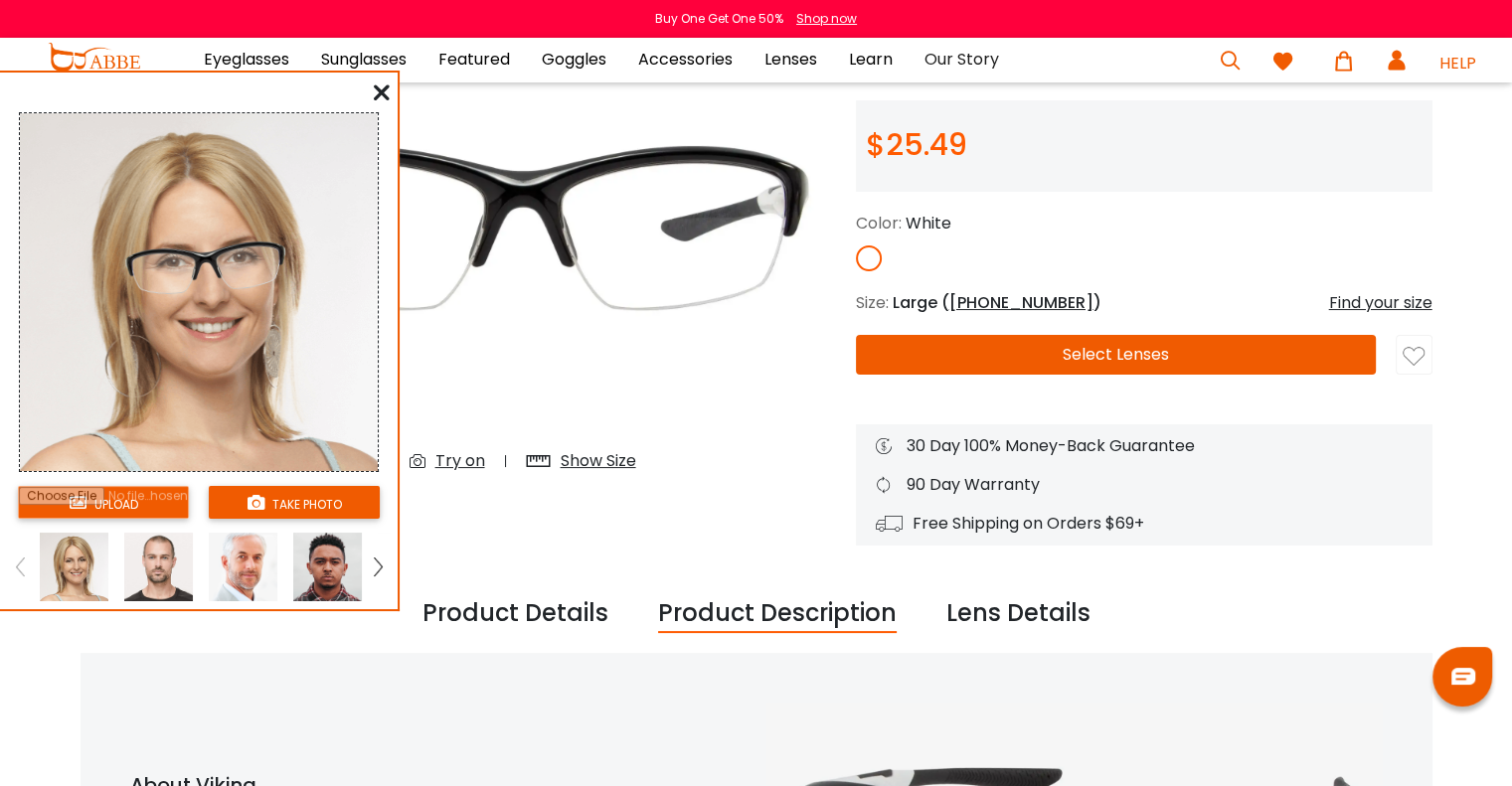 click at bounding box center [327, 566] 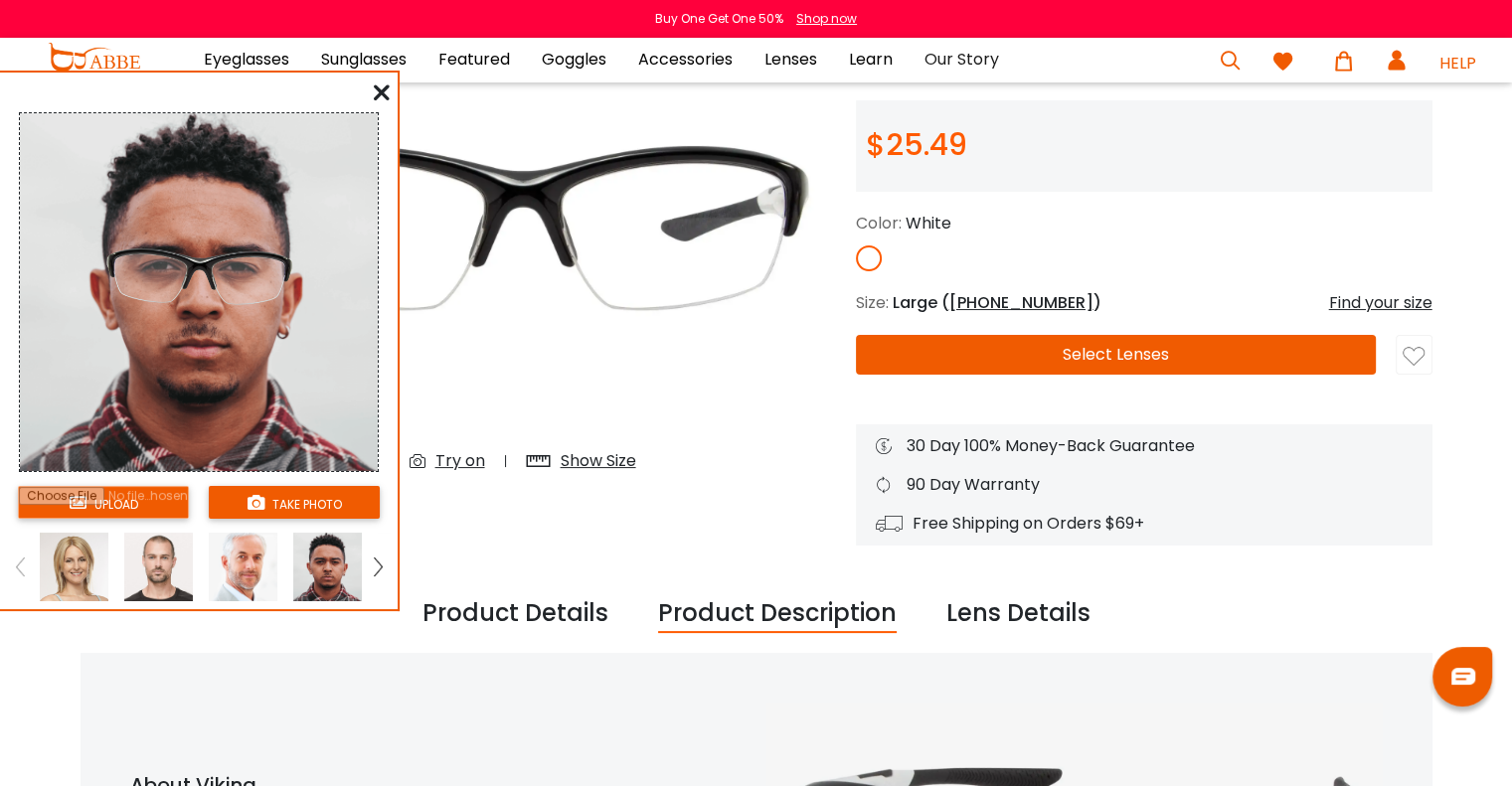 click at bounding box center [378, 566] 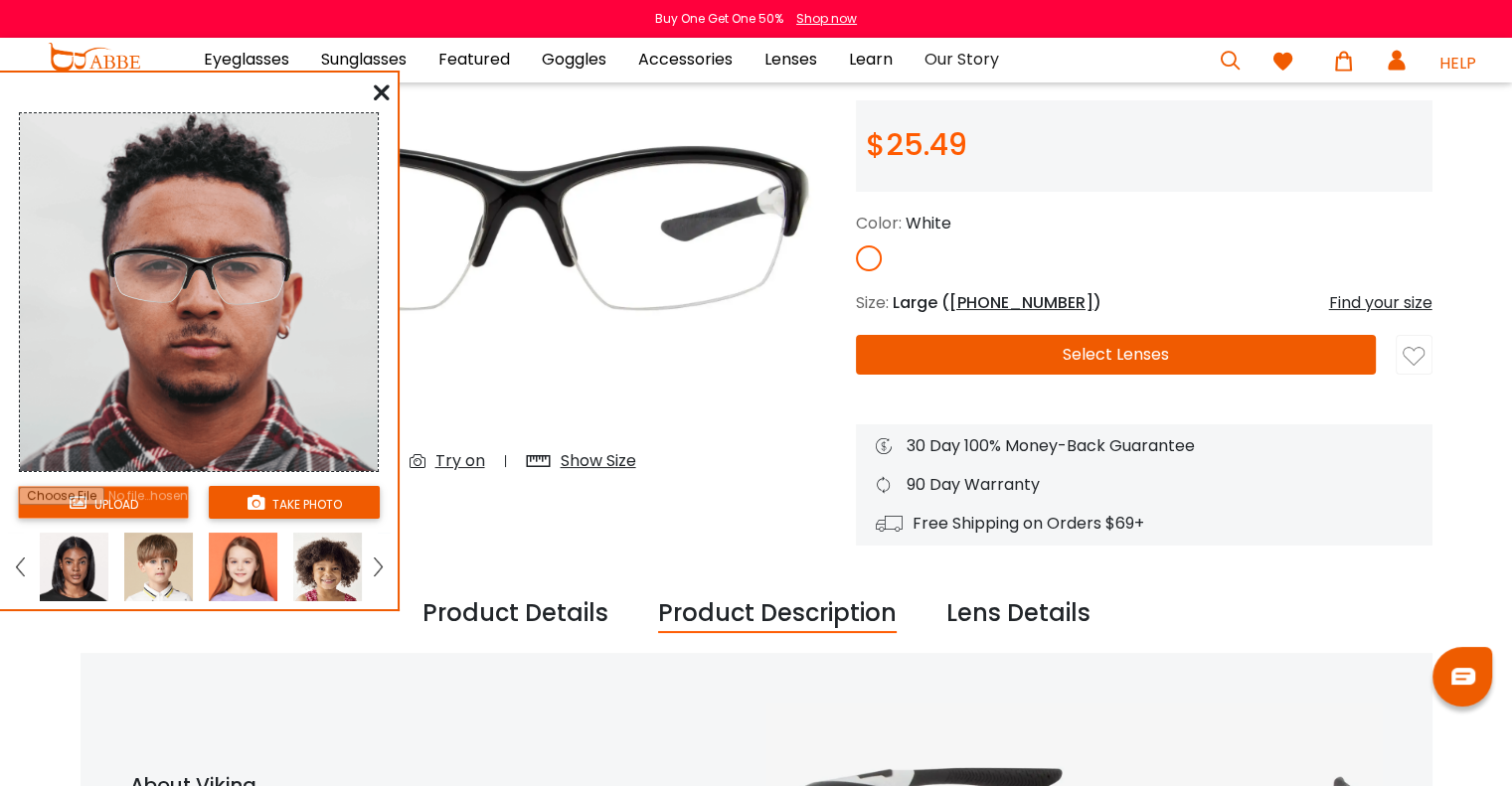 click at bounding box center (74, 566) 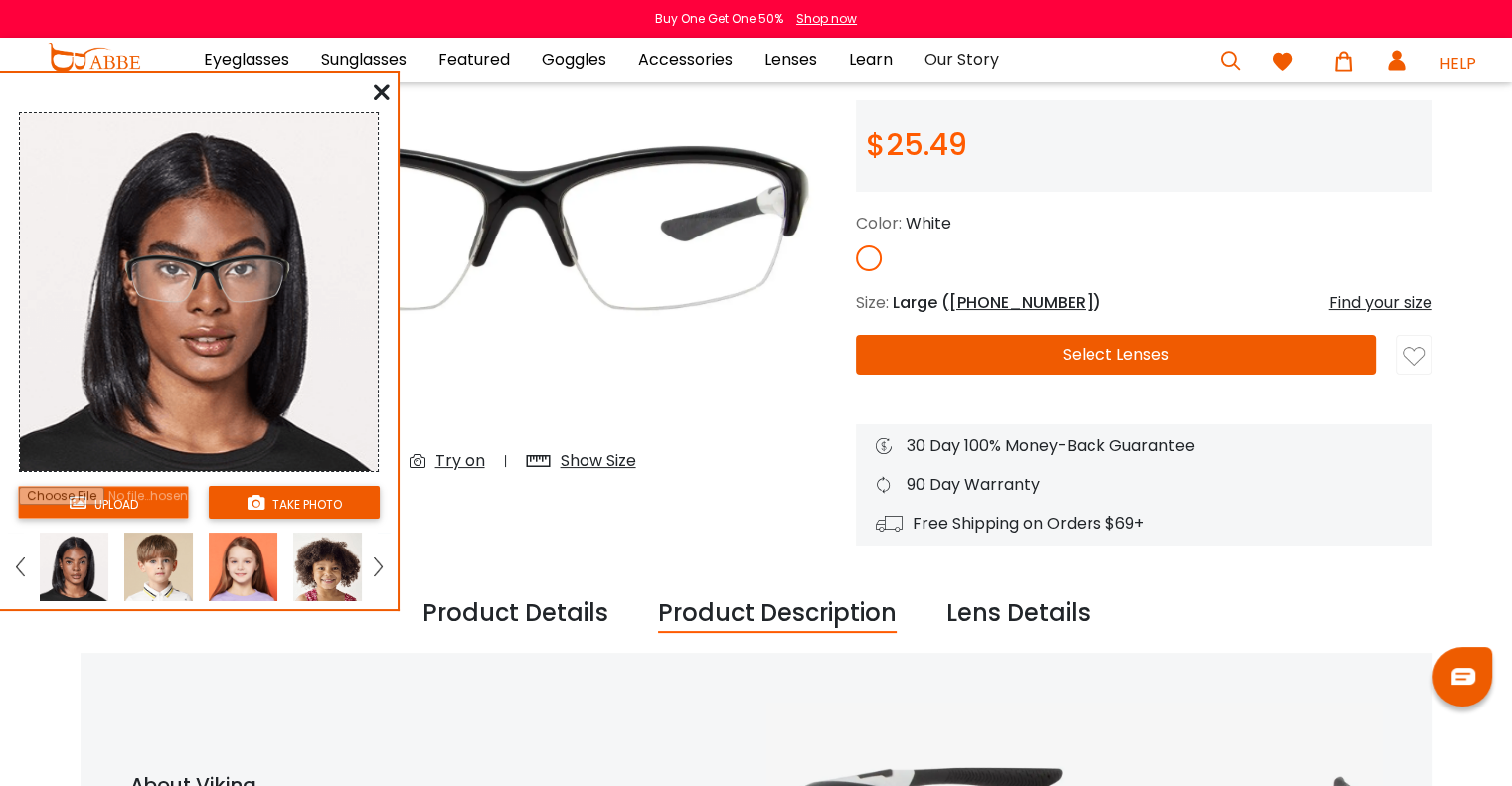 click at bounding box center [243, 566] 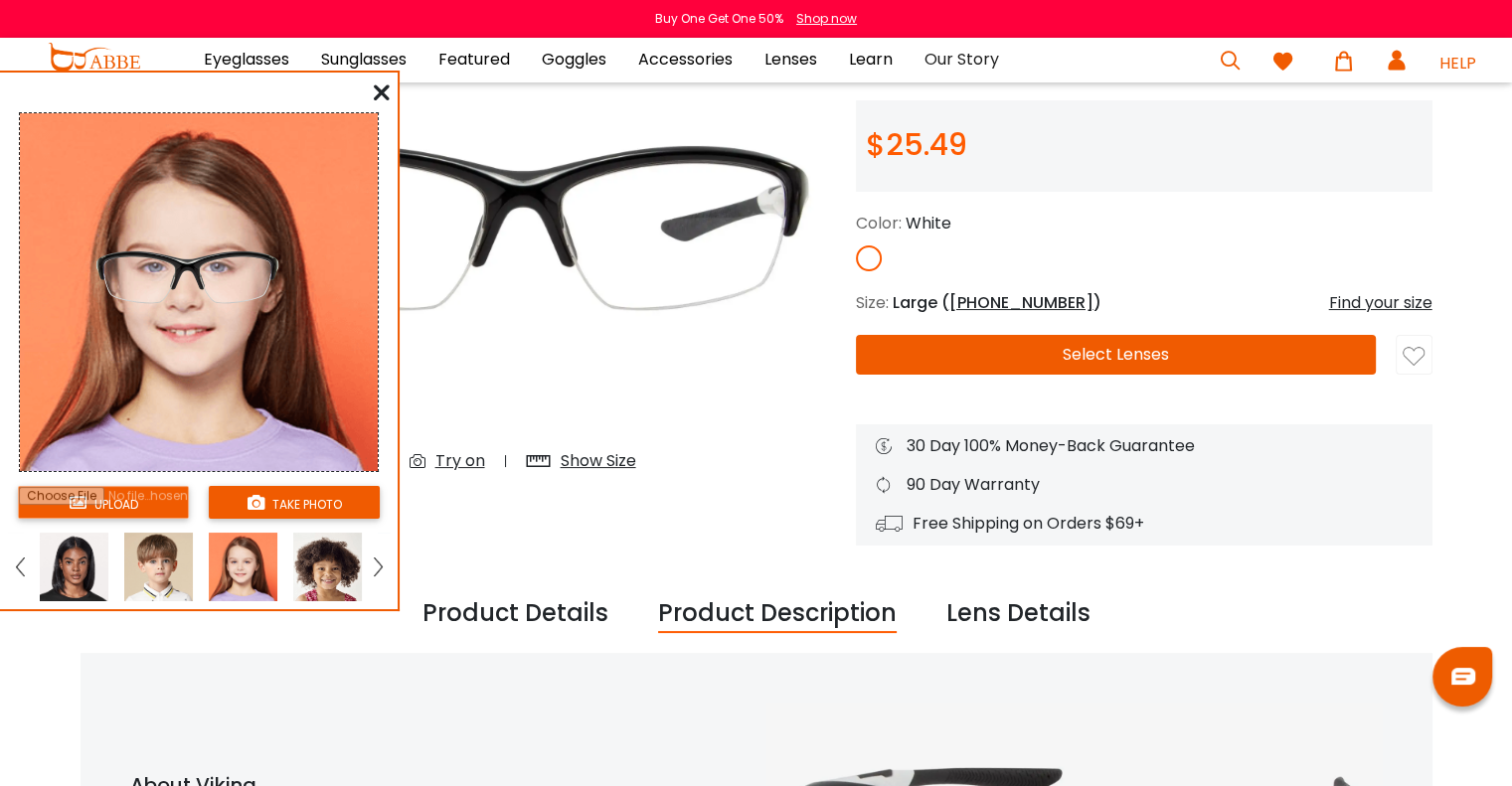 click at bounding box center (327, 566) 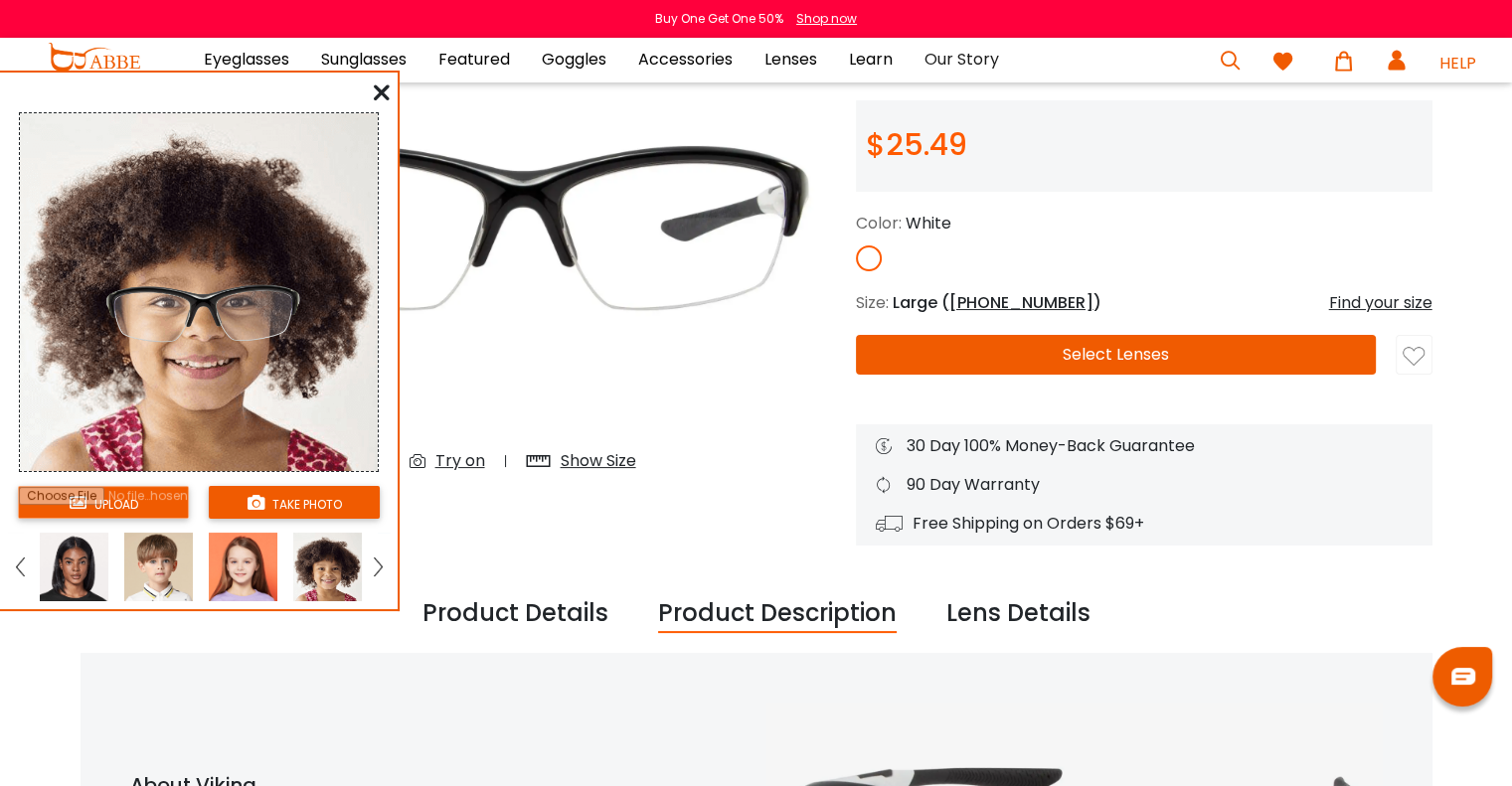 click at bounding box center [378, 566] 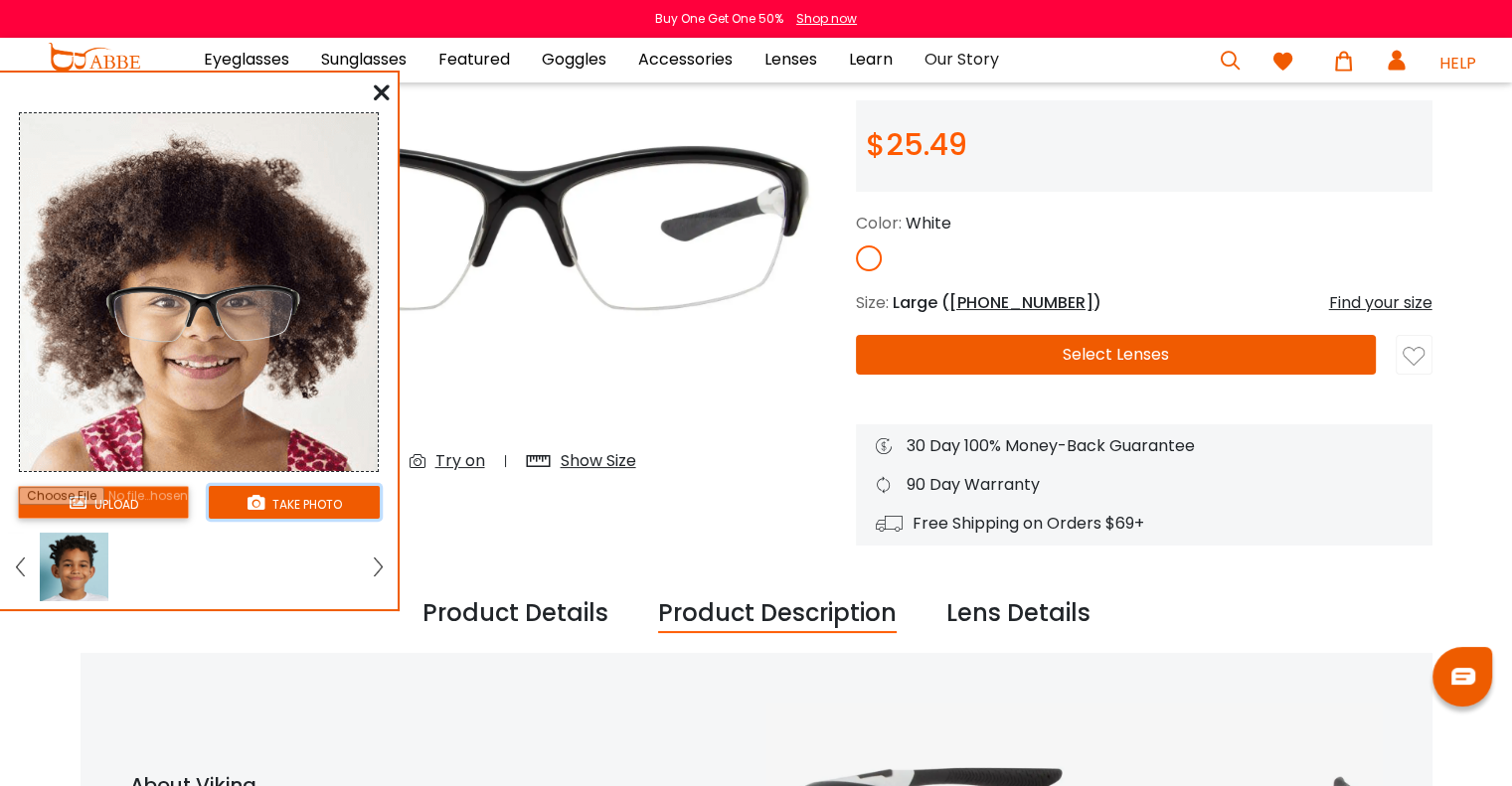 click on "take photo" at bounding box center (294, 502) 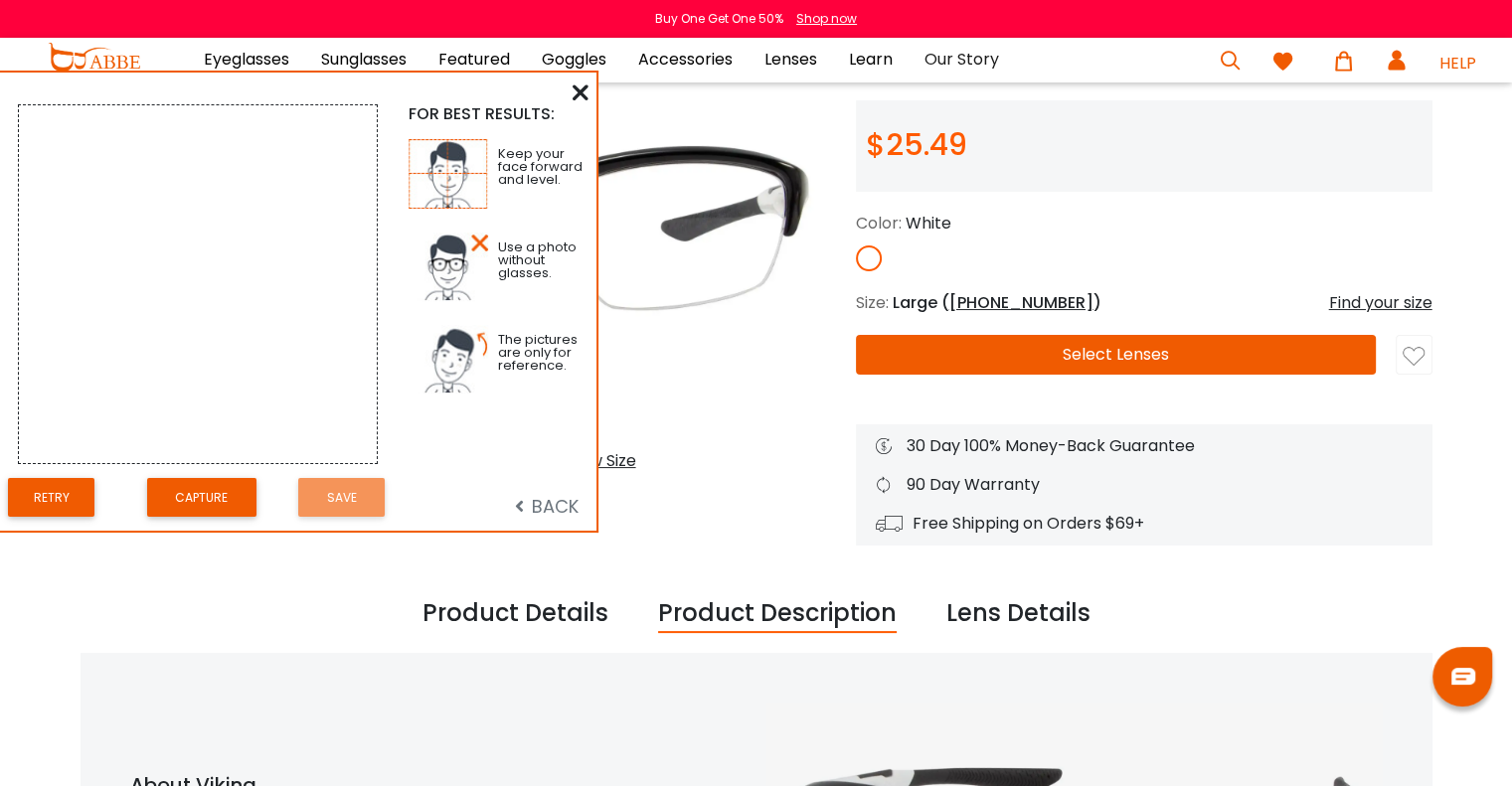 click at bounding box center (282, 497) 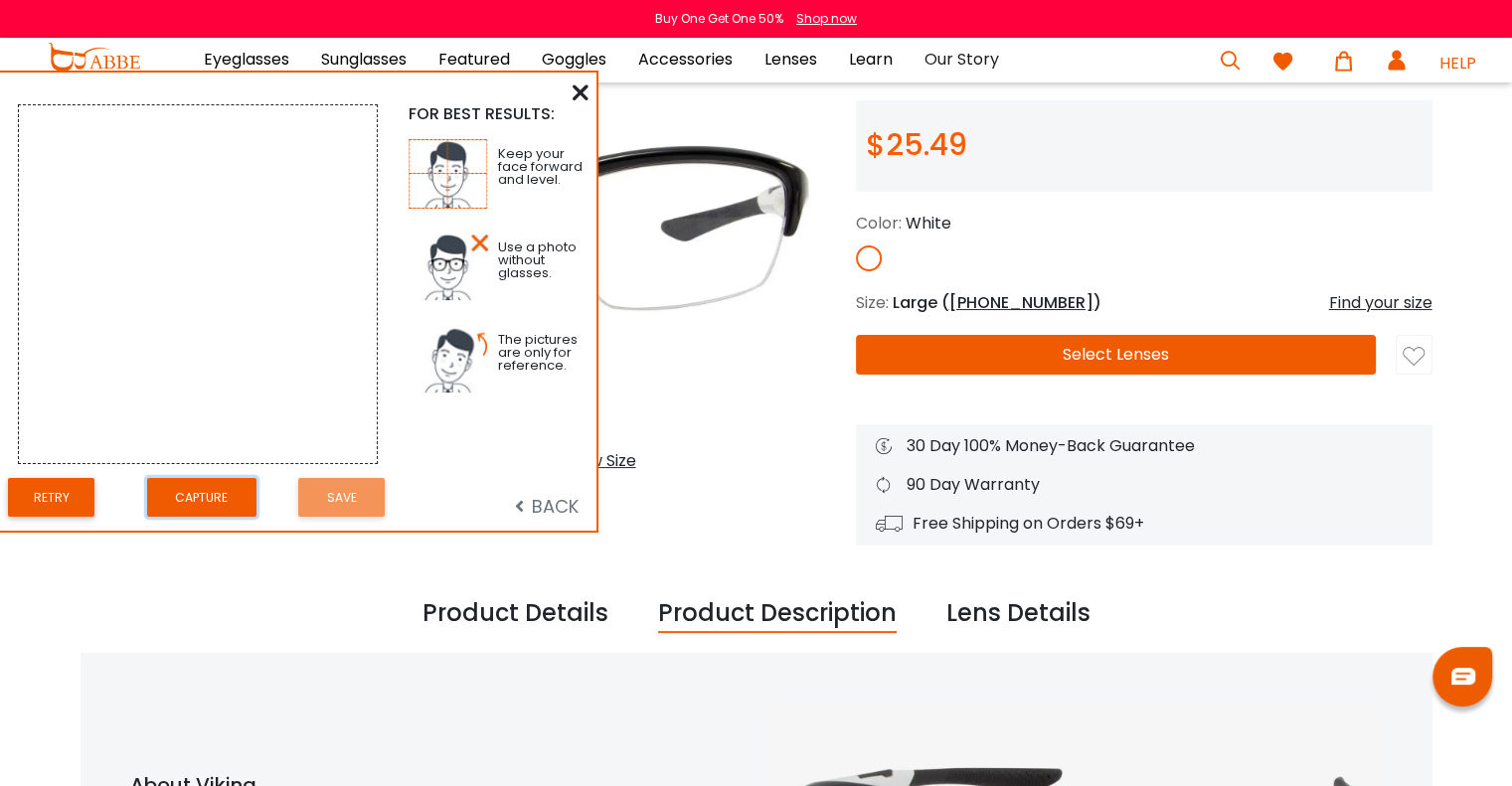 click on "Capture" at bounding box center [202, 497] 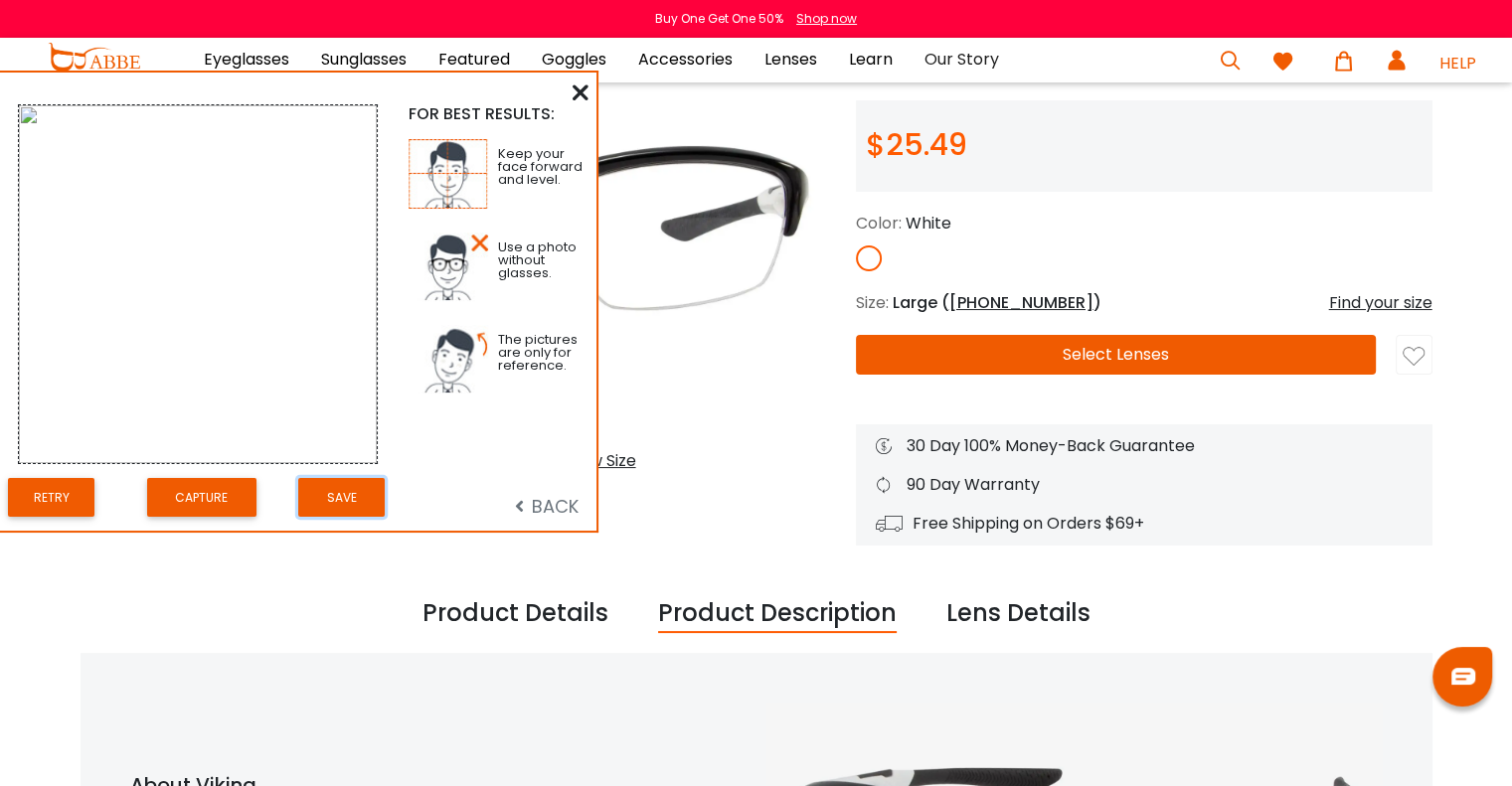 click on "Save" at bounding box center [341, 497] 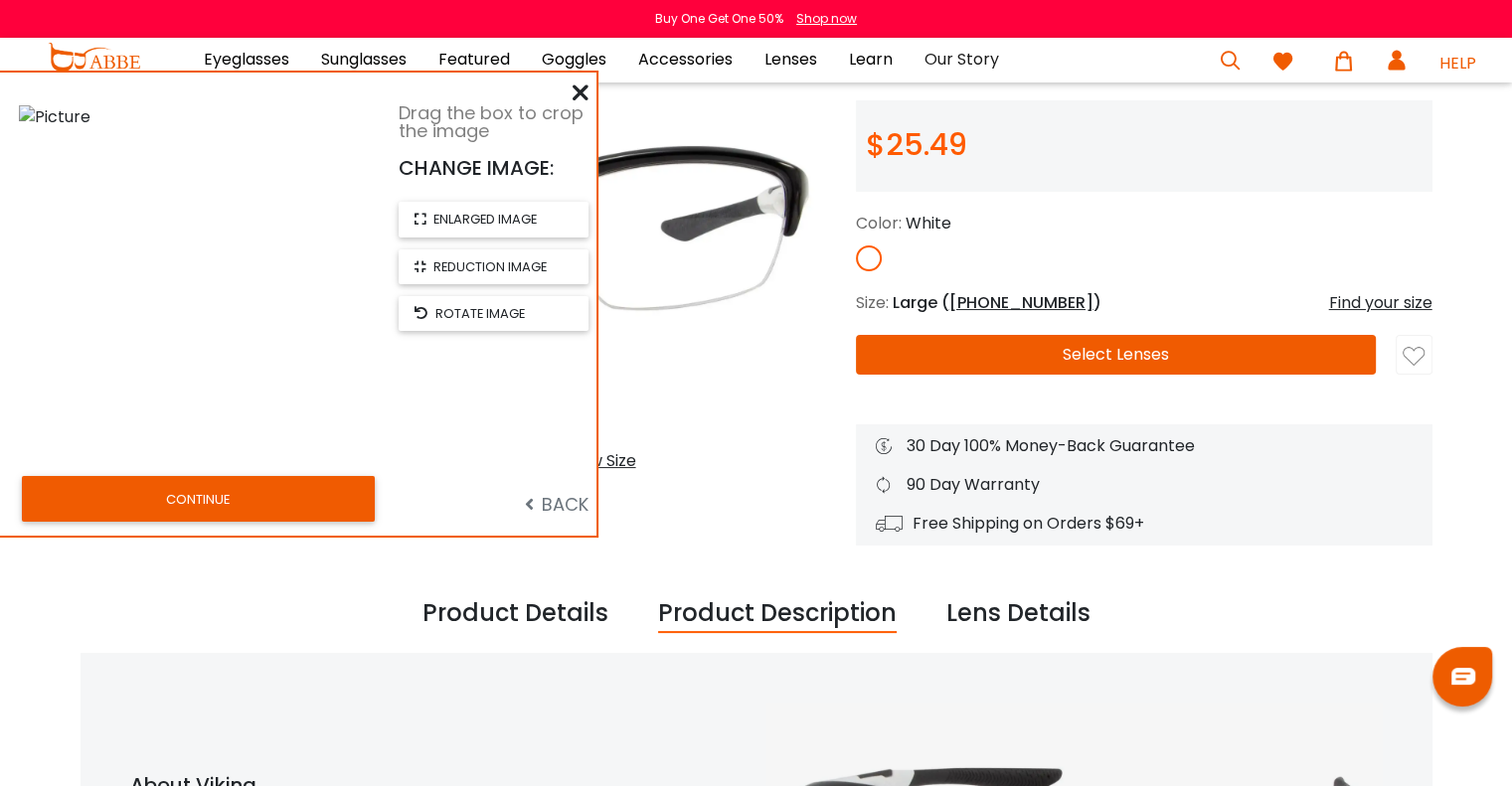 click on "BACK" at bounding box center (557, 504) 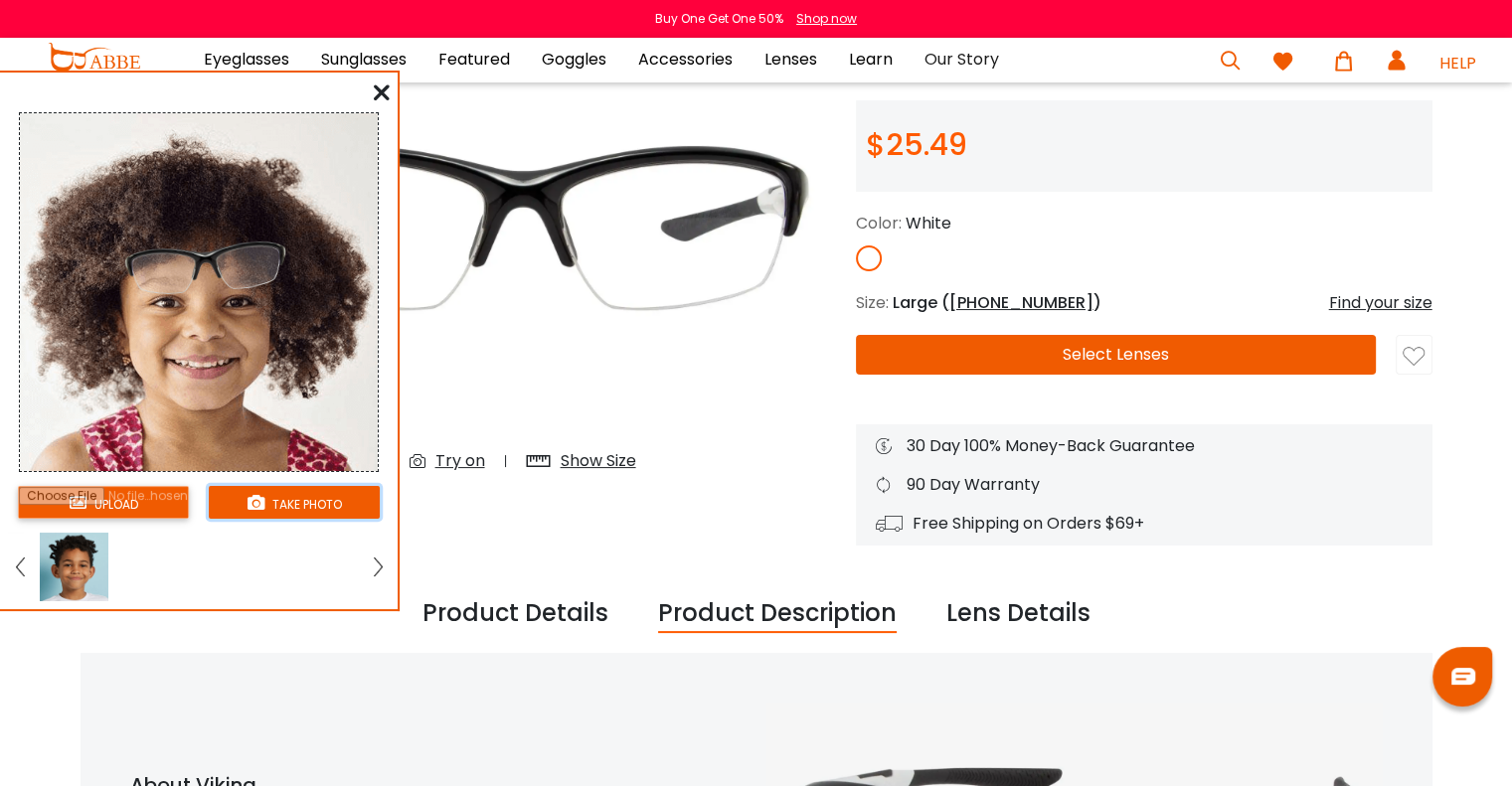 click at bounding box center (255, 502) 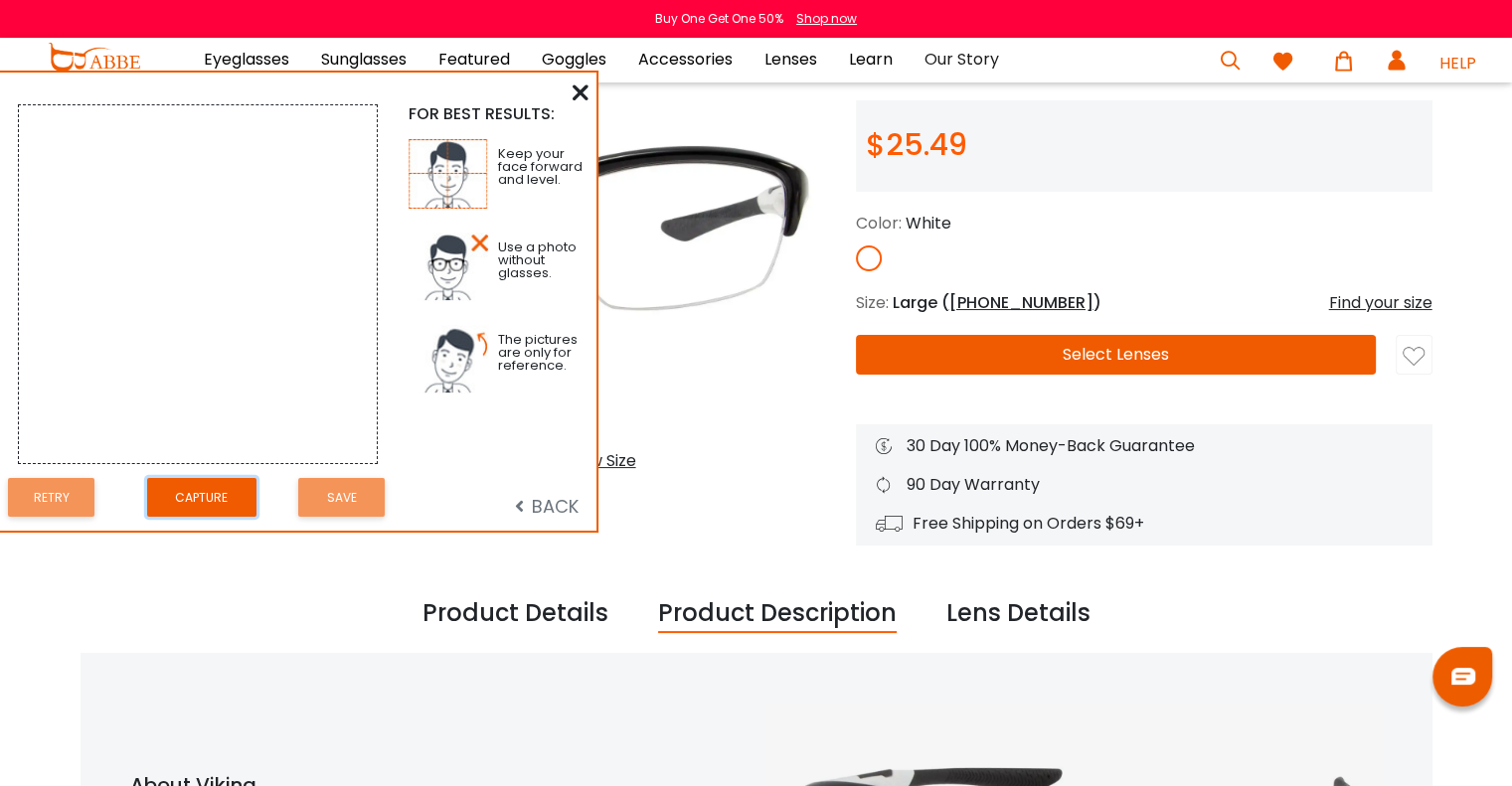 click on "Capture" at bounding box center [202, 497] 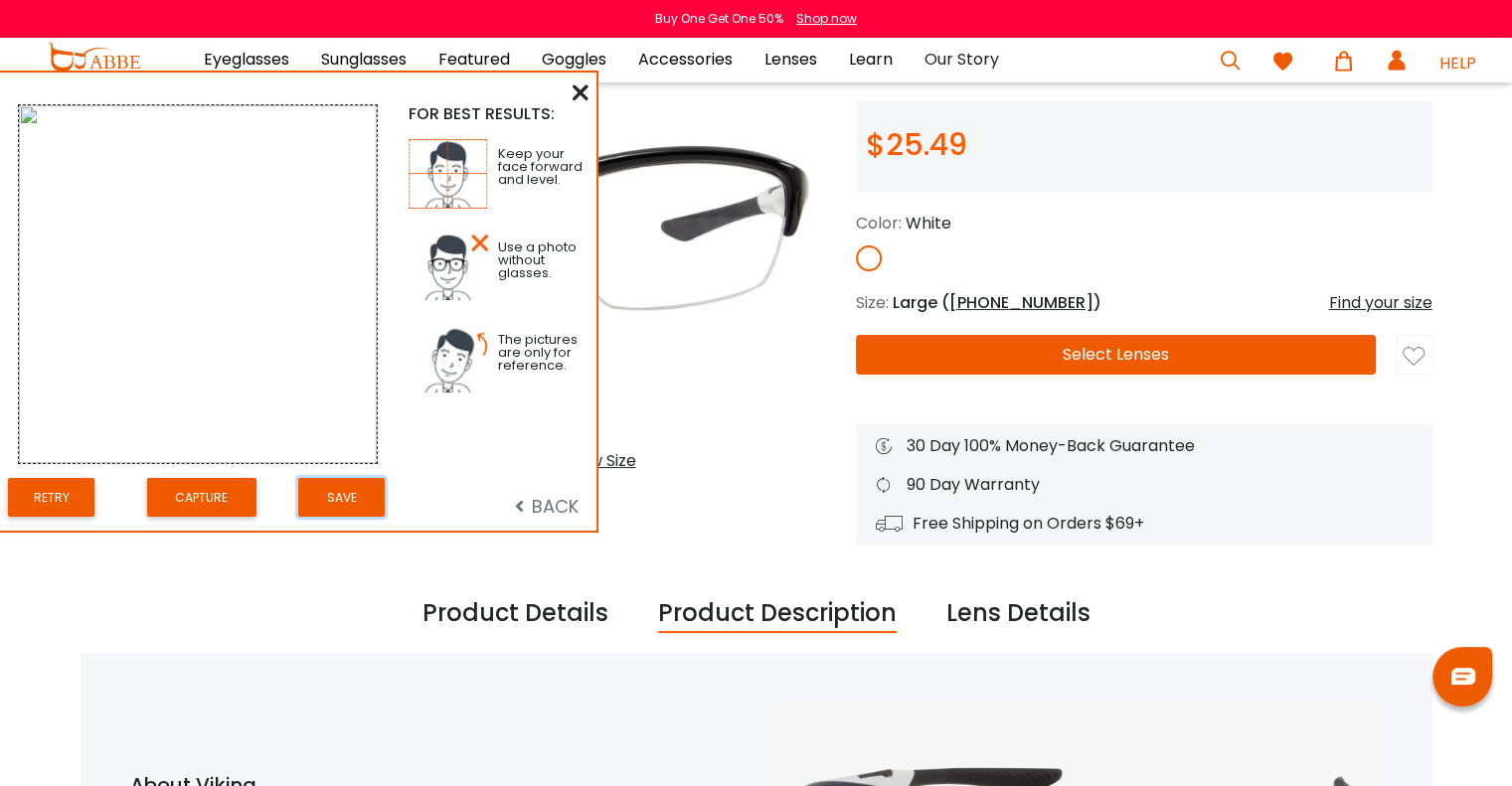 click on "Save" at bounding box center (341, 497) 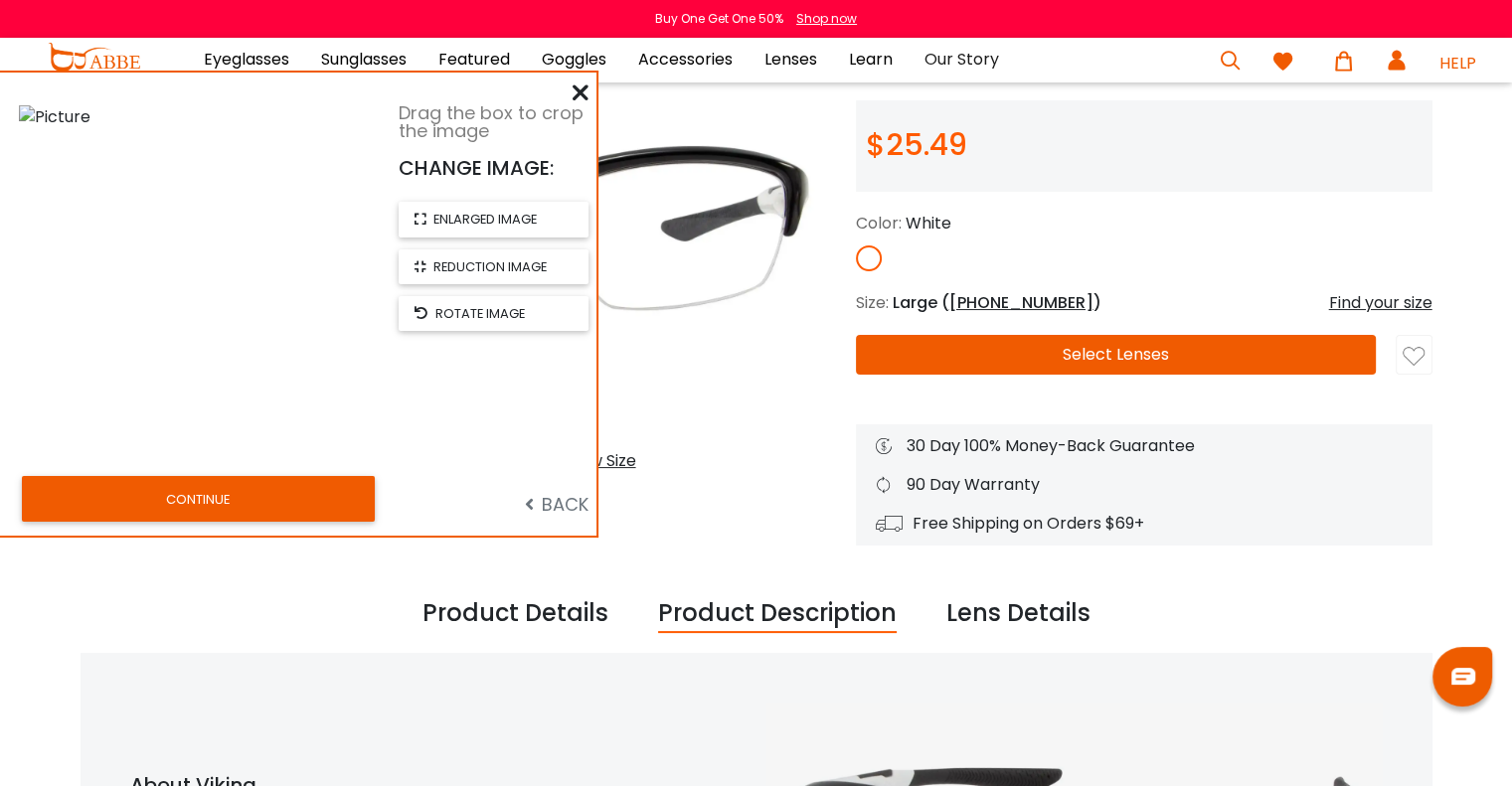 click on "CONTINUE" at bounding box center (198, 499) 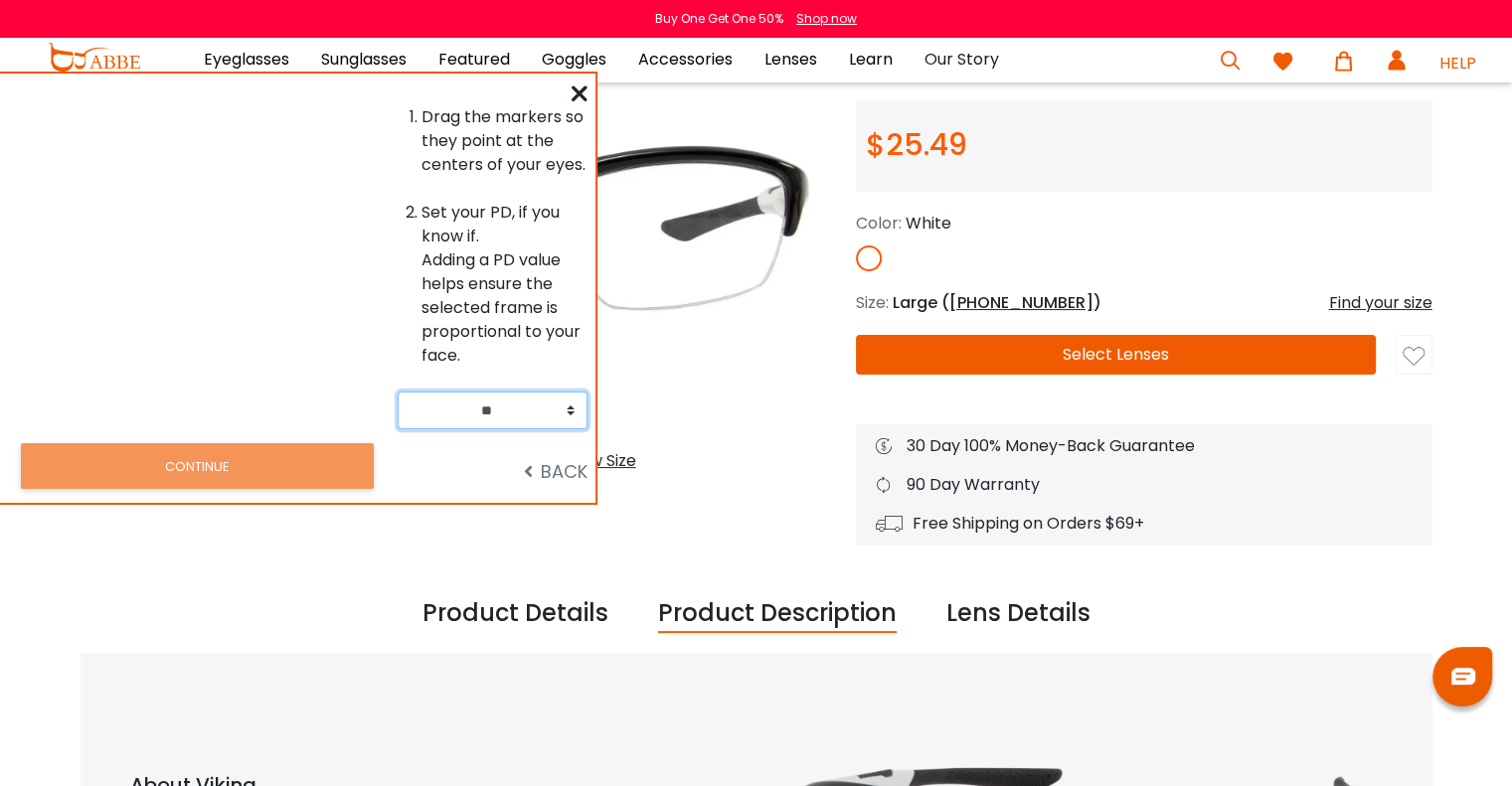 click on "** ** ** ** ** ** ** ** ** ** ** ** ** ** ** ** ** ** ** ** ** ** ** ** ** ** ** ** ** ** ** ** ** **" at bounding box center (492, 410) 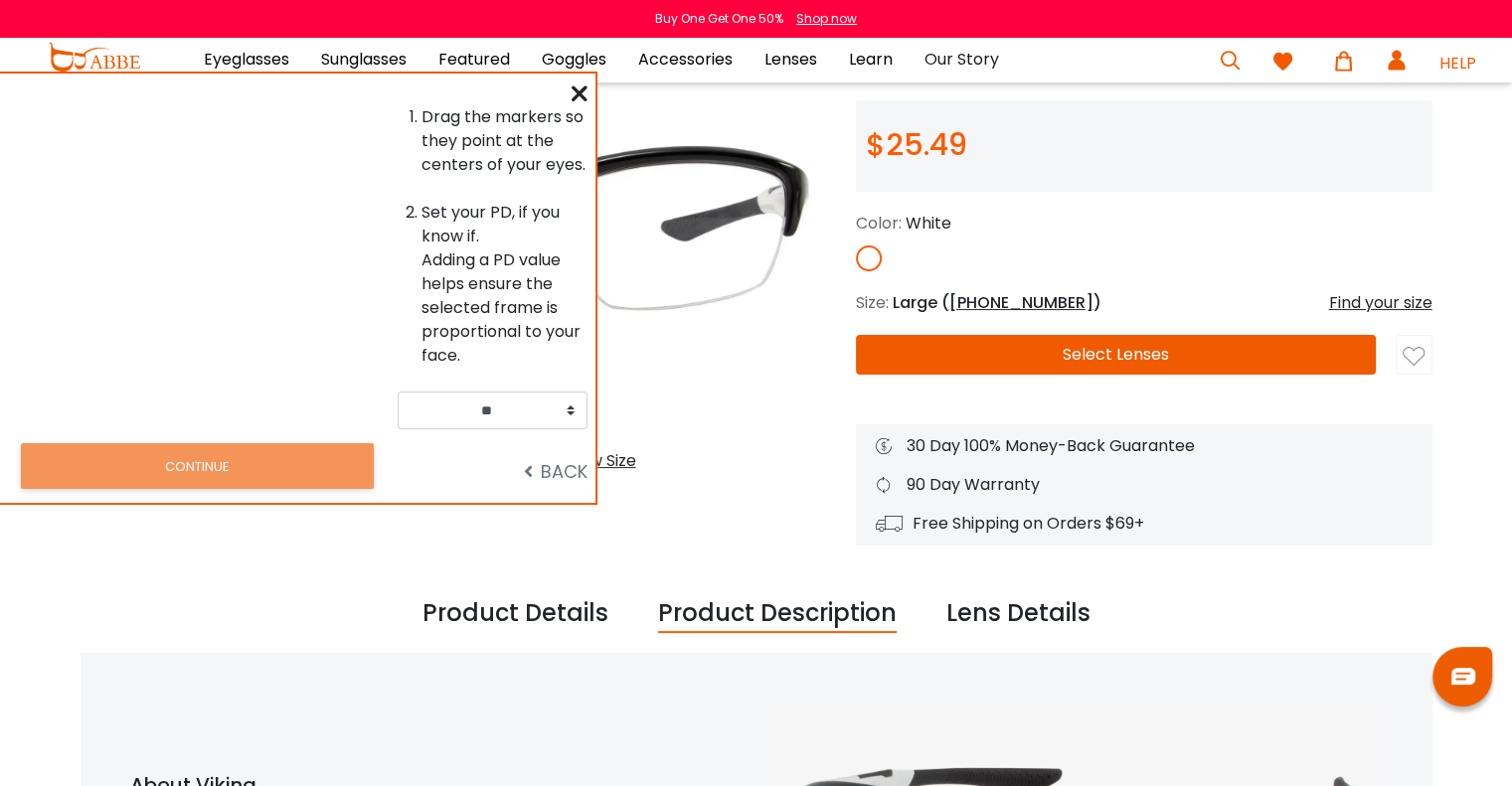 click at bounding box center (197, 267) 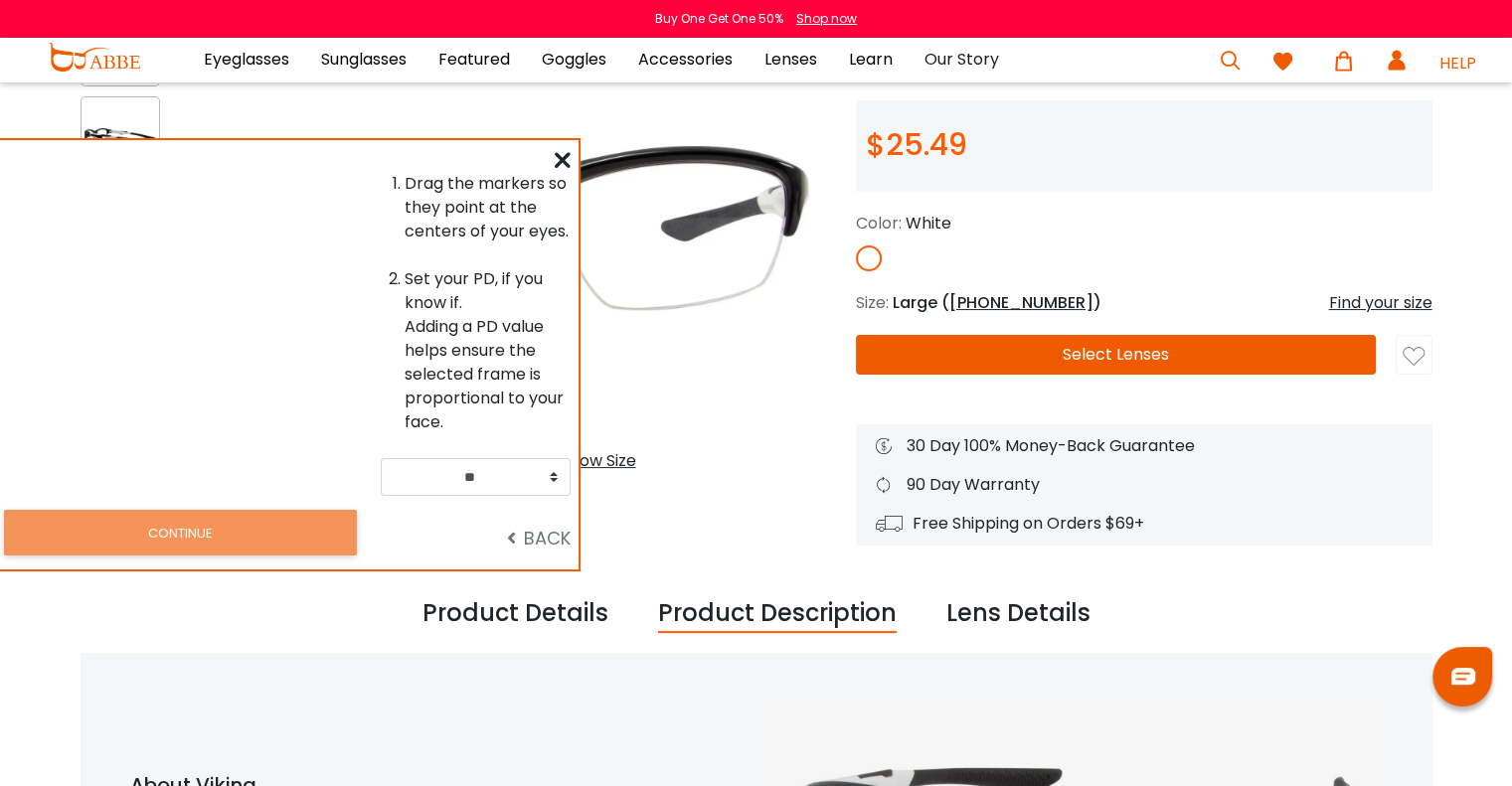 drag, startPoint x: 199, startPoint y: 241, endPoint x: 195, endPoint y: 297, distance: 56.142675 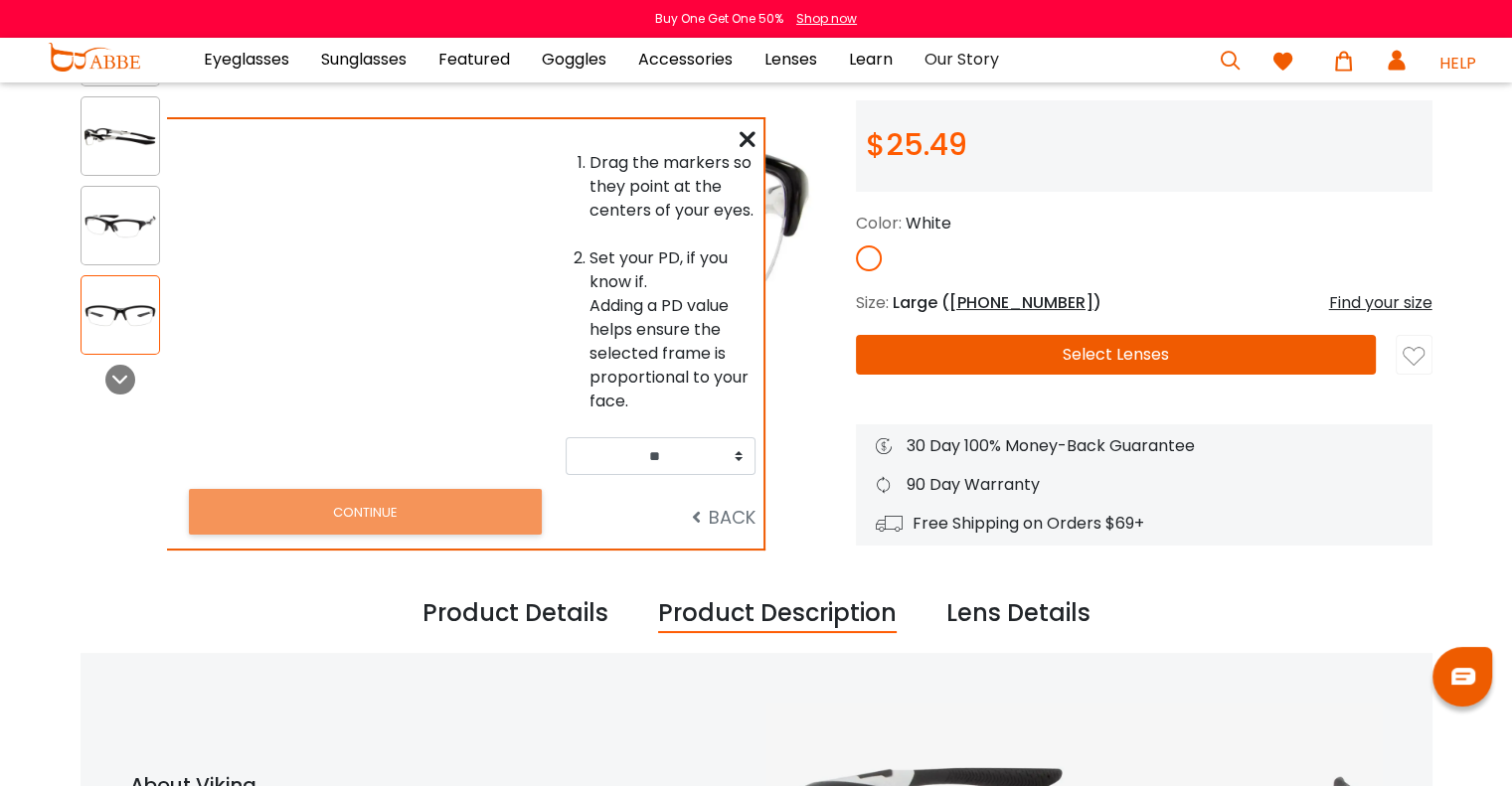 drag, startPoint x: 197, startPoint y: 294, endPoint x: 385, endPoint y: 279, distance: 188.5975 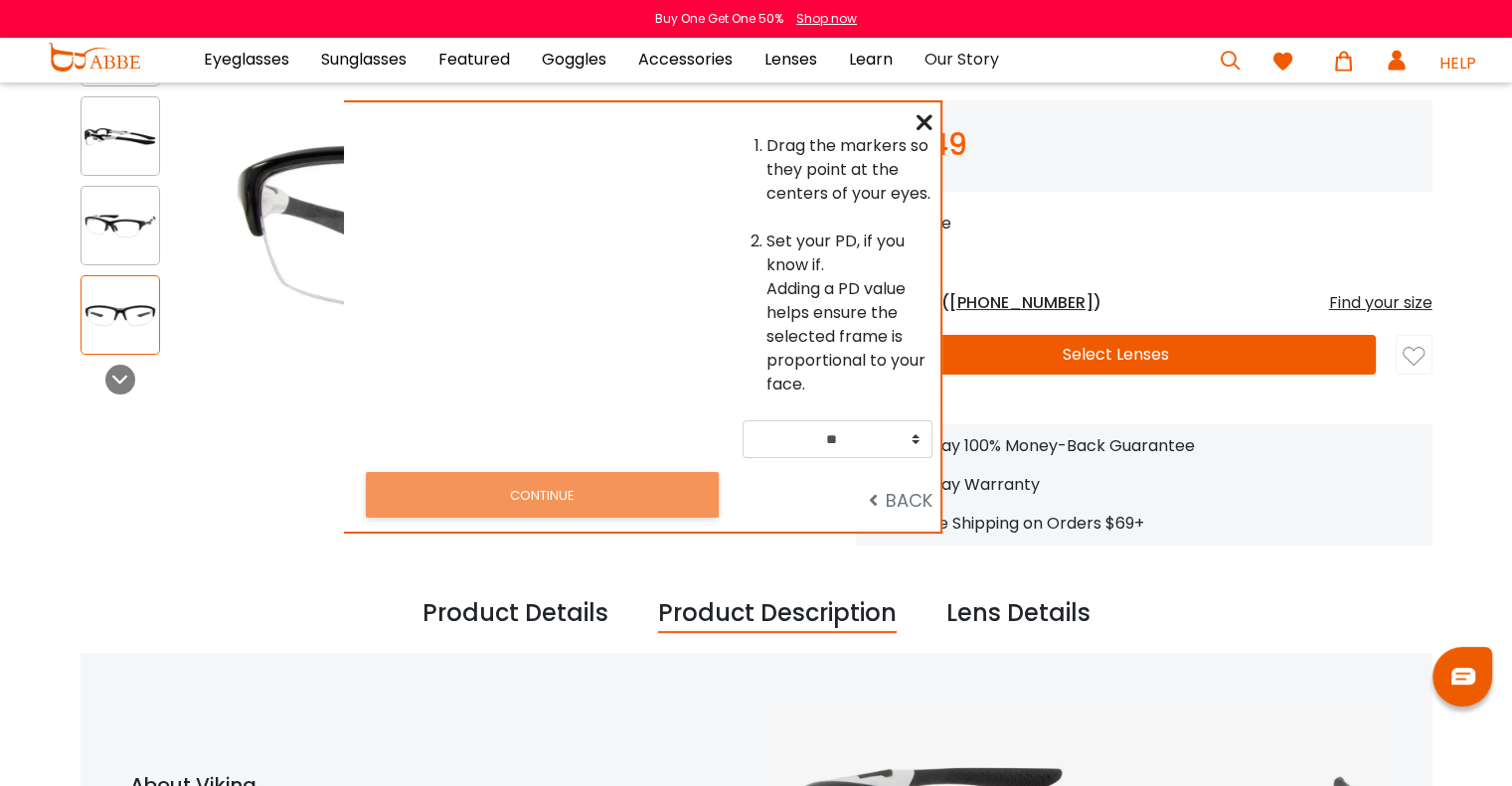 drag, startPoint x: 345, startPoint y: 314, endPoint x: 505, endPoint y: 292, distance: 161.50542 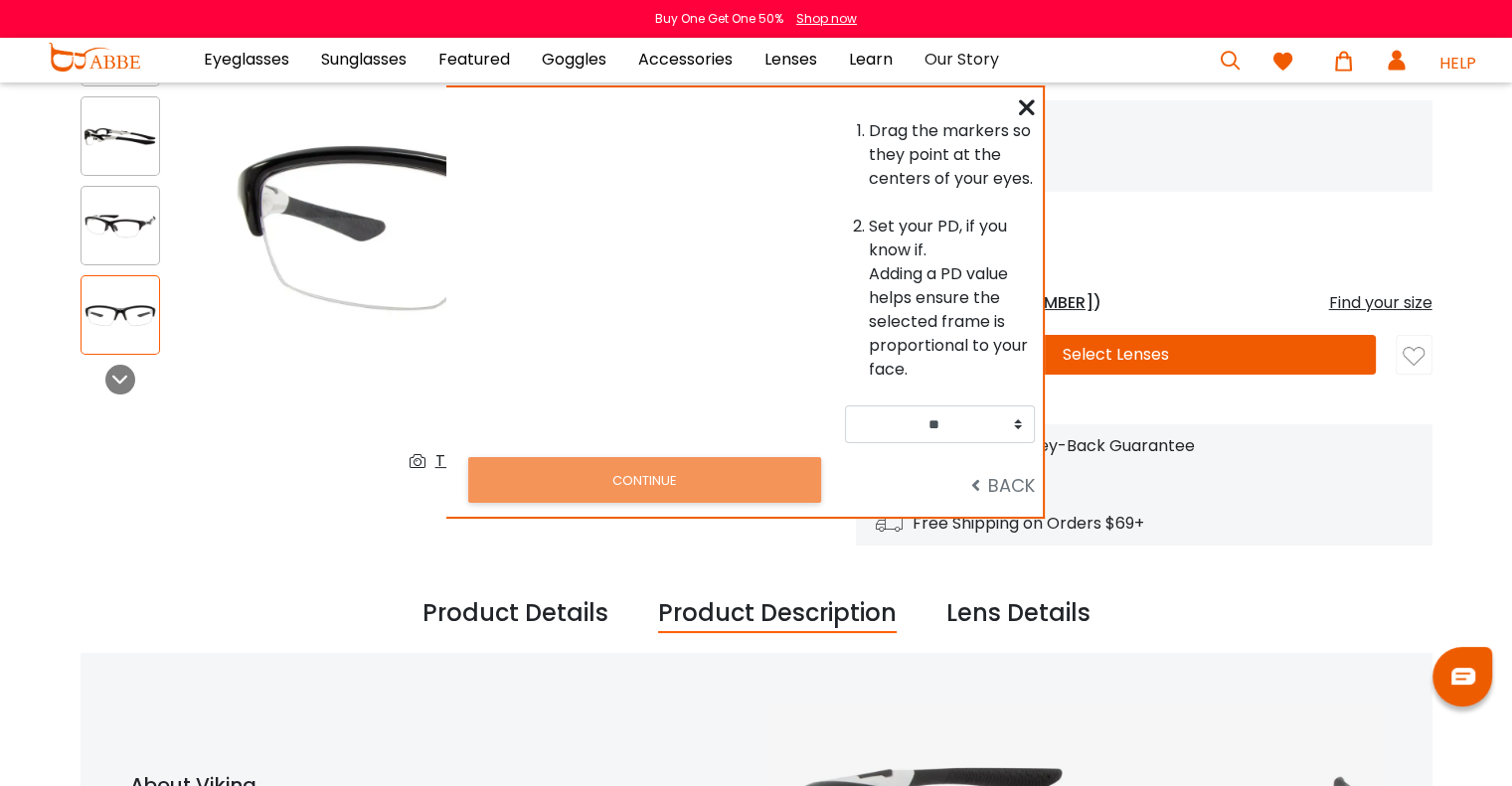 drag, startPoint x: 517, startPoint y: 297, endPoint x: 610, endPoint y: 271, distance: 96.56604 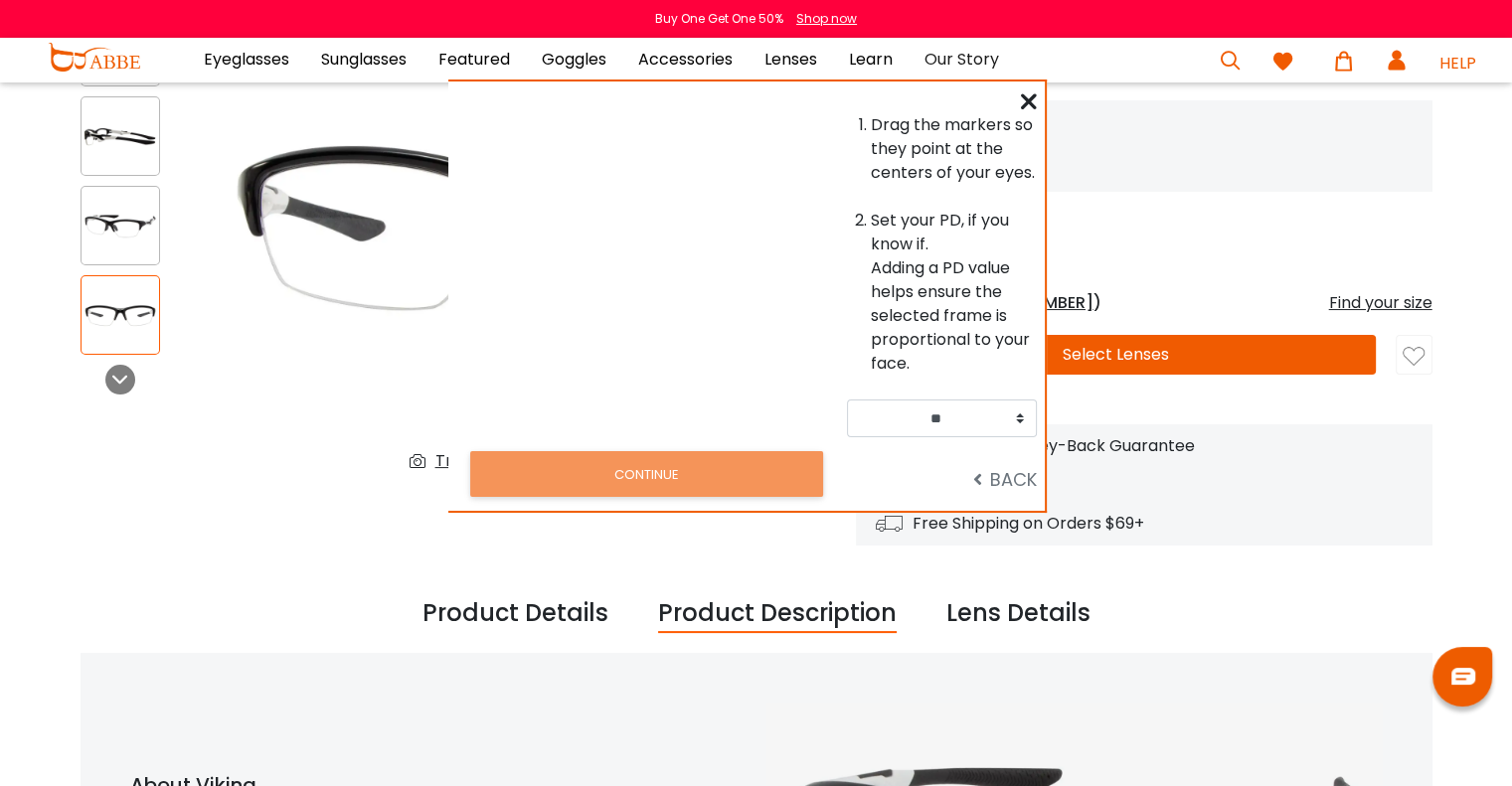 click at bounding box center [646, 275] 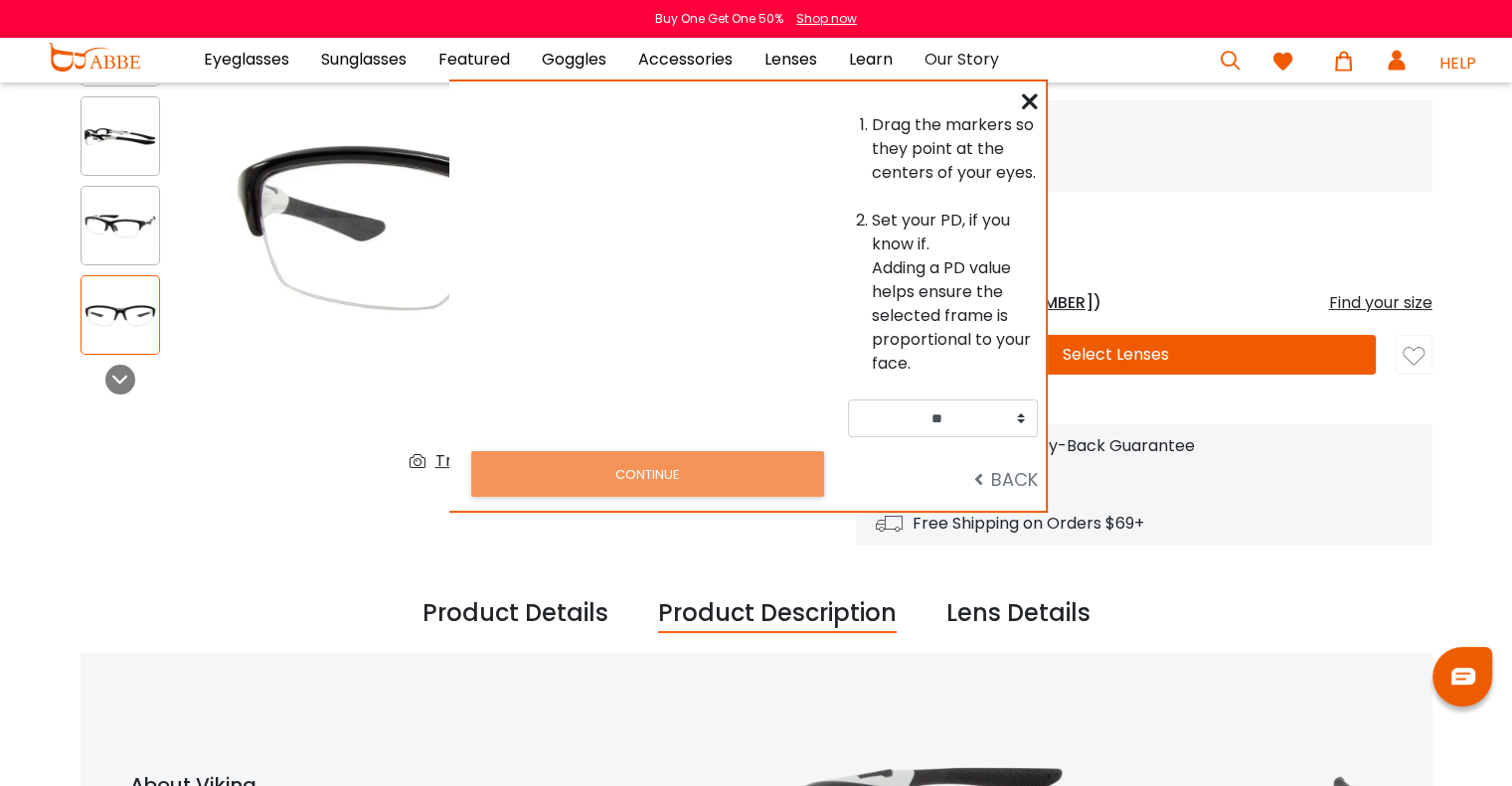 click at bounding box center (647, 275) 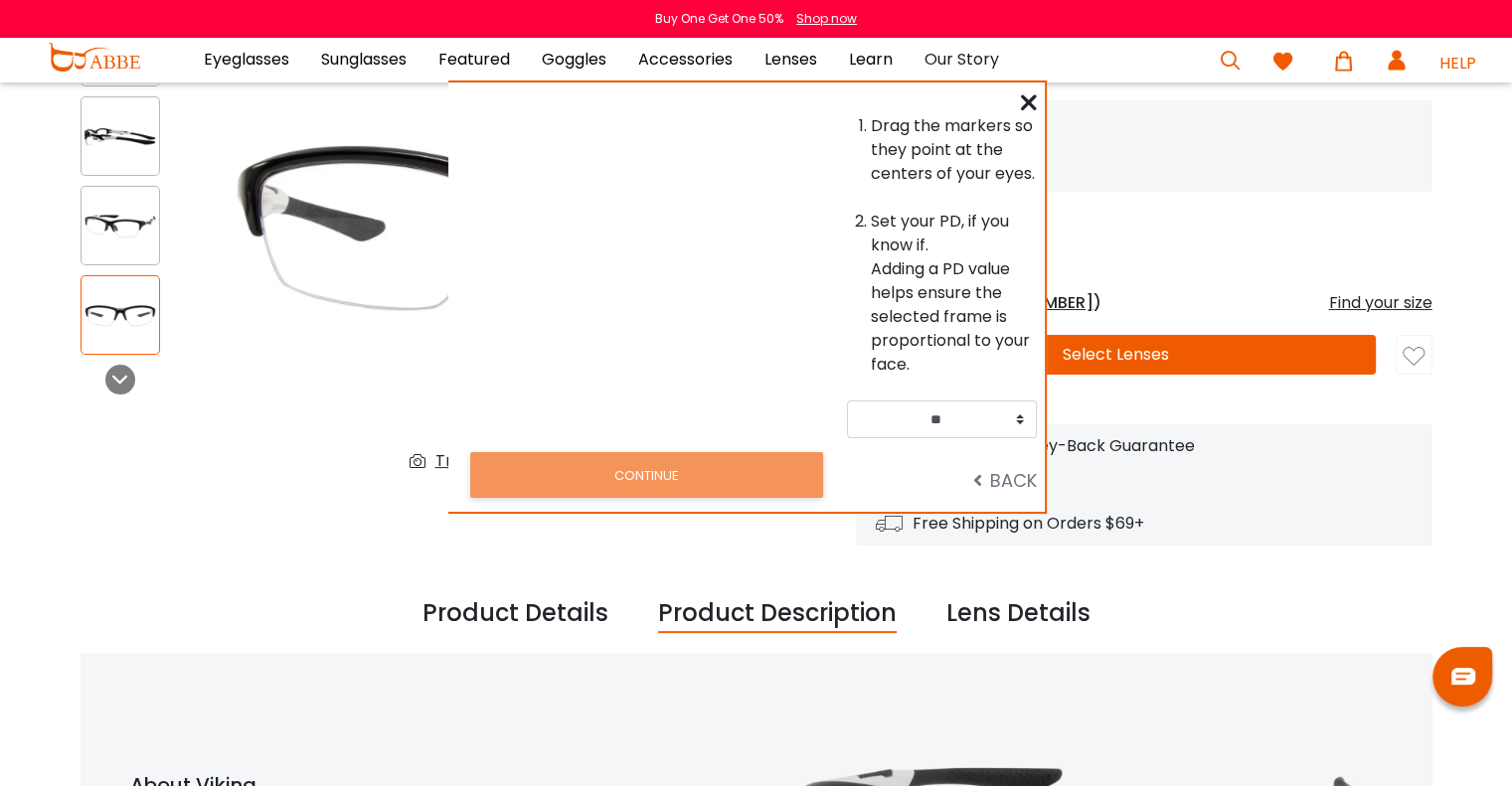 click at bounding box center [646, 276] 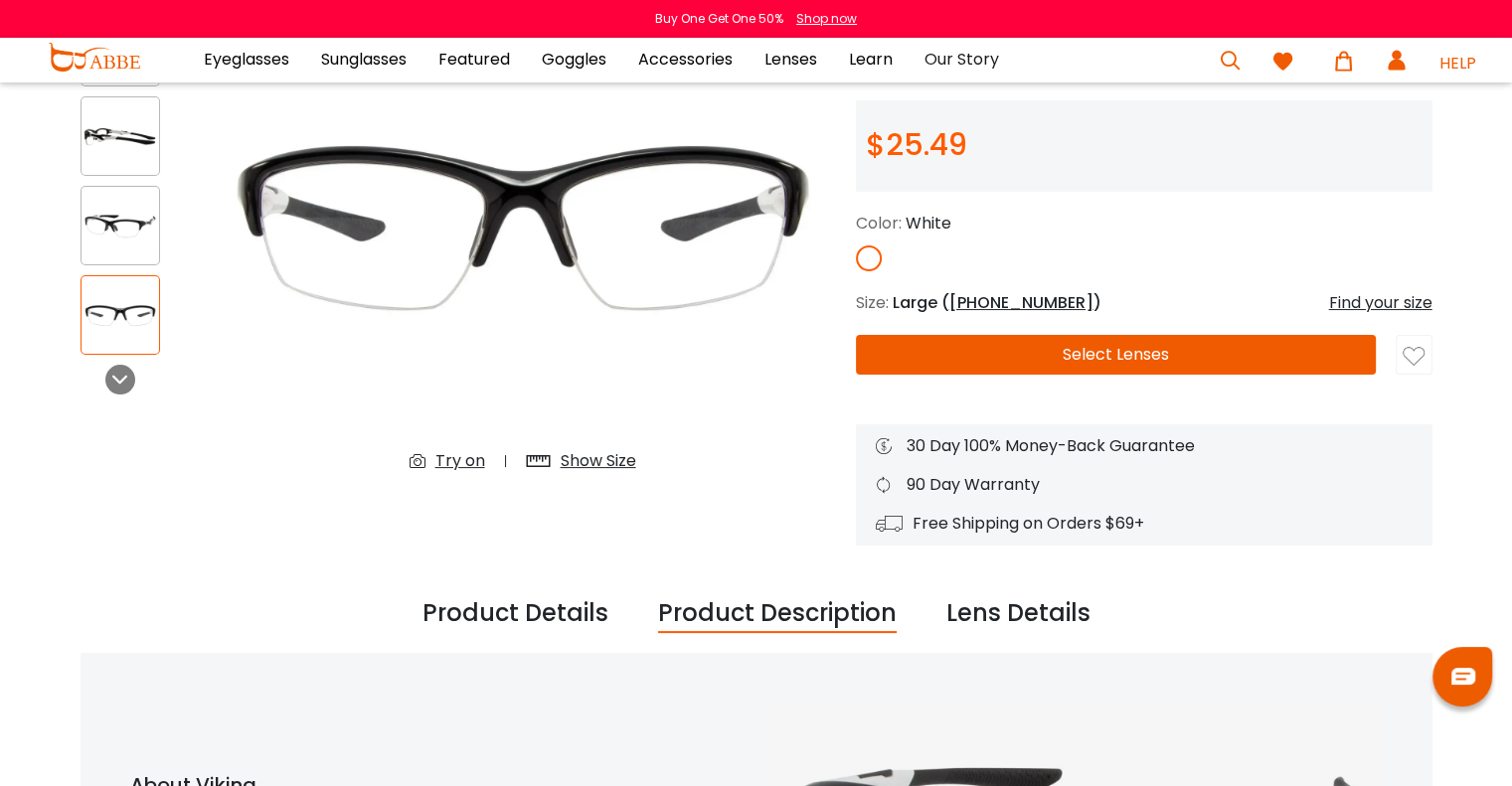 click on "Show Size" at bounding box center [598, 461] 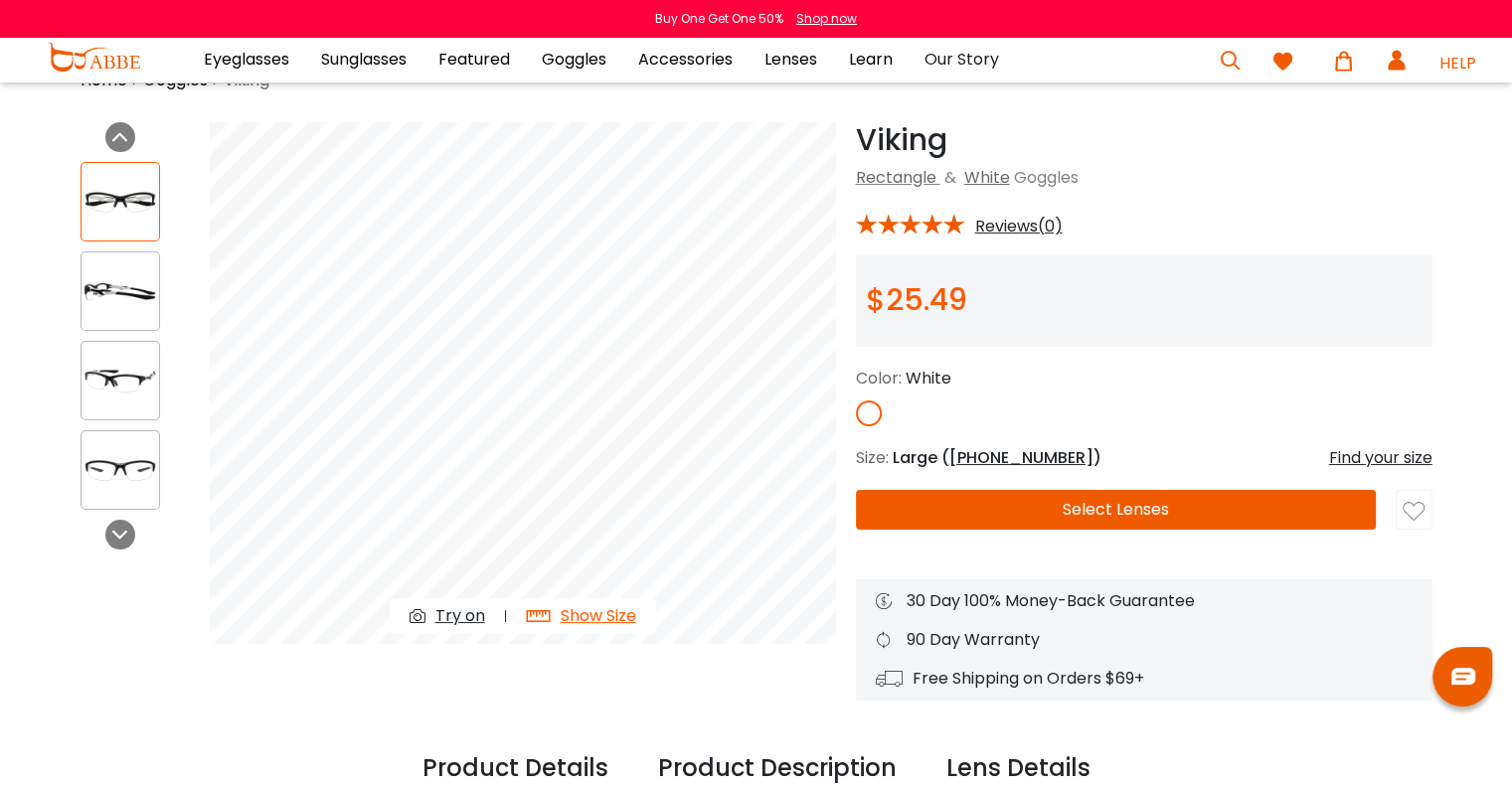 scroll, scrollTop: 0, scrollLeft: 0, axis: both 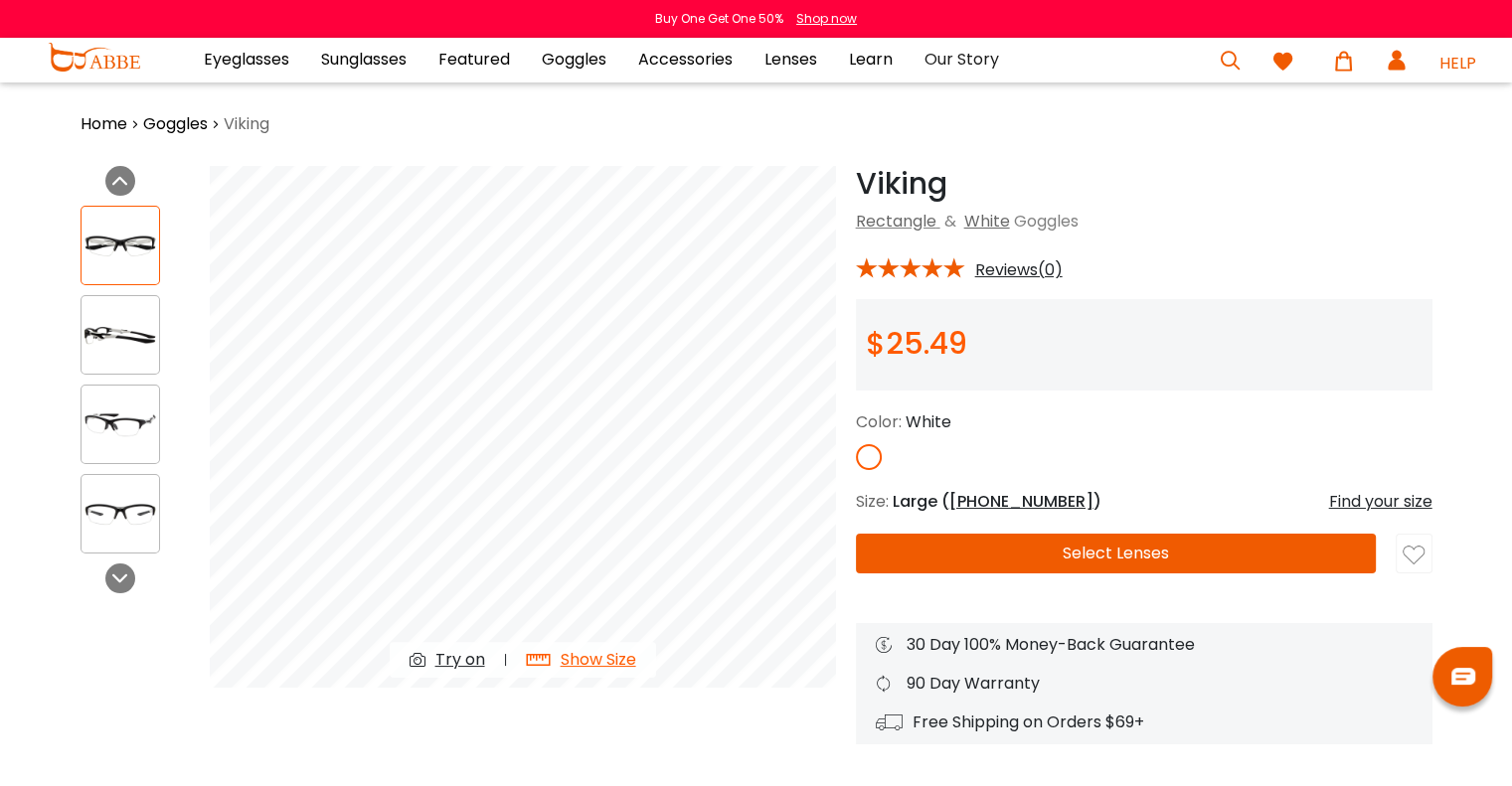 click on "Select Lenses" at bounding box center (1116, 553) 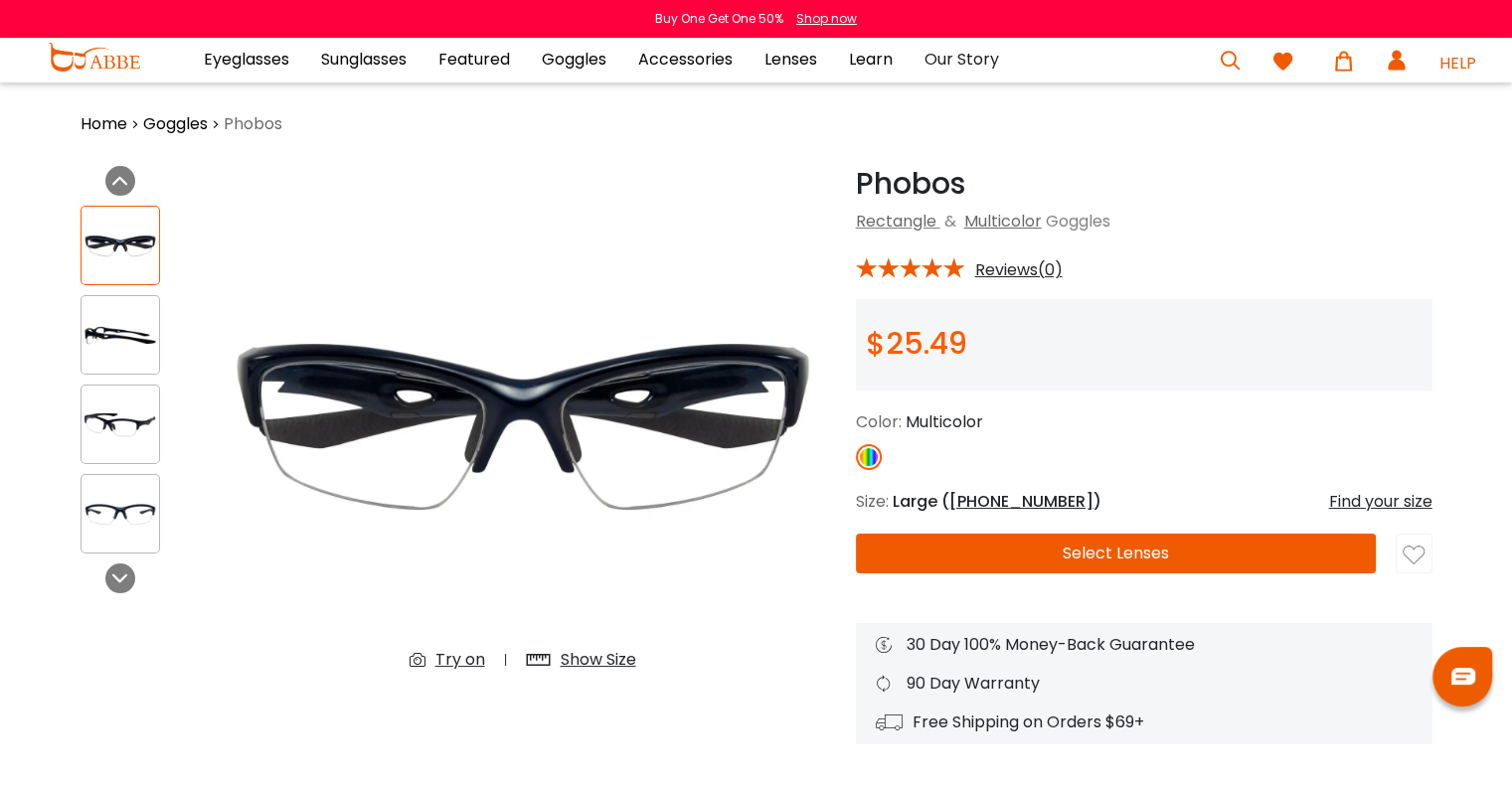 scroll, scrollTop: 0, scrollLeft: 0, axis: both 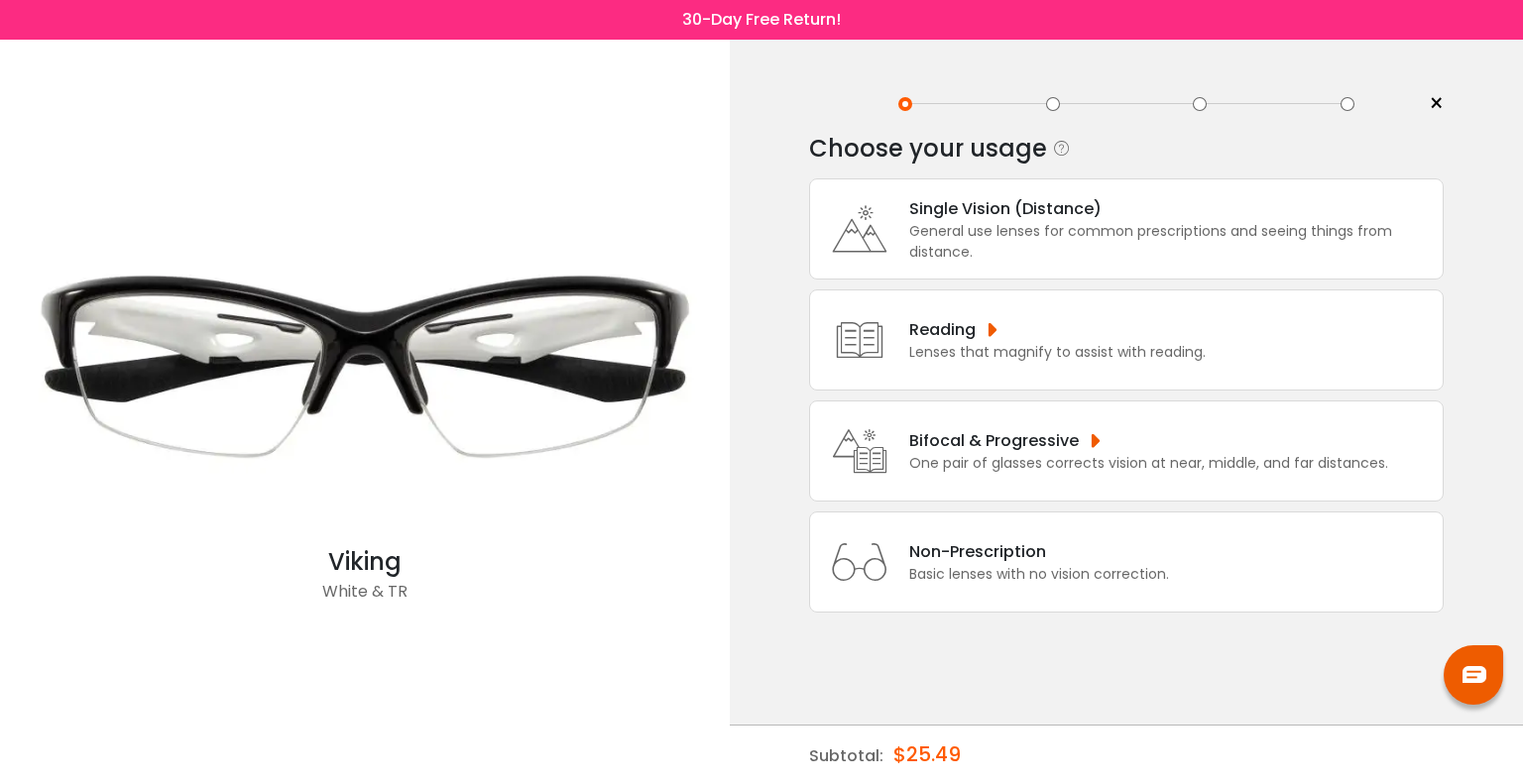 click on "General use lenses for common prescriptions and seeing things from distance." at bounding box center (1171, 242) 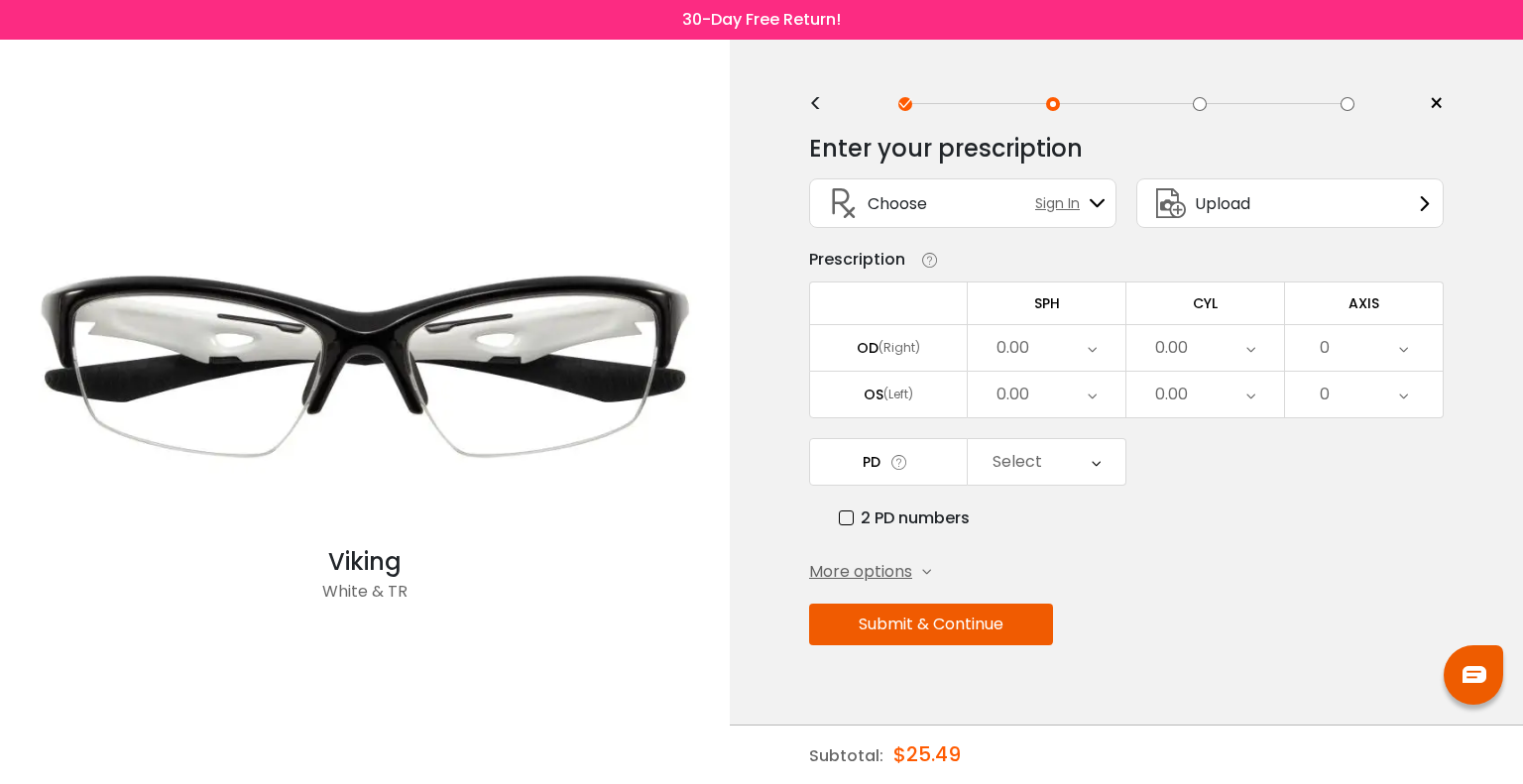 click on "Choose
Sign In" at bounding box center (963, 203) 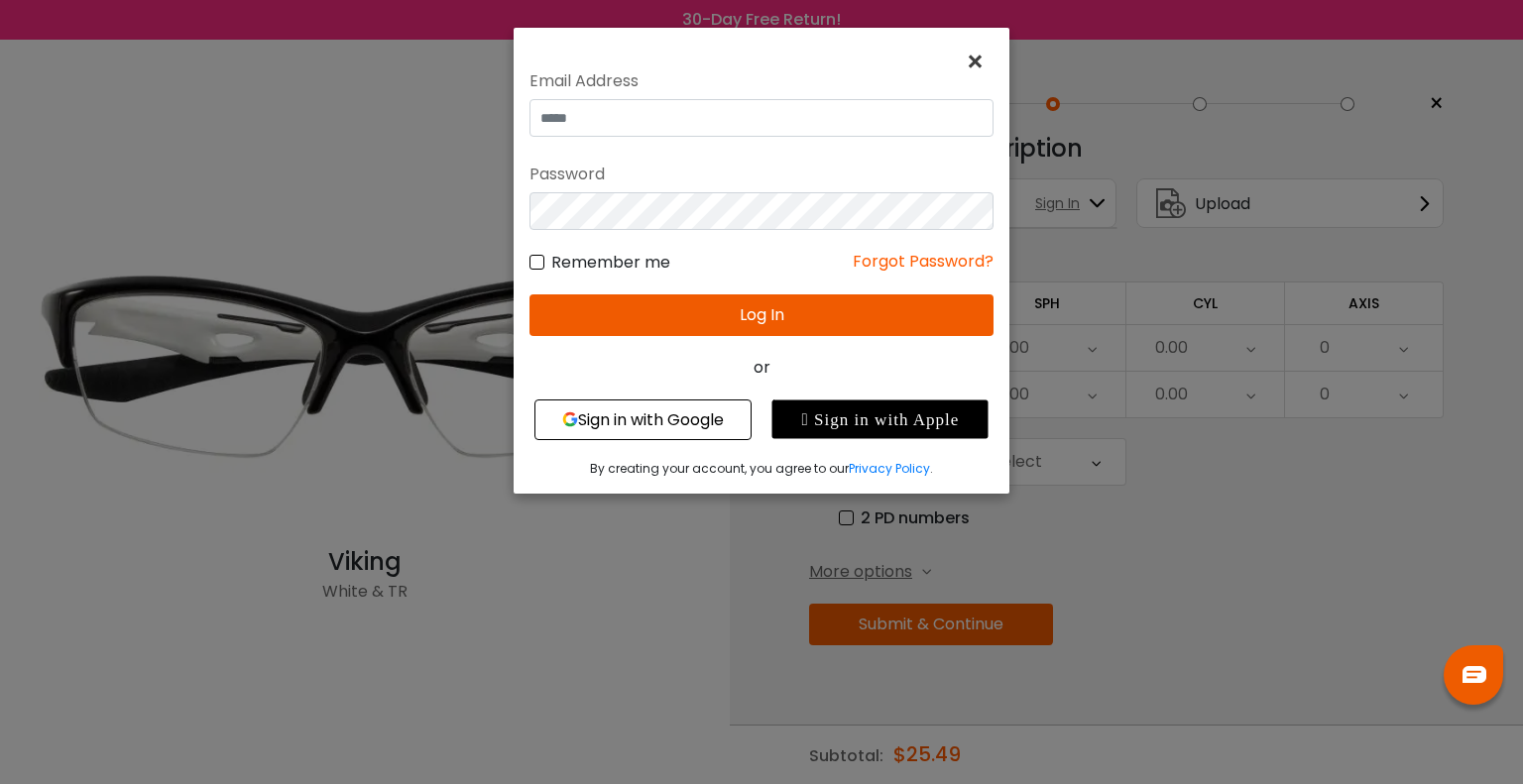 click on "×" at bounding box center [979, 61] 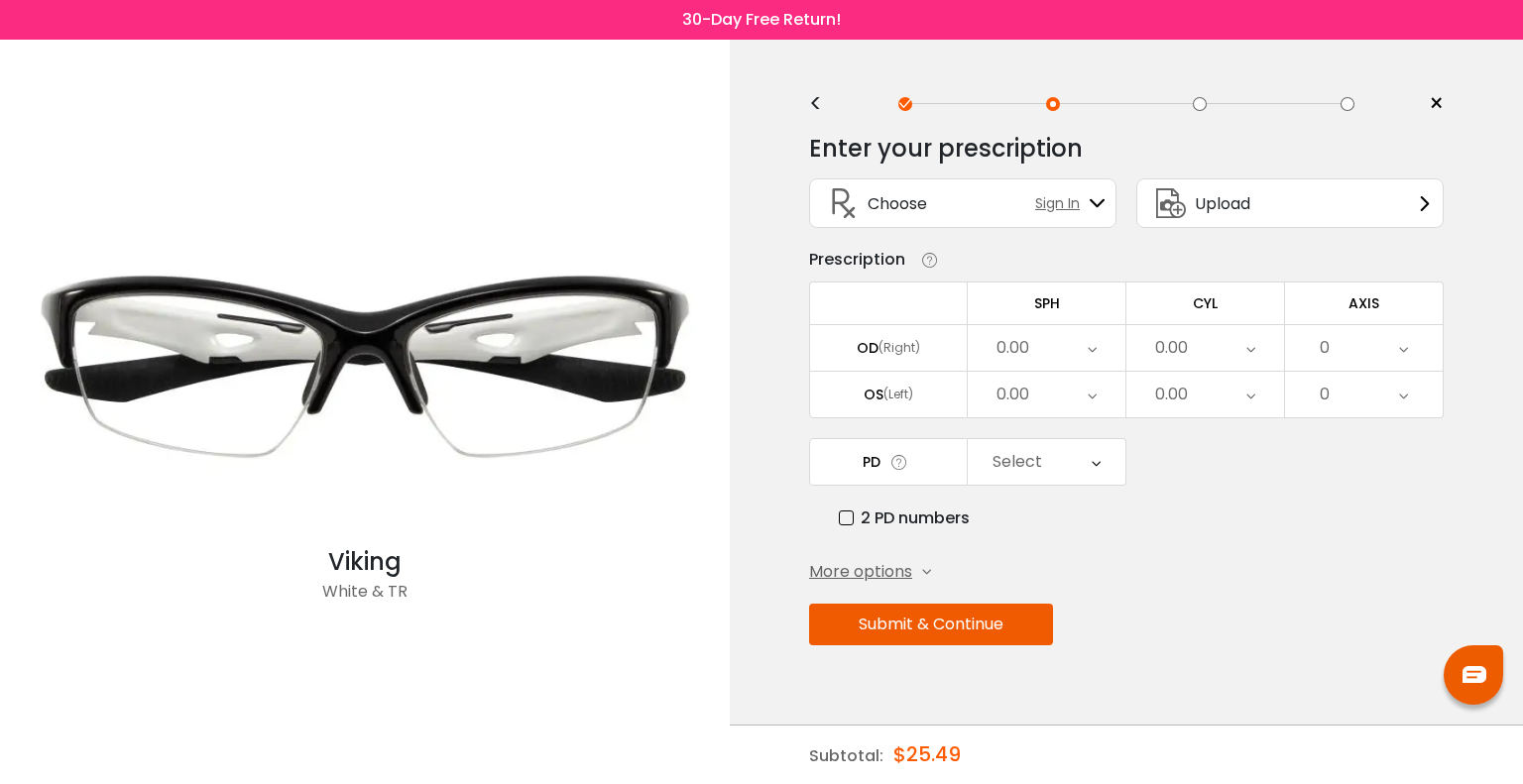 click on "0.00" at bounding box center (1046, 348) 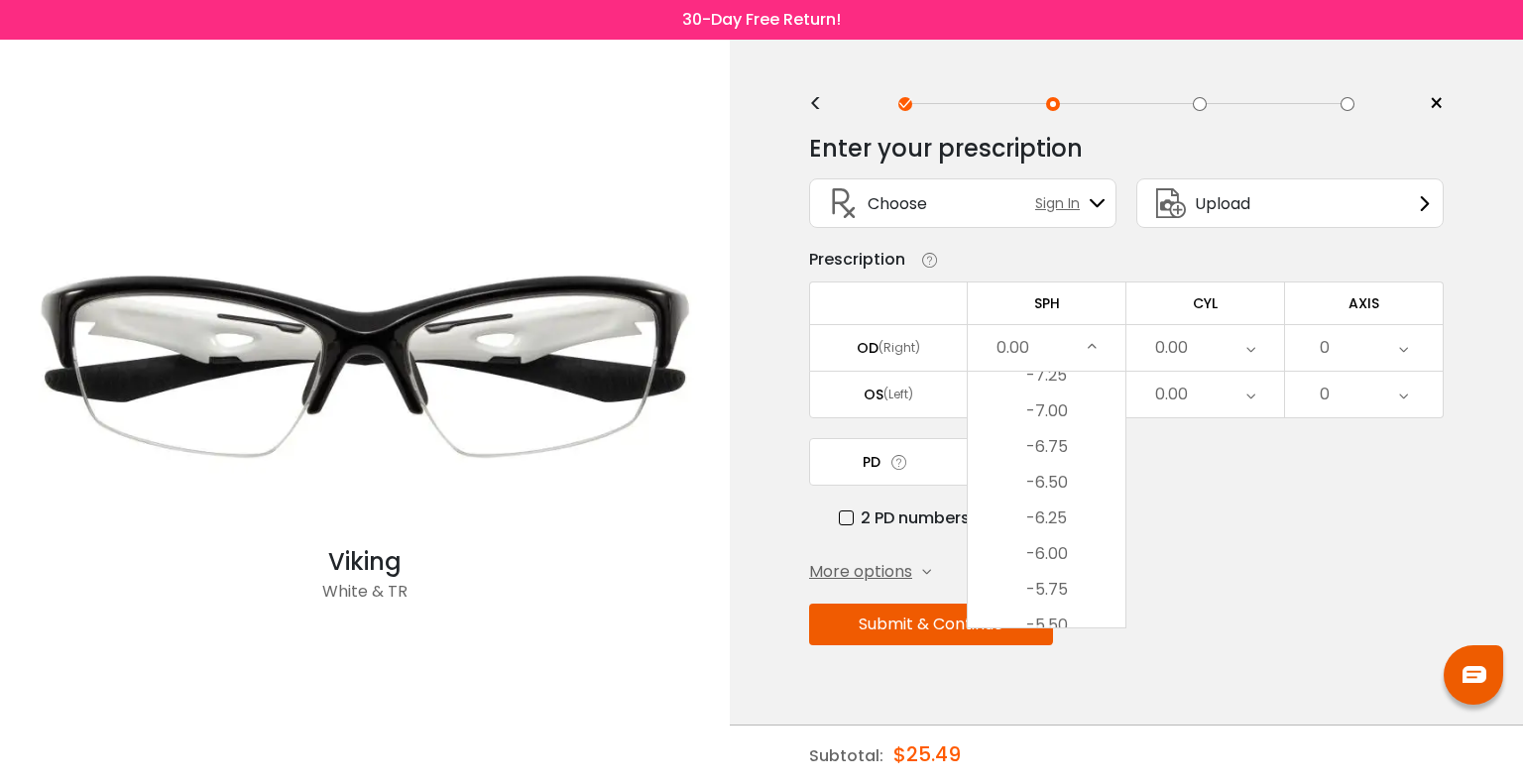 scroll, scrollTop: 1735, scrollLeft: 0, axis: vertical 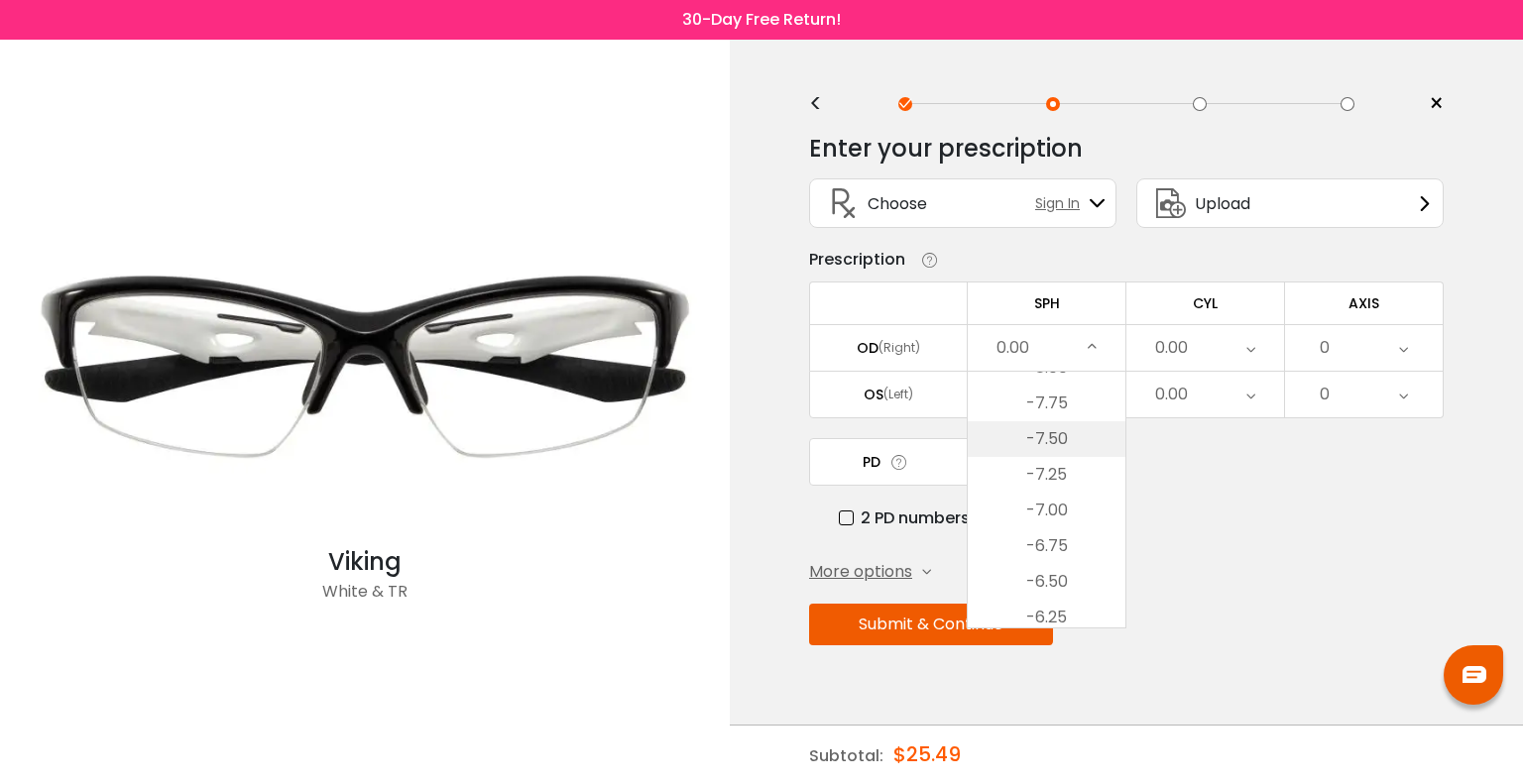 click on "-7.50" at bounding box center [1046, 439] 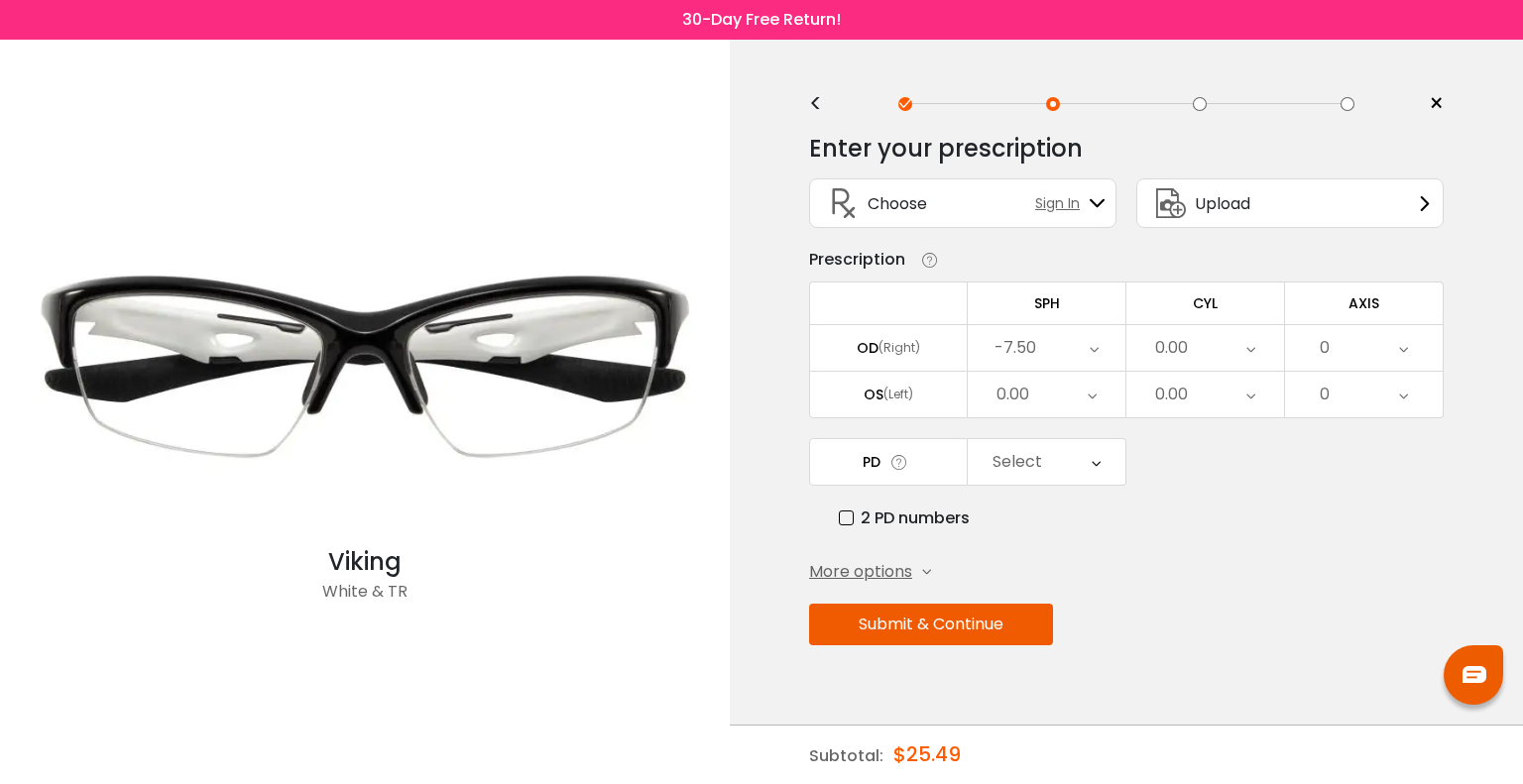 click on "0.00" at bounding box center [1205, 348] 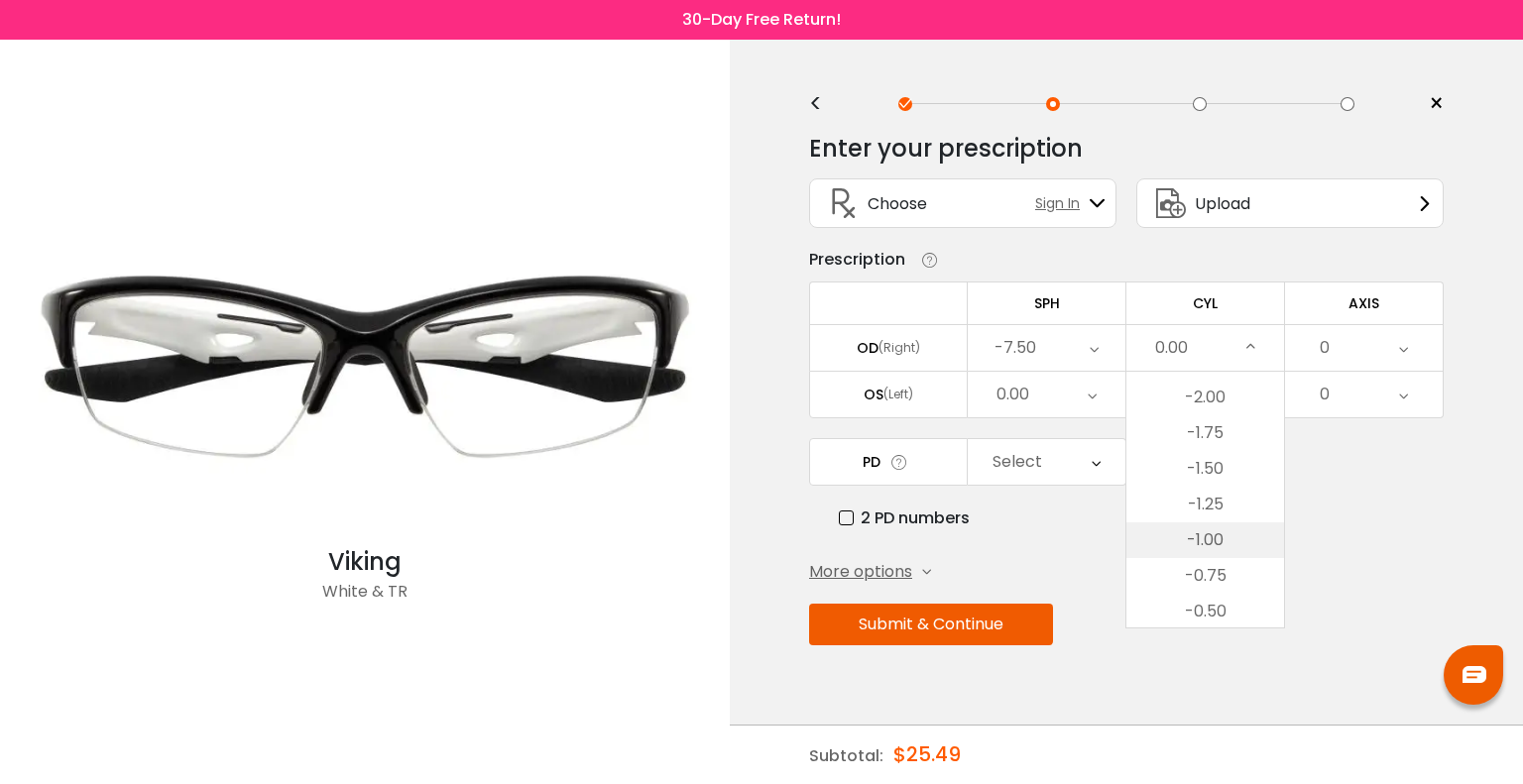 scroll, scrollTop: 529, scrollLeft: 0, axis: vertical 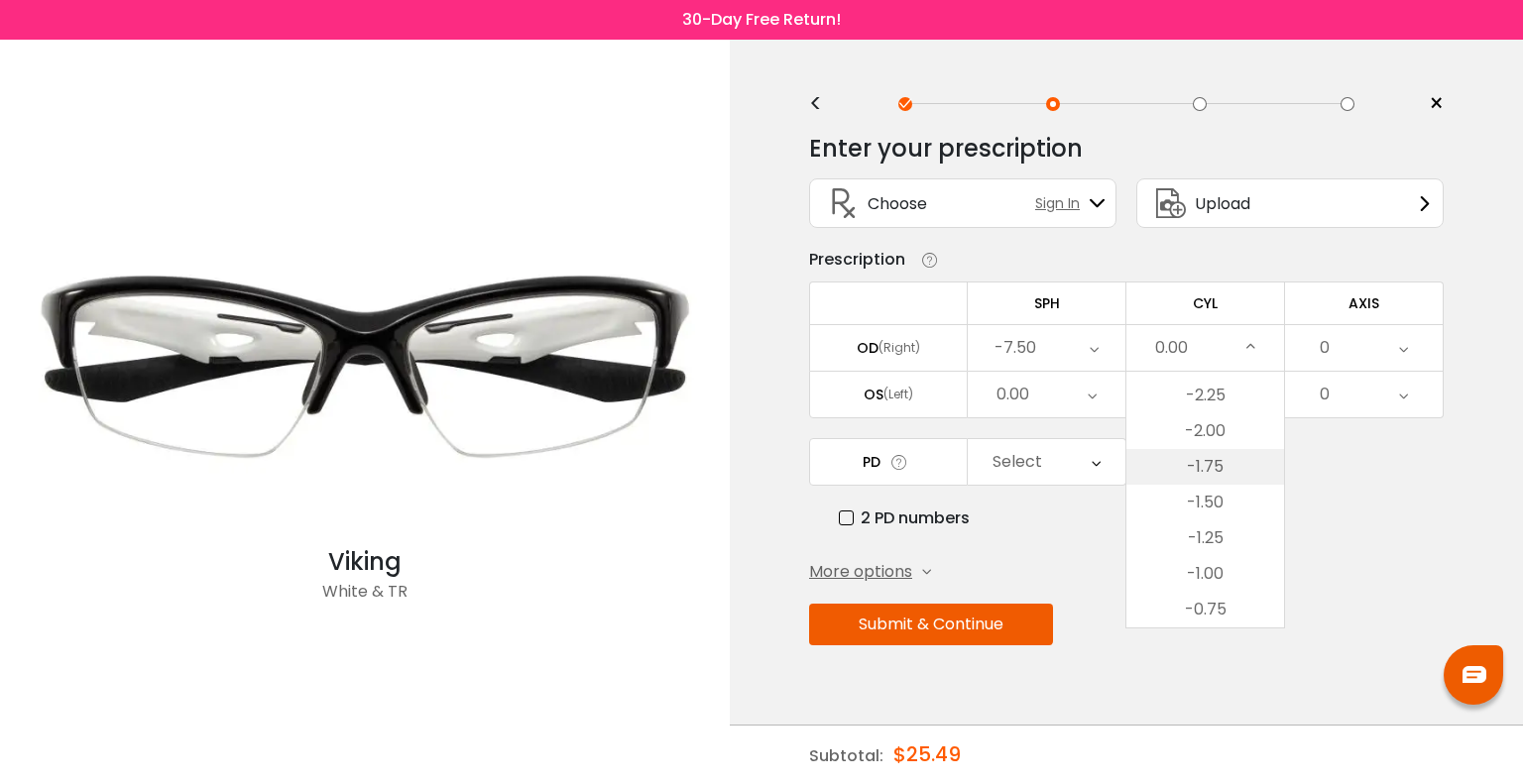 click on "-1.75" at bounding box center (1205, 467) 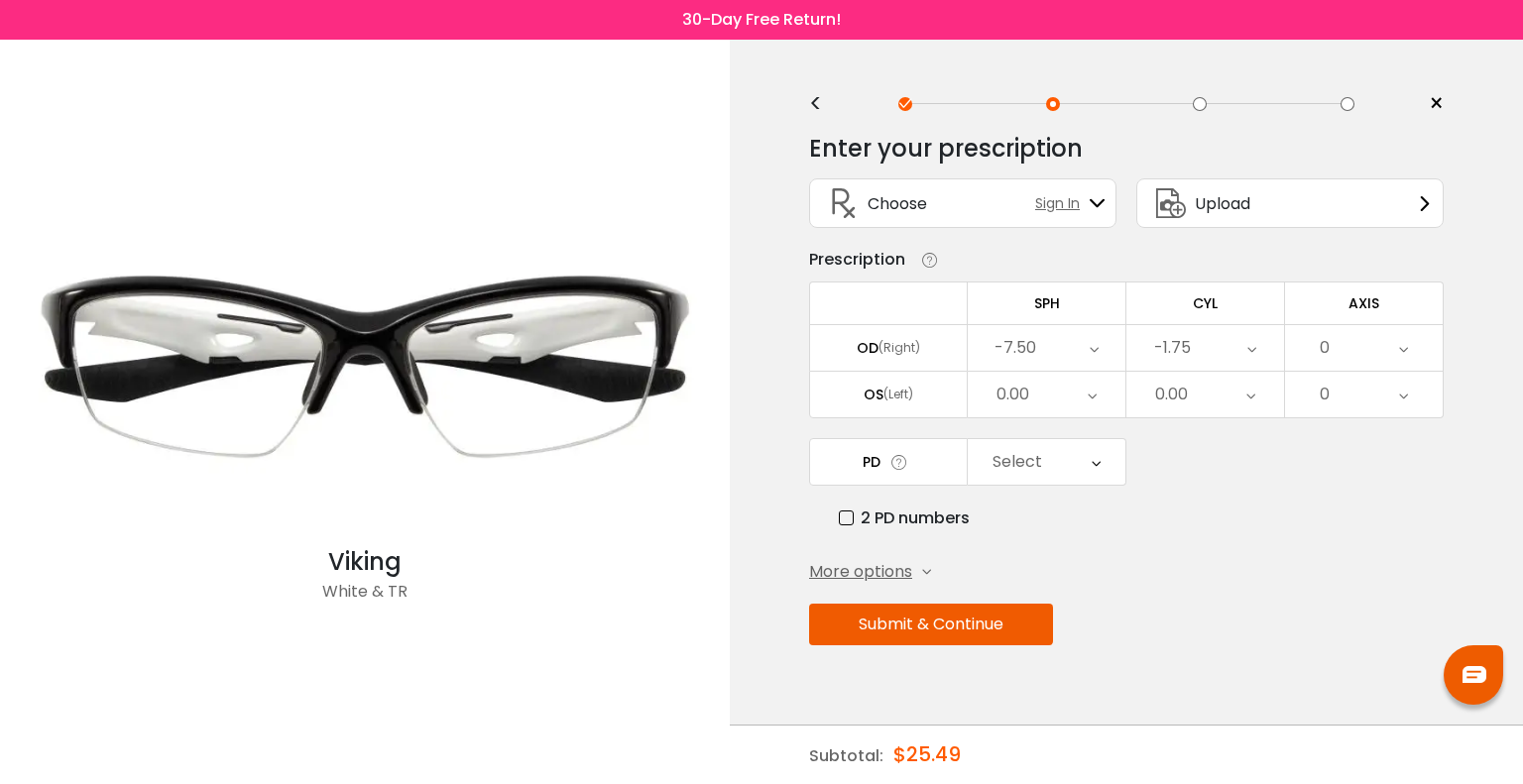 click on "0" at bounding box center (1363, 348) 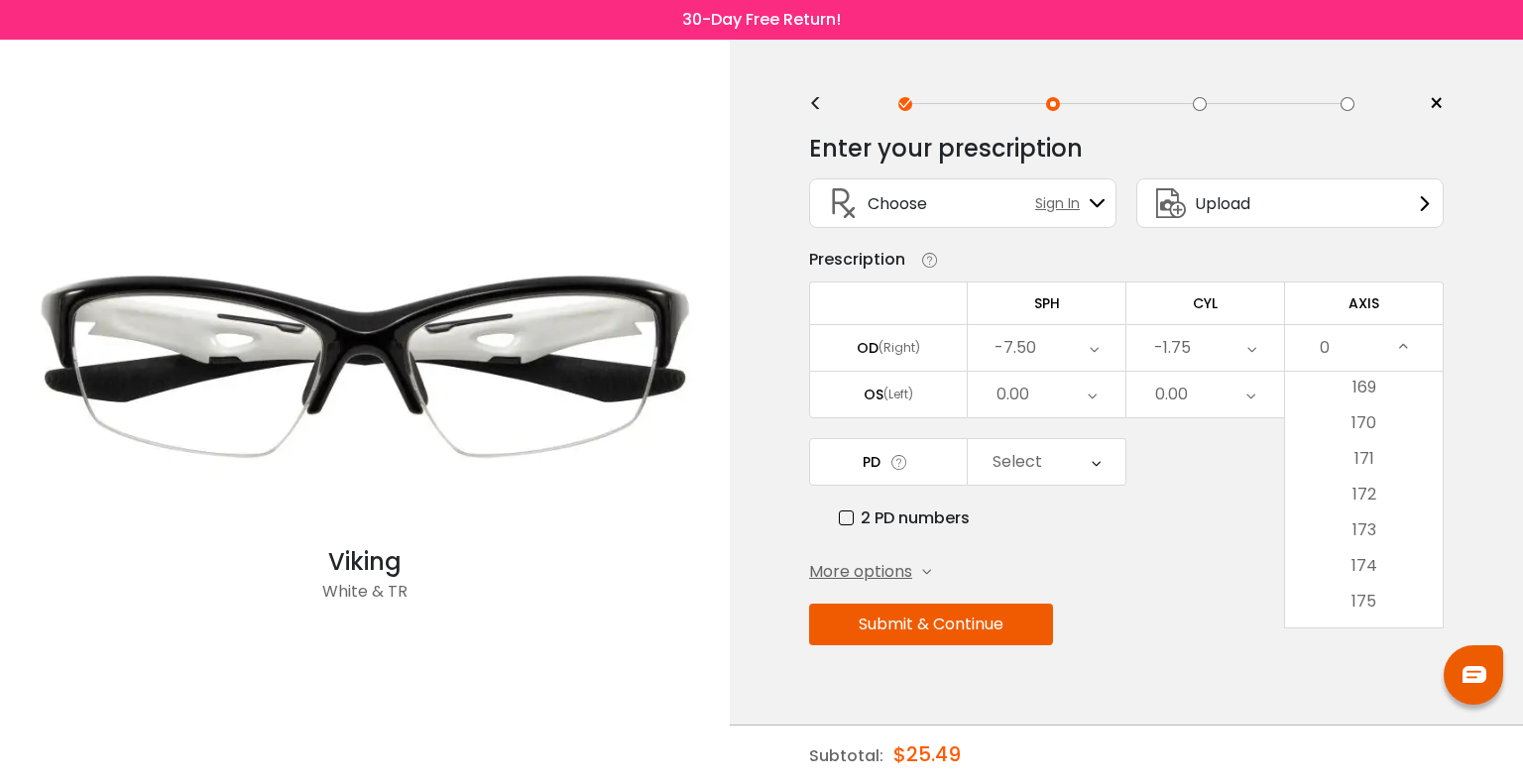 scroll, scrollTop: 6202, scrollLeft: 0, axis: vertical 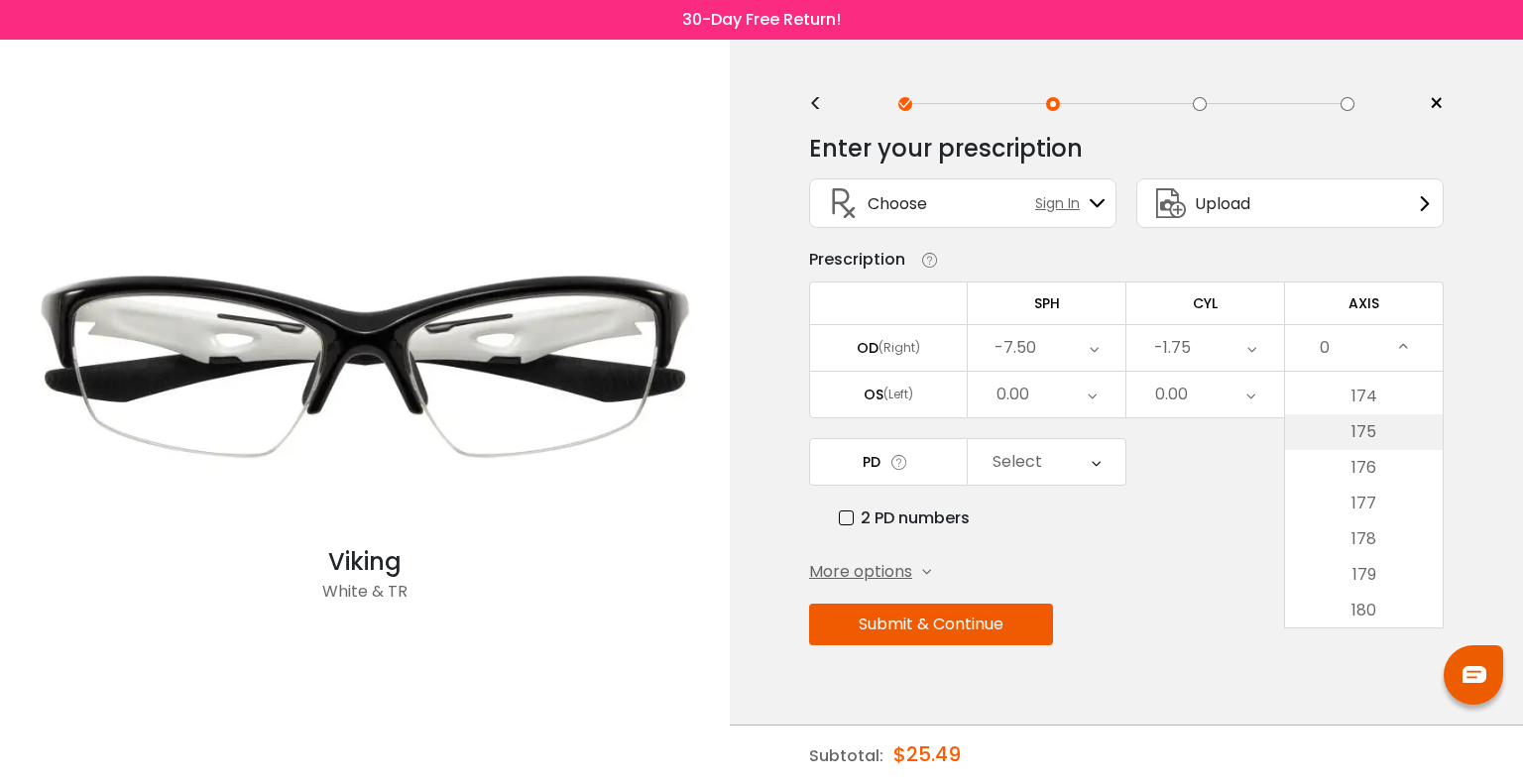 click on "175" at bounding box center (1363, 432) 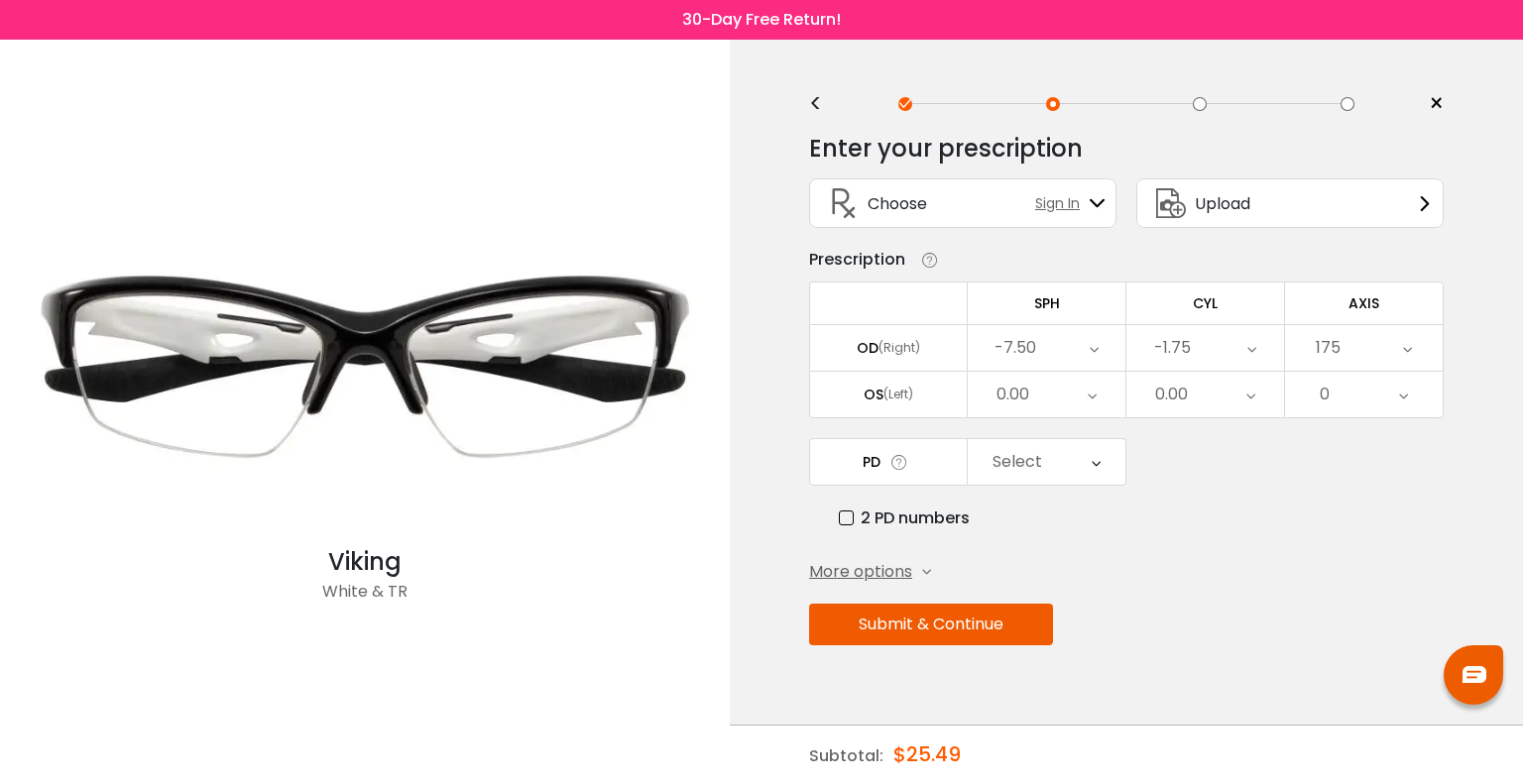 click at bounding box center (1092, 394) 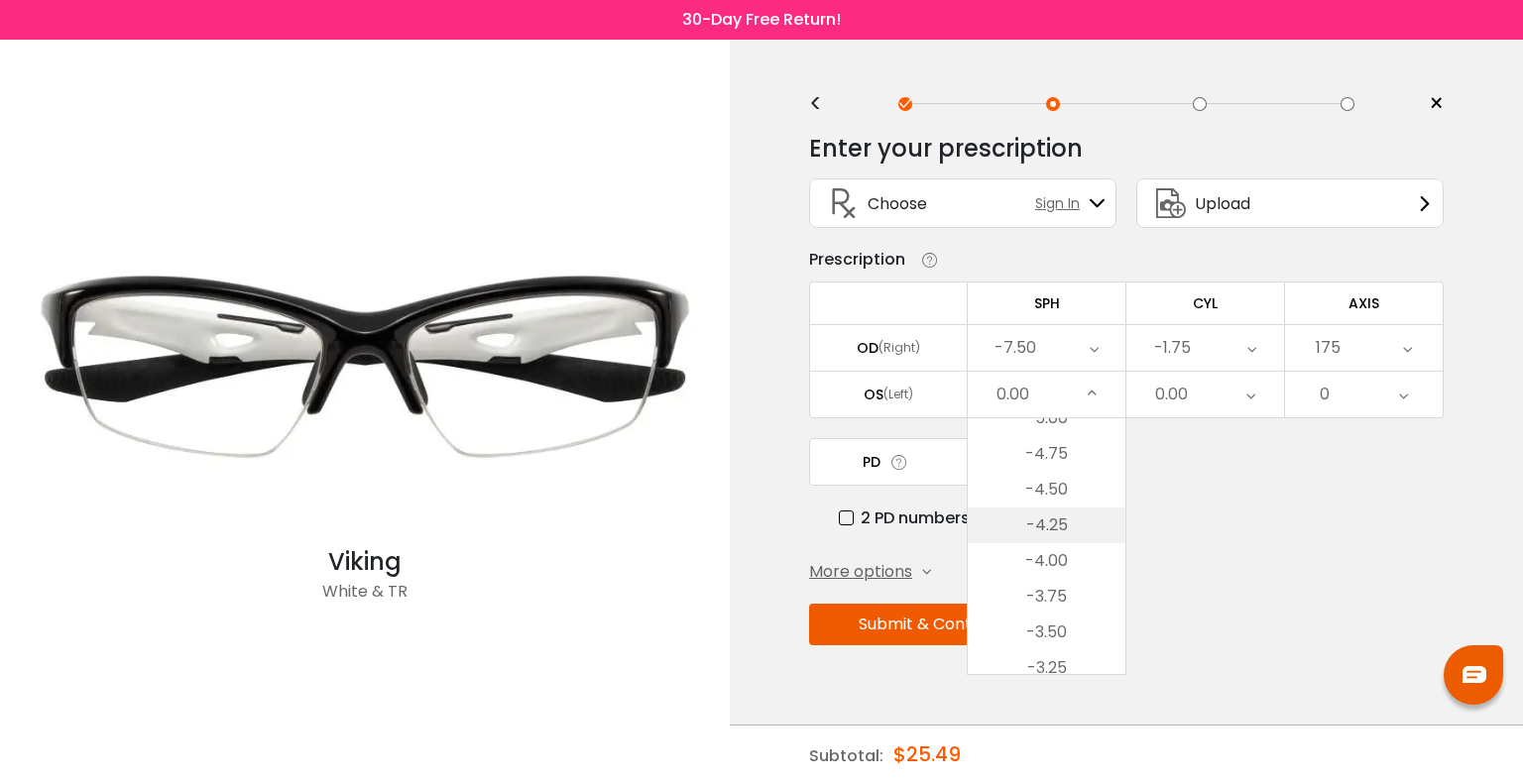 scroll, scrollTop: 2131, scrollLeft: 0, axis: vertical 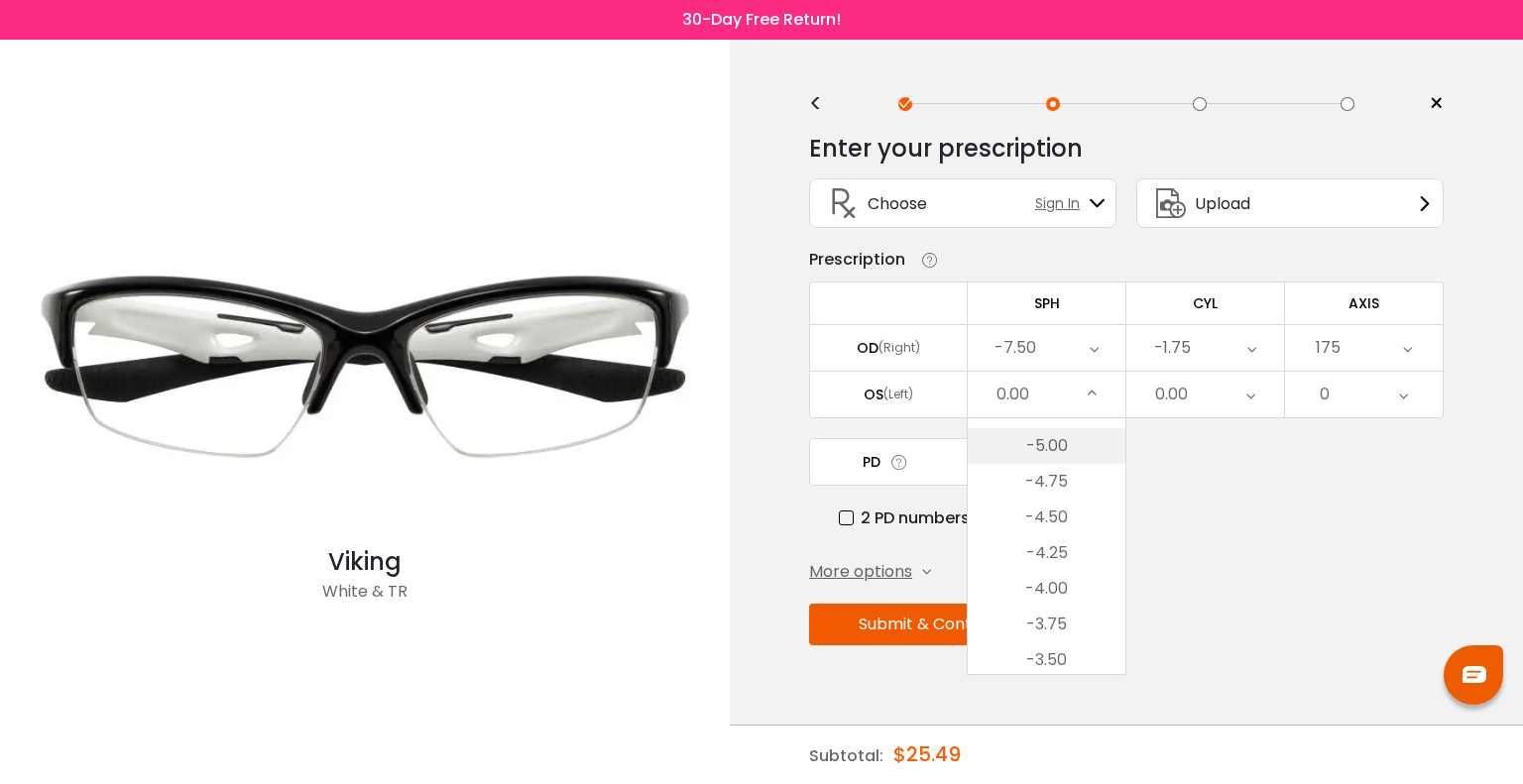 click on "-5.00" at bounding box center [1046, 446] 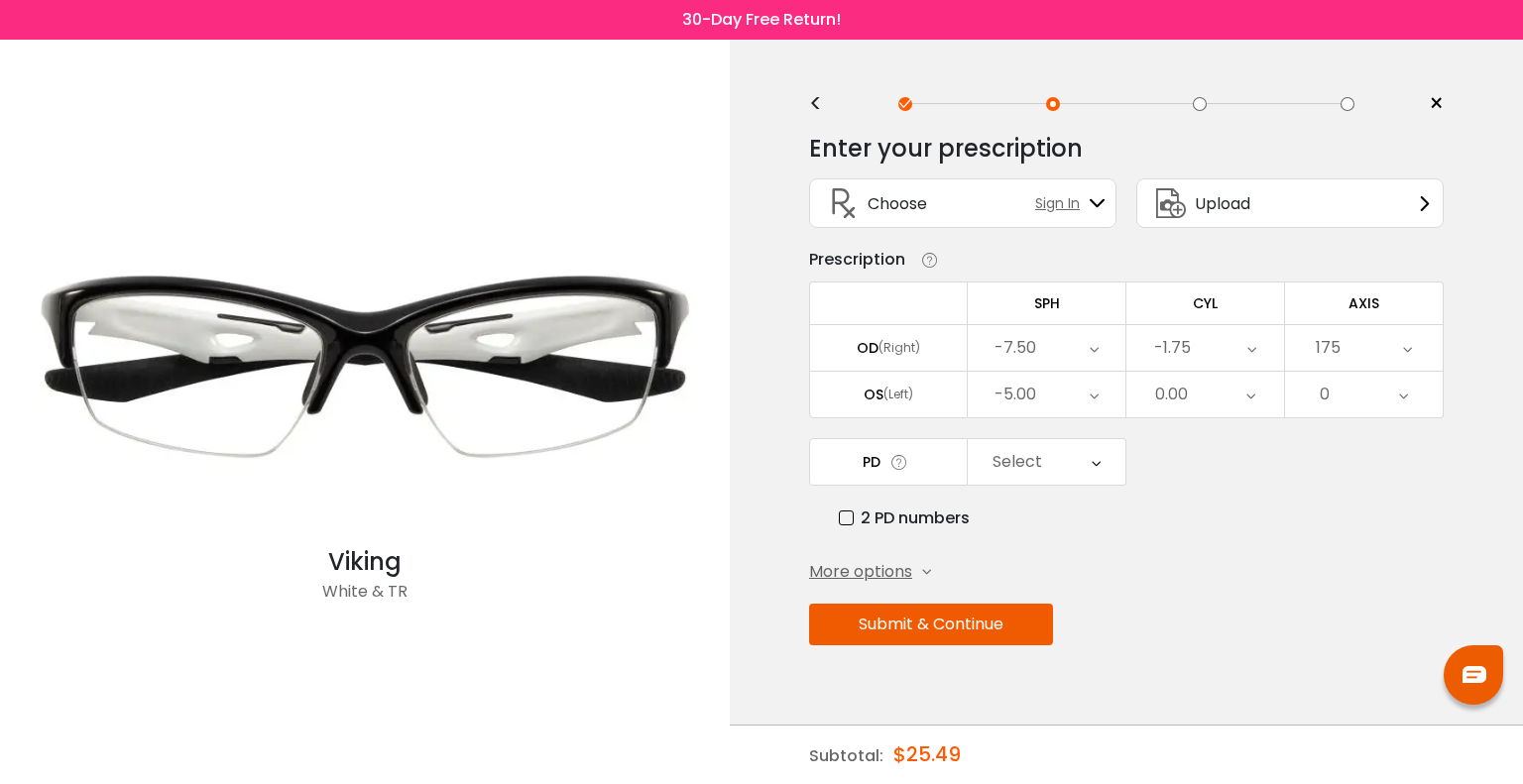 click on "0.00" at bounding box center (1205, 394) 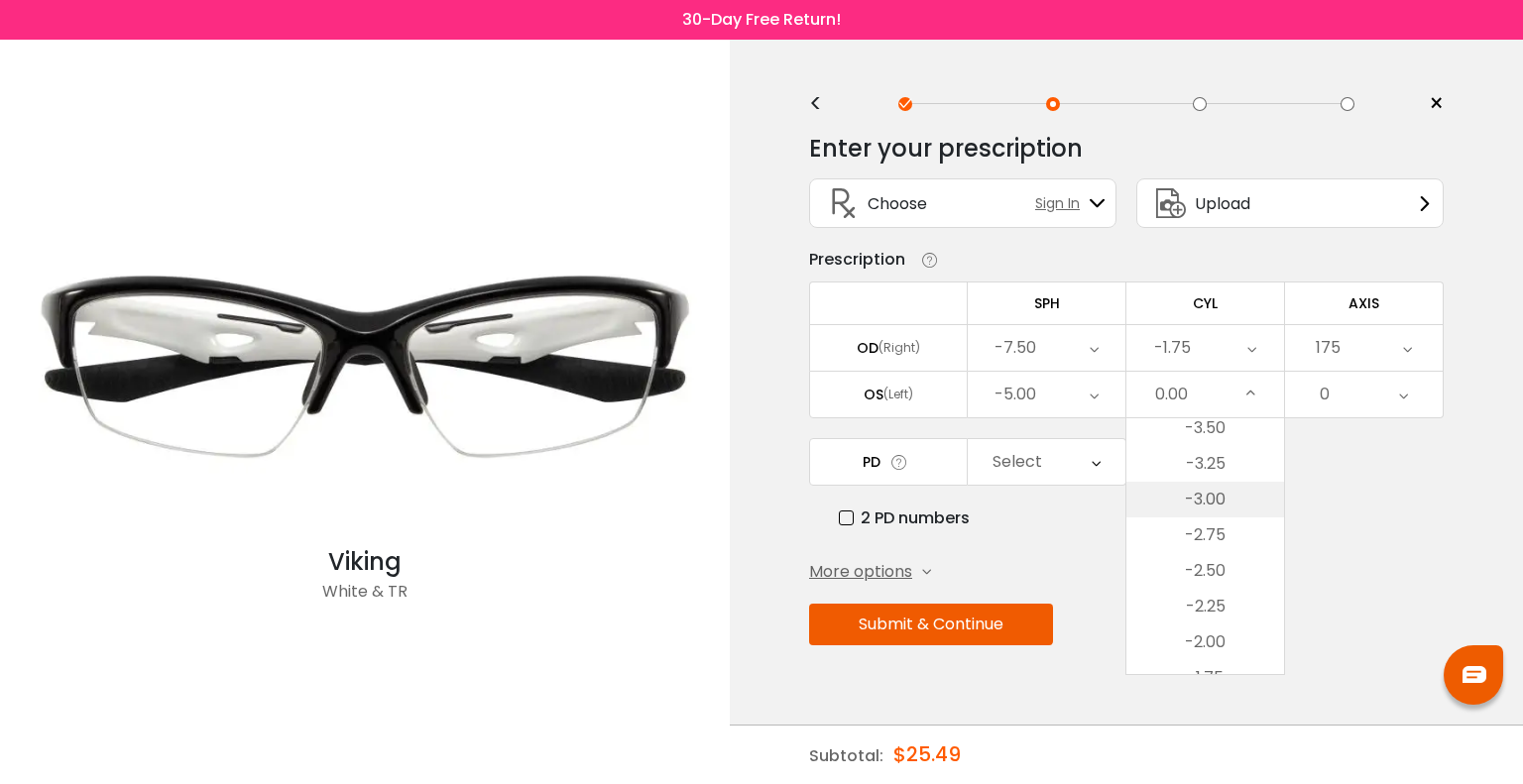 scroll, scrollTop: 331, scrollLeft: 0, axis: vertical 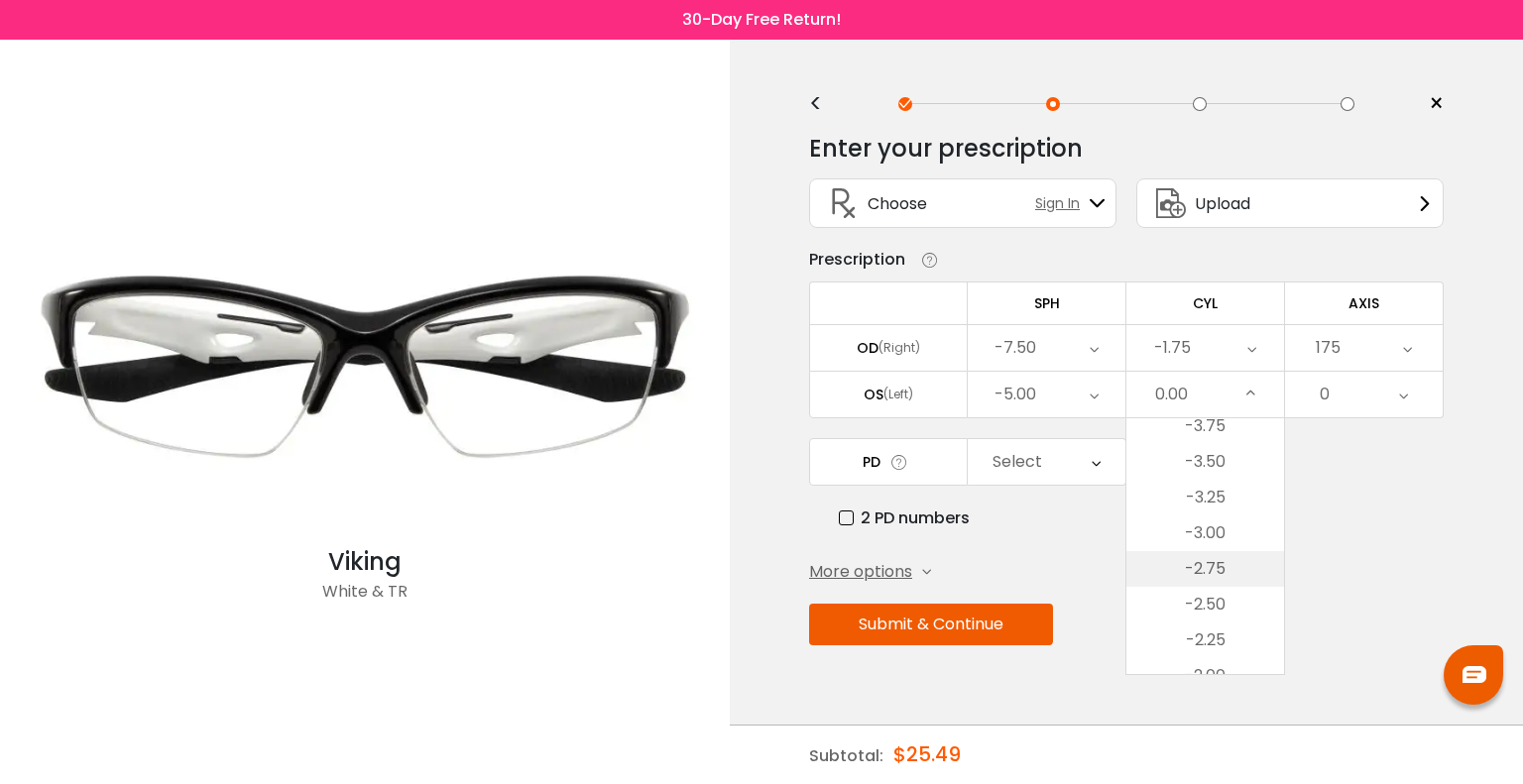 click on "-2.75" at bounding box center [1205, 569] 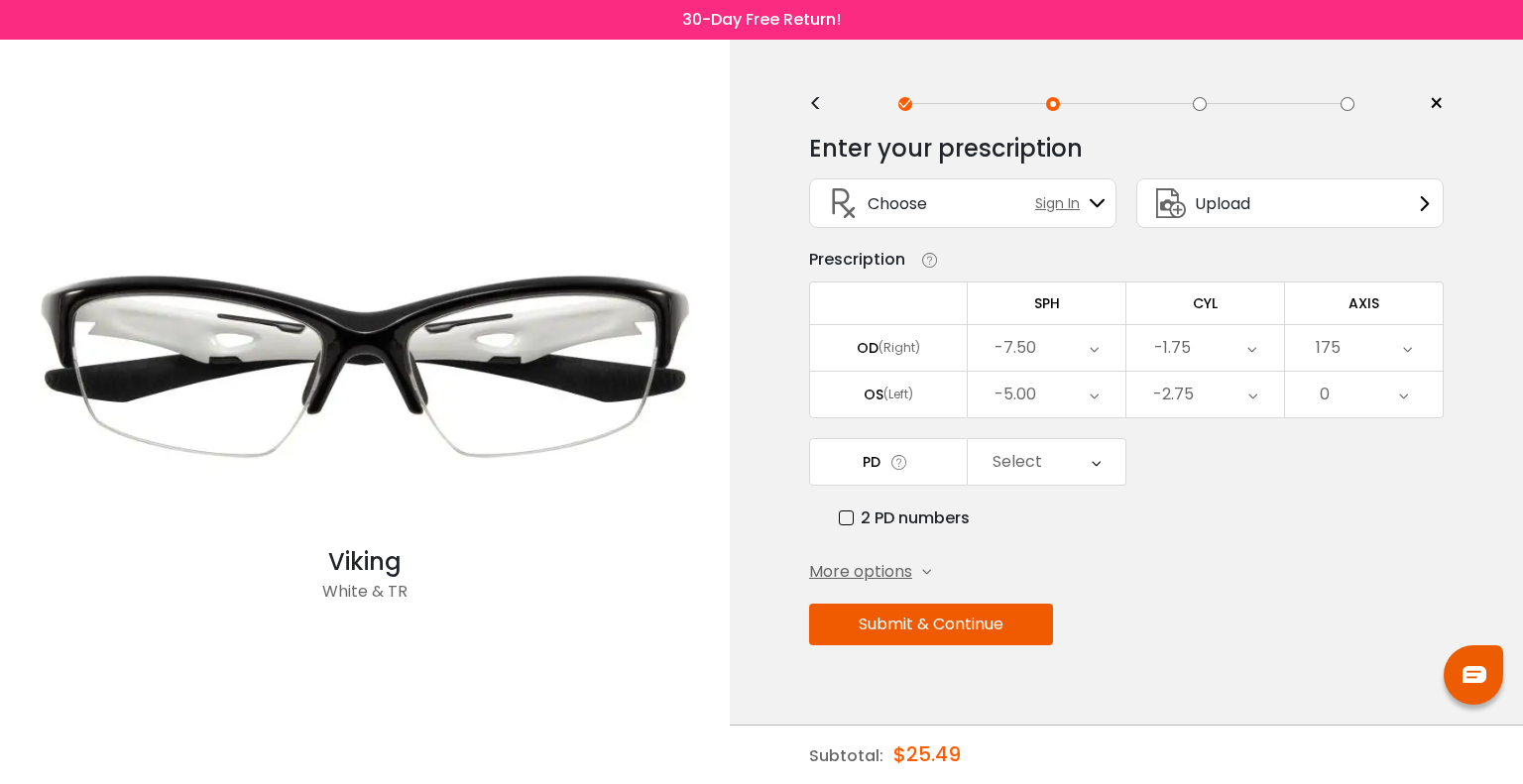 click on "0" at bounding box center [1363, 394] 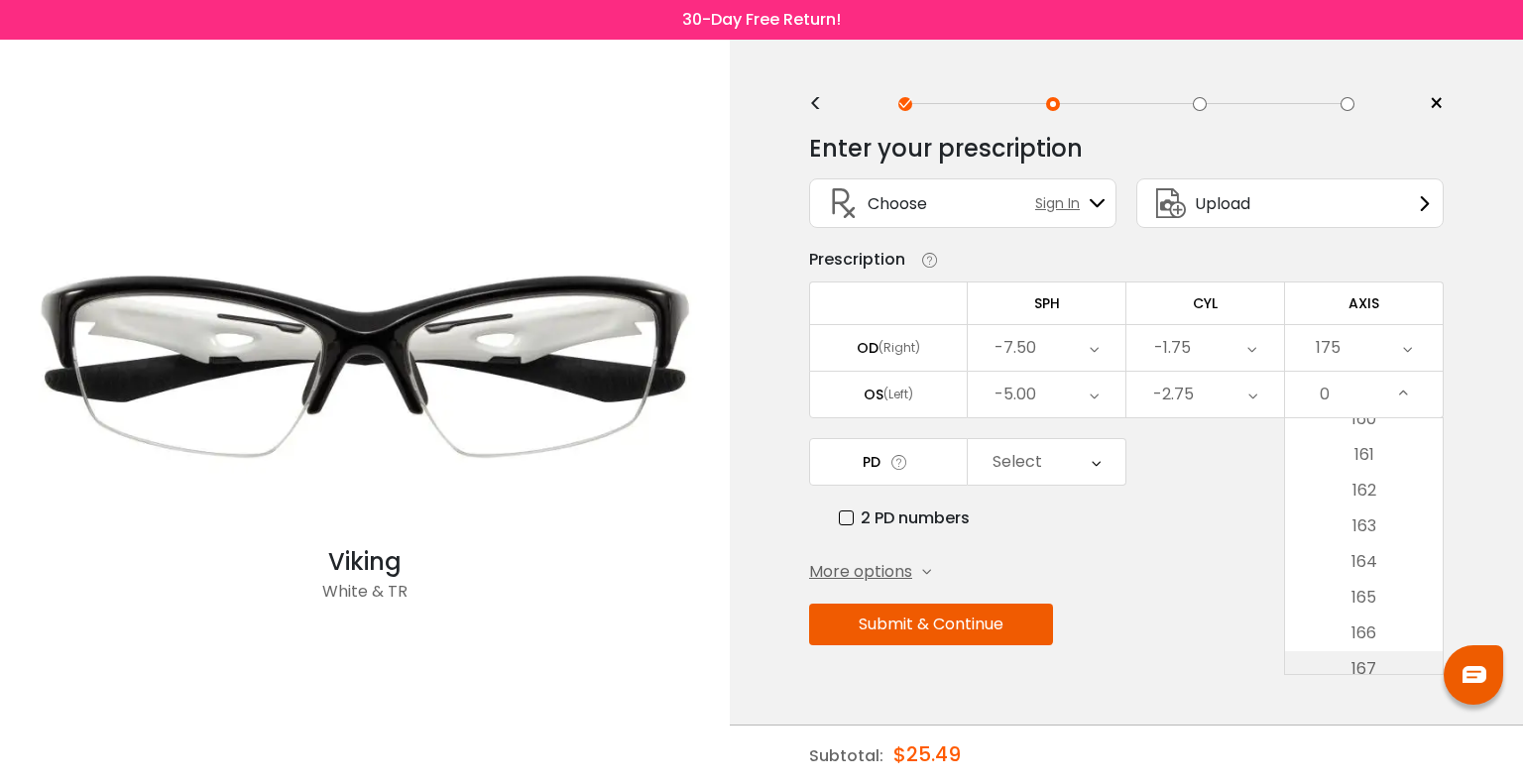 scroll, scrollTop: 5848, scrollLeft: 0, axis: vertical 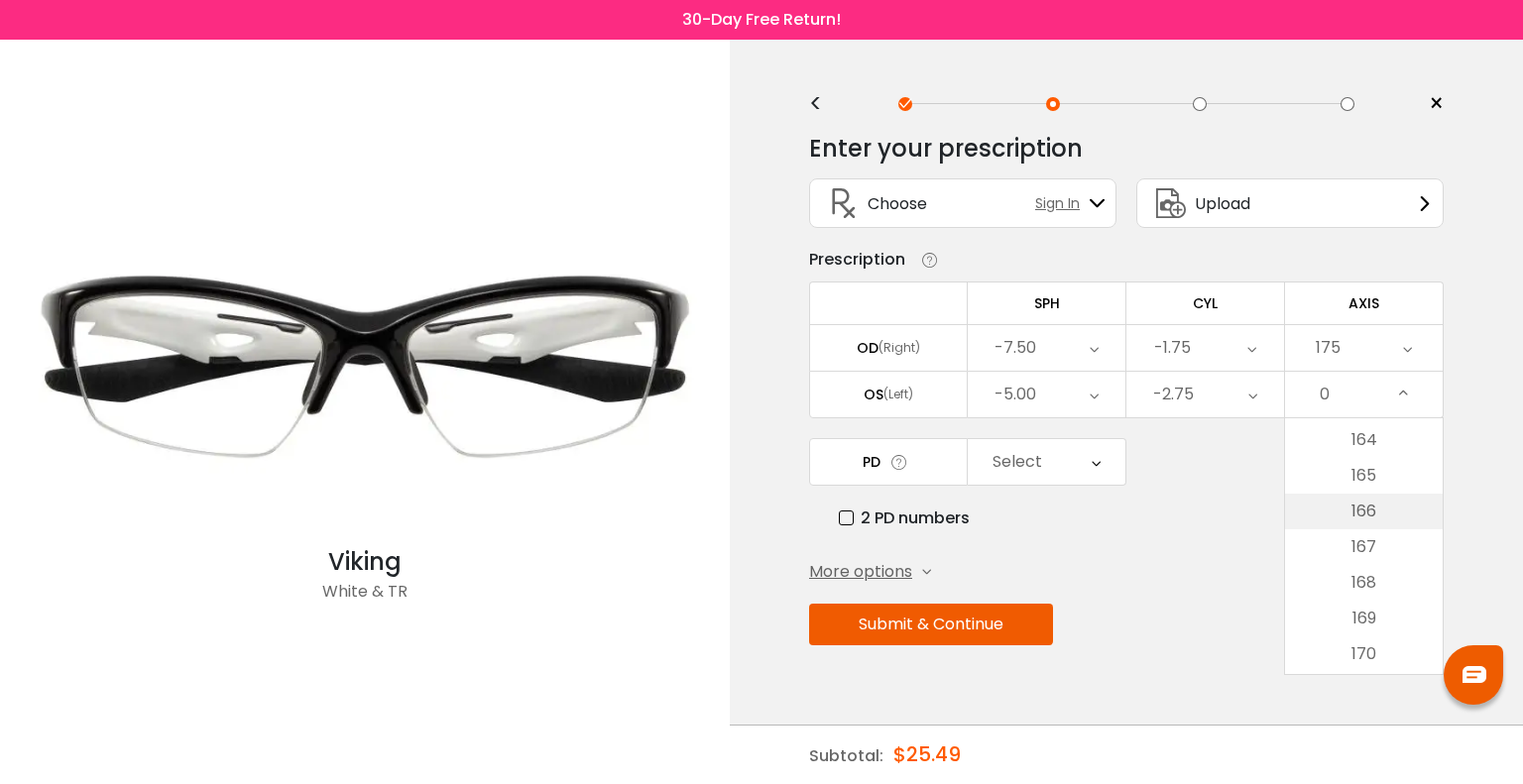 click on "166" at bounding box center (1363, 511) 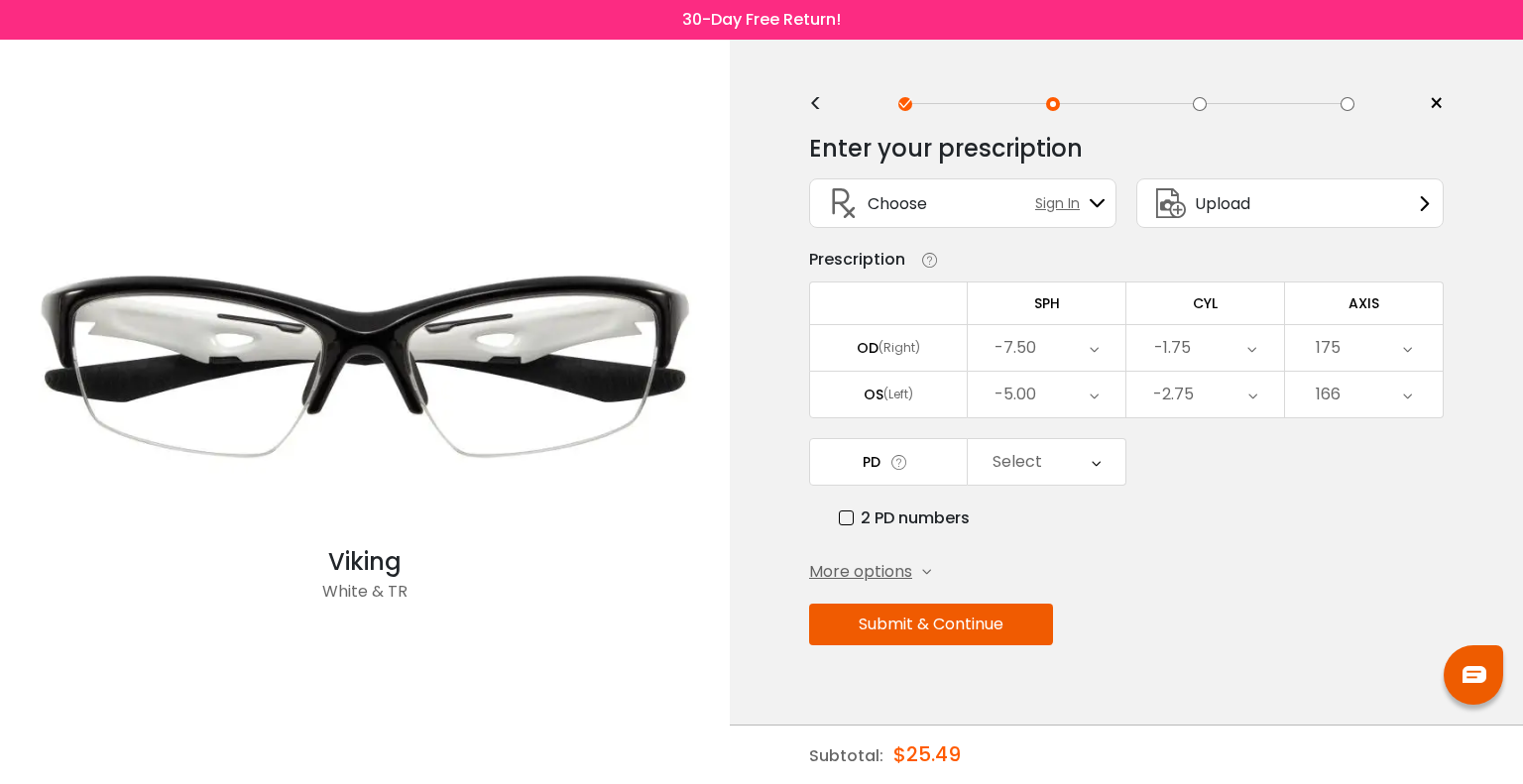 click at bounding box center (1096, 462) 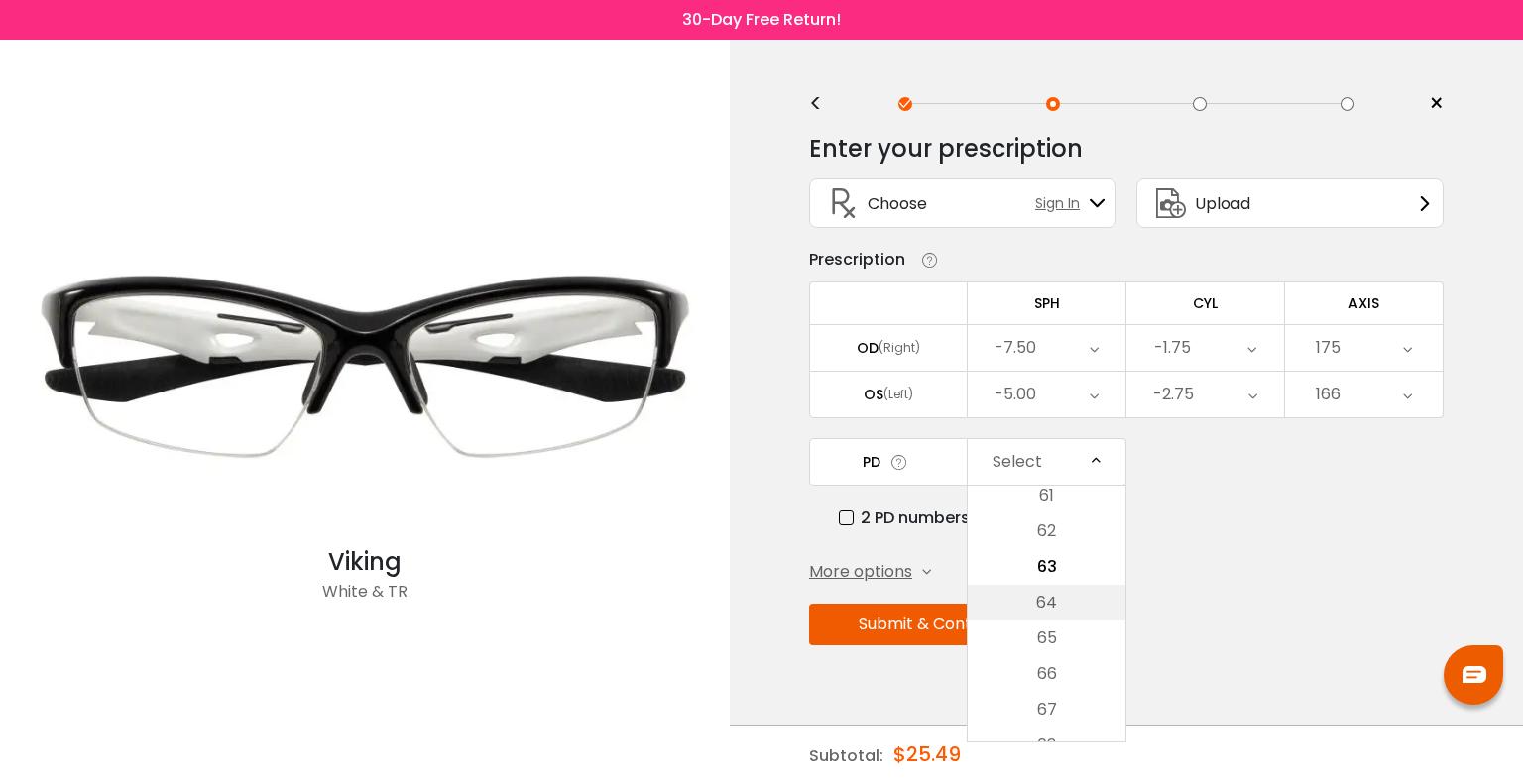 scroll, scrollTop: 577, scrollLeft: 0, axis: vertical 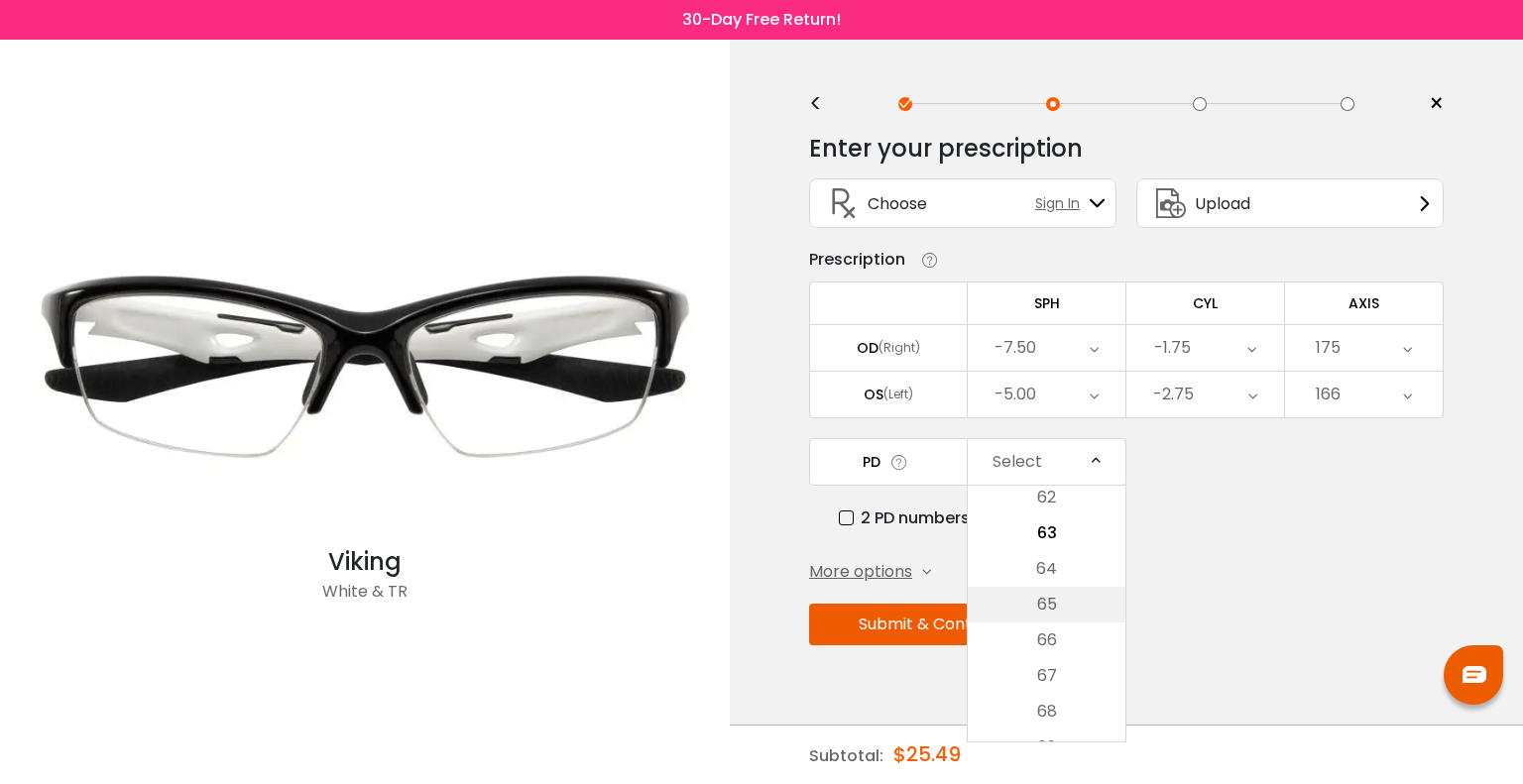 click on "65" at bounding box center [1046, 605] 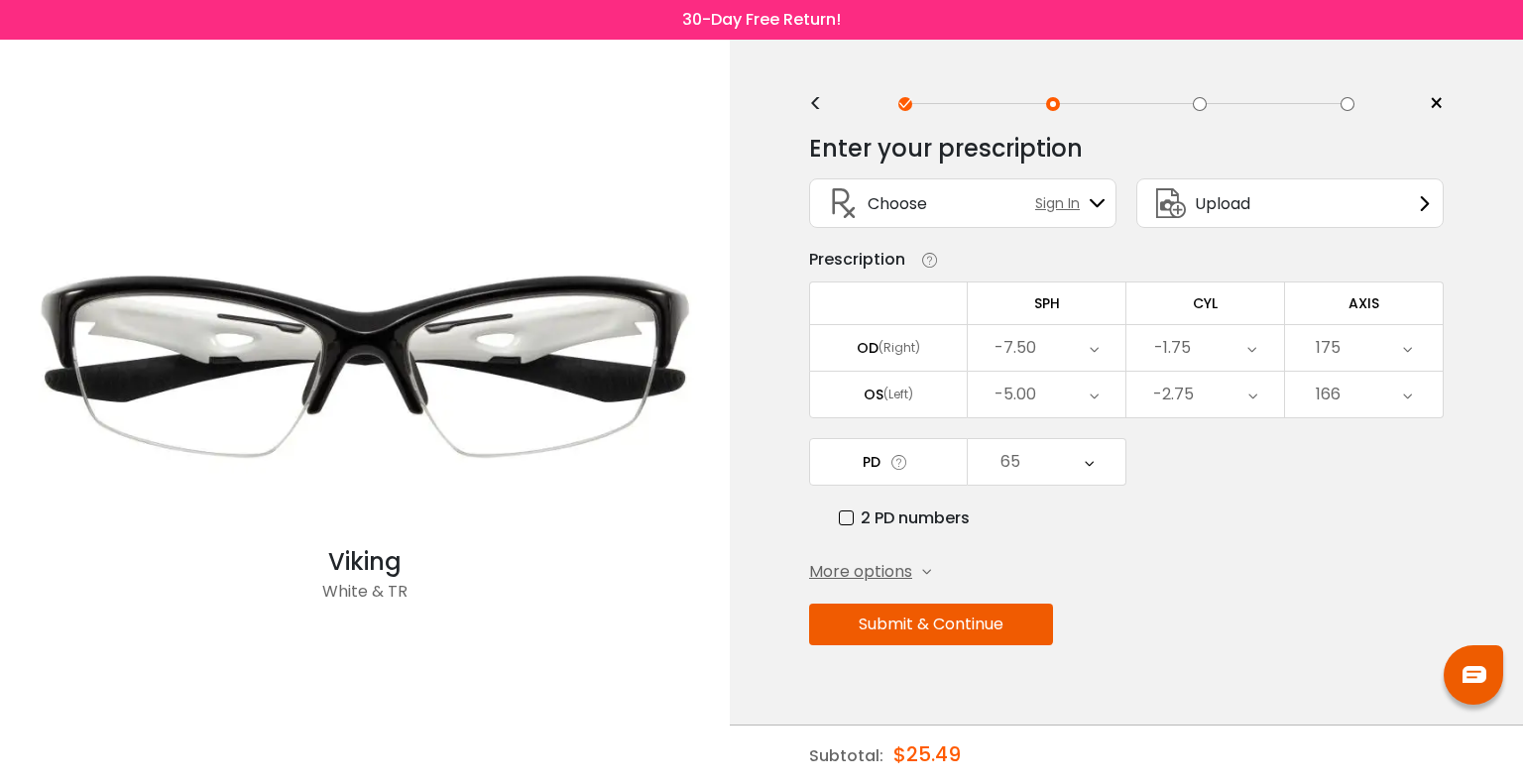 click on "More options" at bounding box center (870, 572) 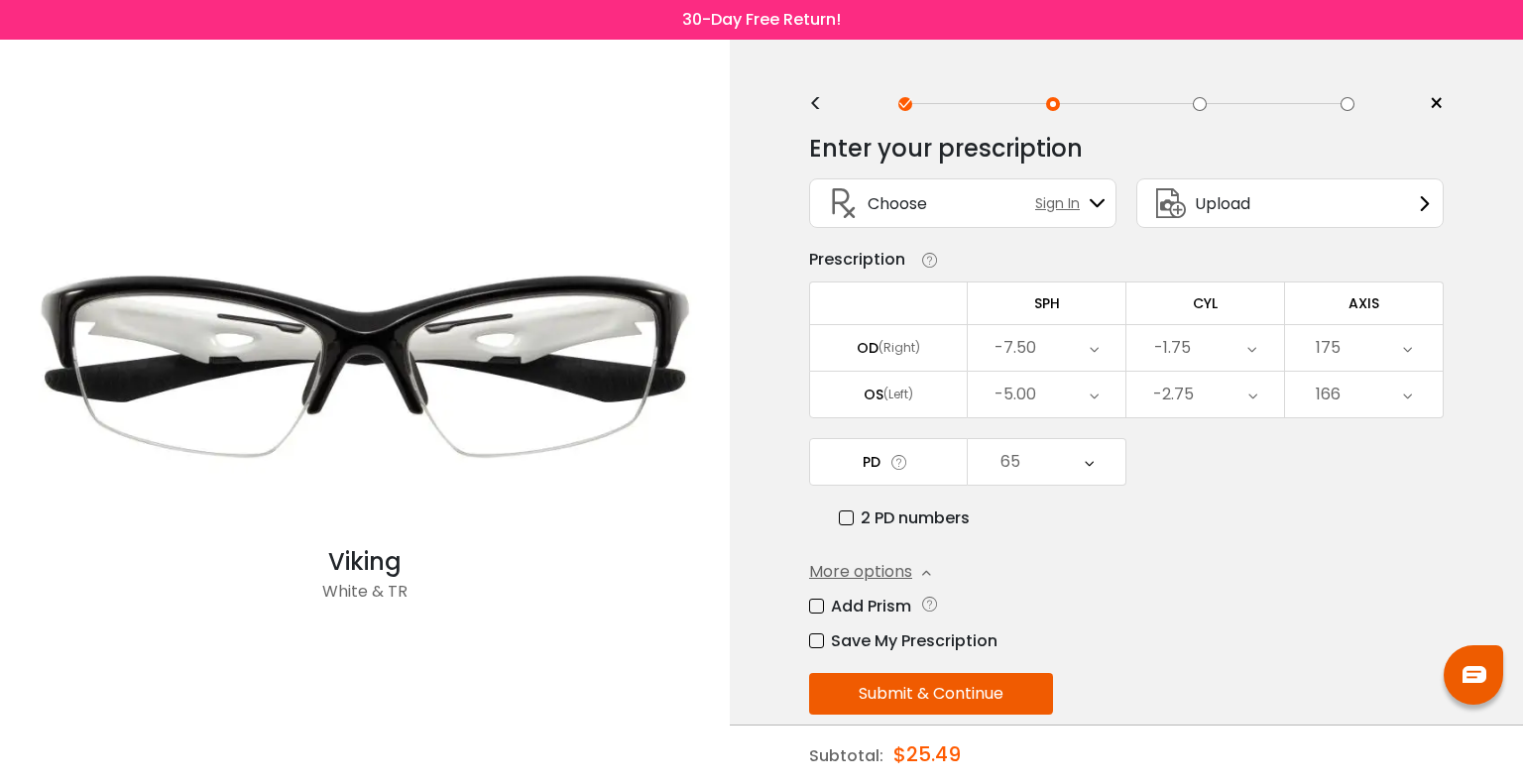 click on "More options" at bounding box center (870, 572) 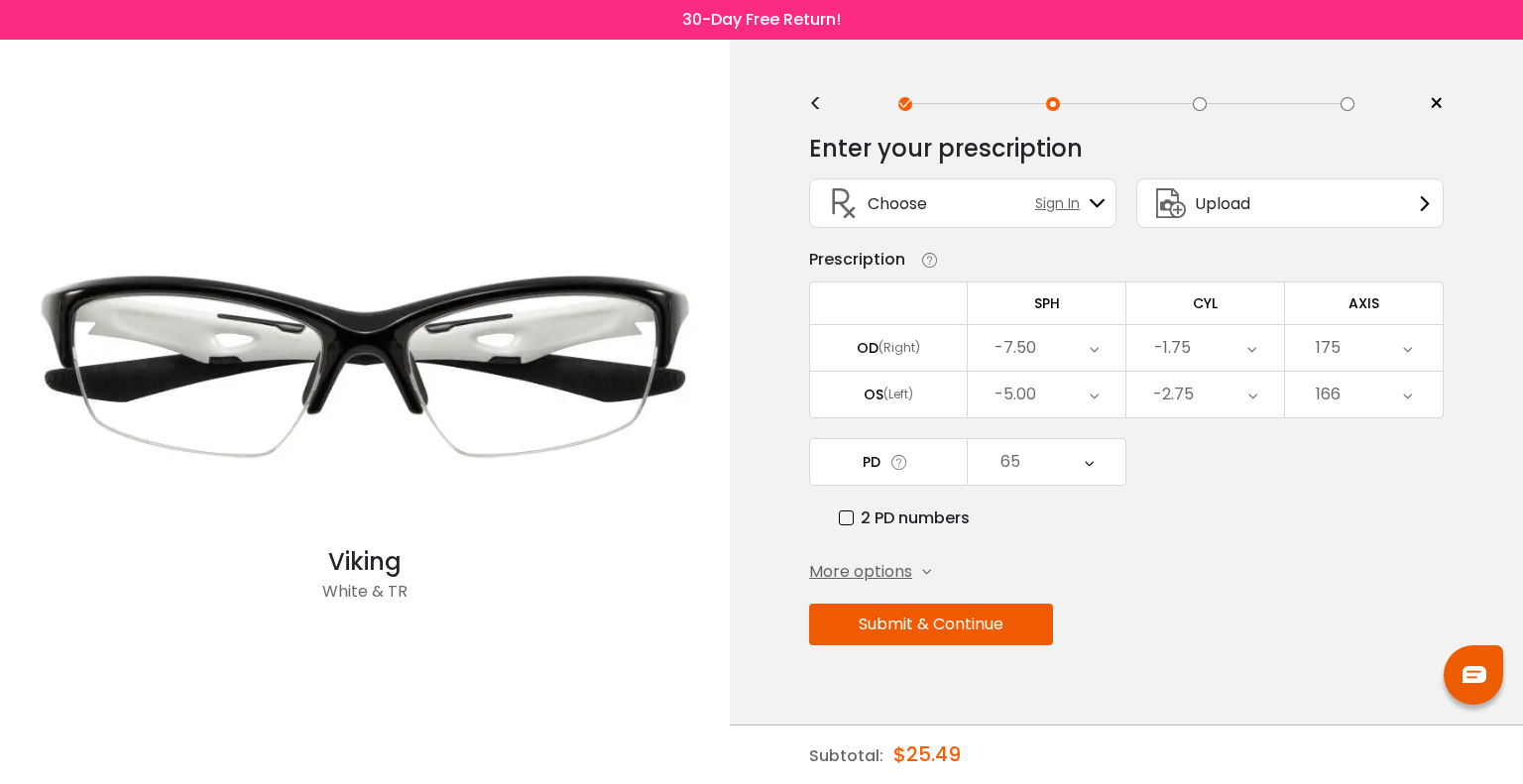 click on "Submit & Continue" at bounding box center (931, 624) 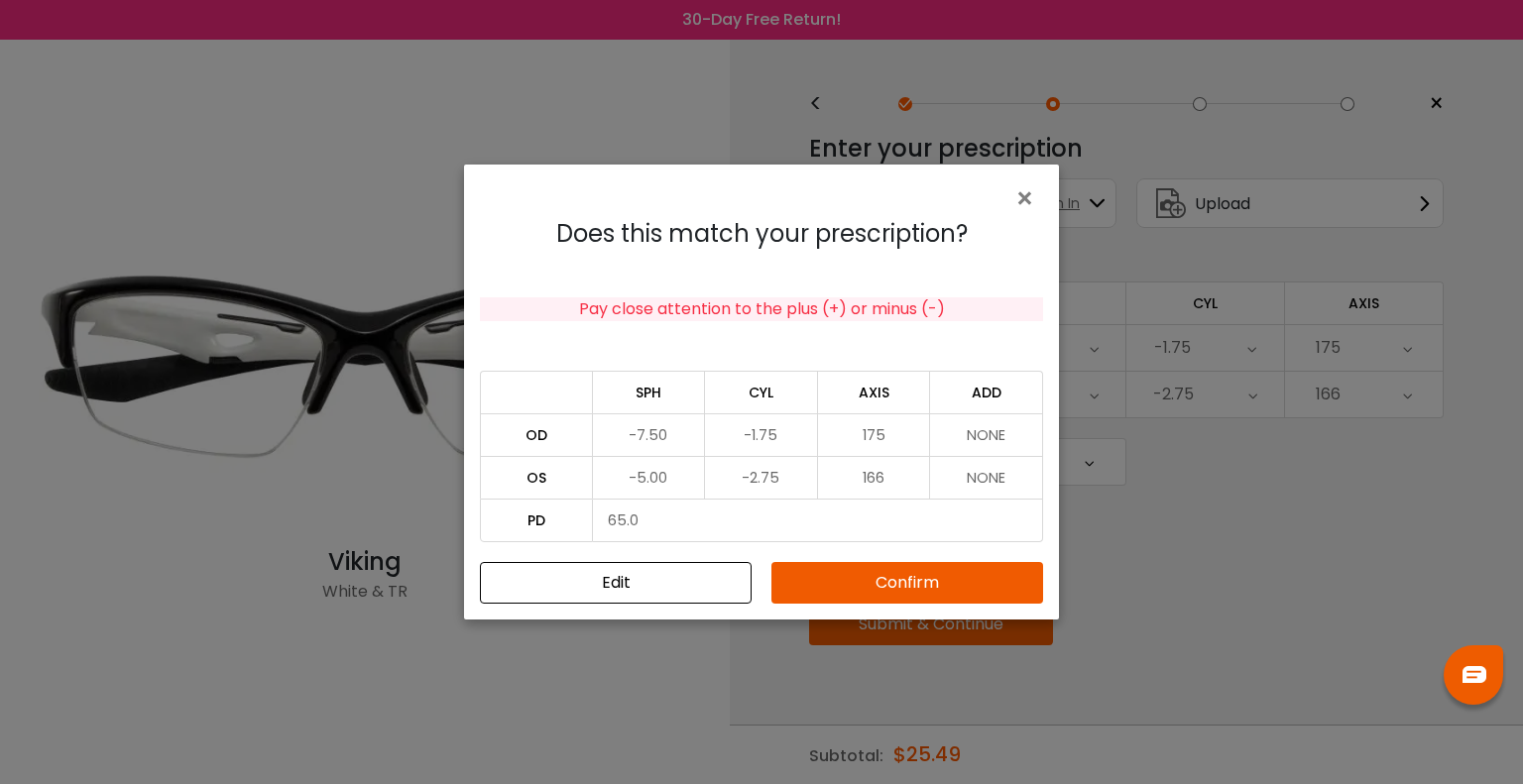 click on "Confirm" at bounding box center [907, 583] 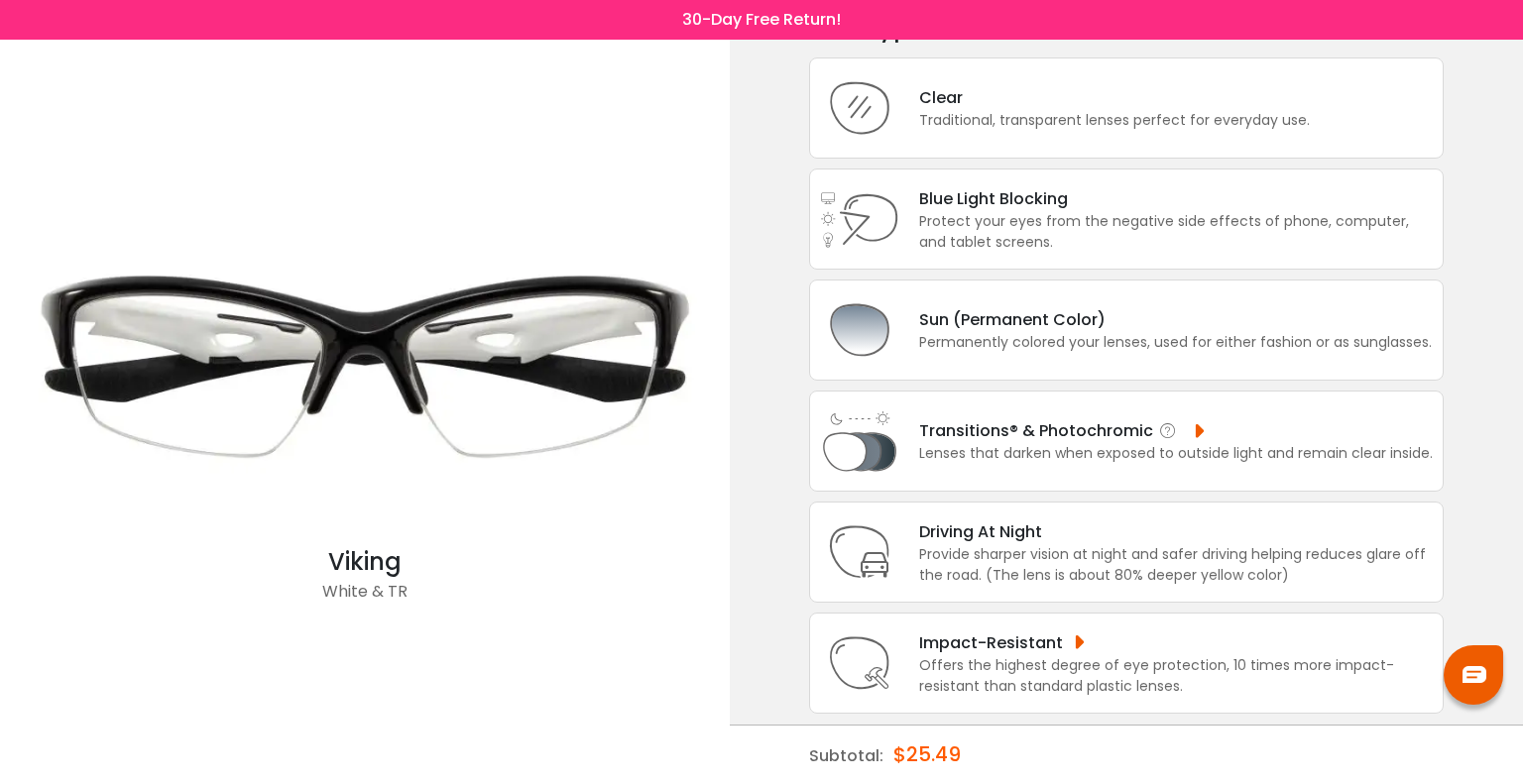 scroll, scrollTop: 131, scrollLeft: 0, axis: vertical 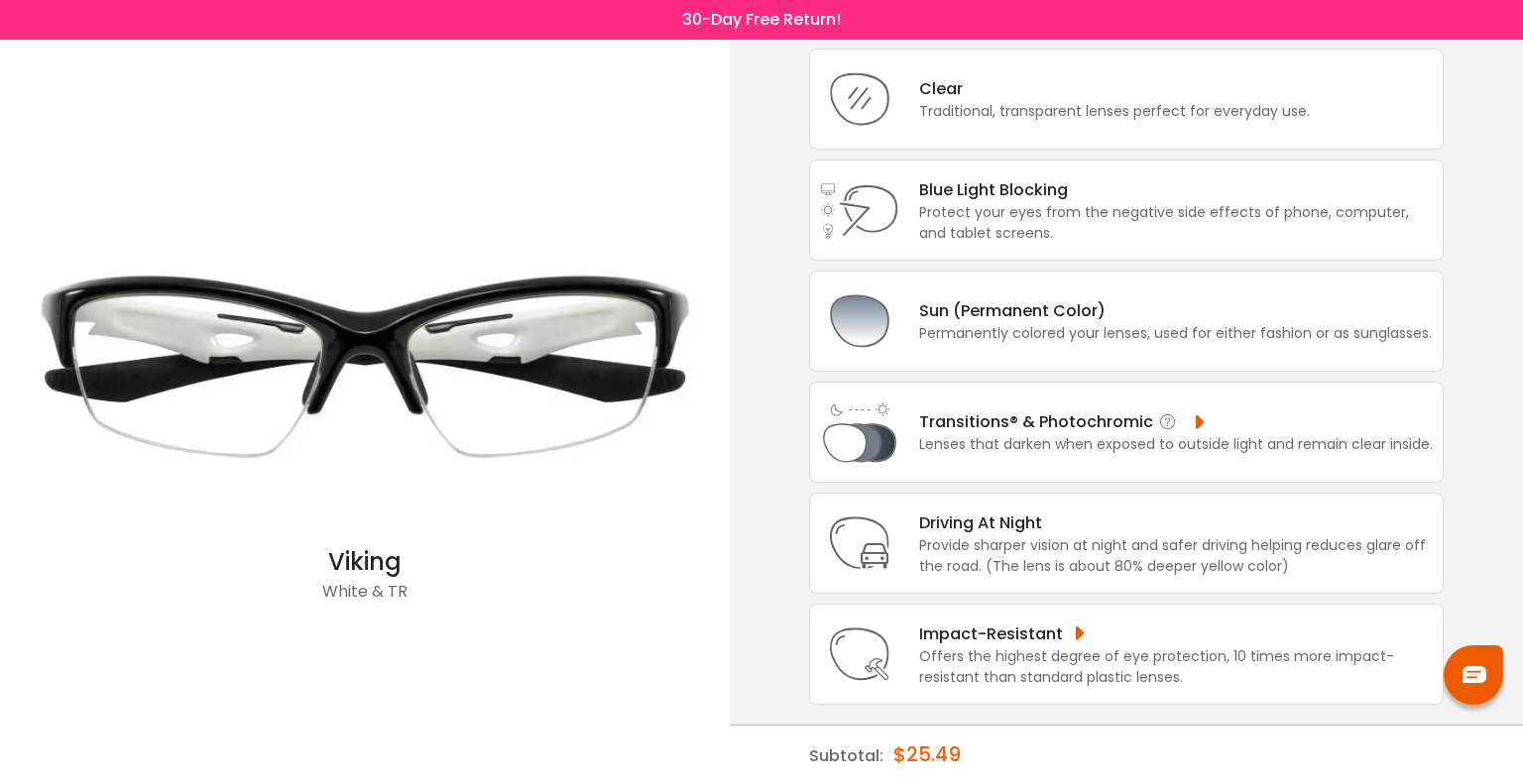 click on "Transitions® & Photochromic
Lenses that darken when exposed to outside light and remain clear inside." at bounding box center [1126, 432] 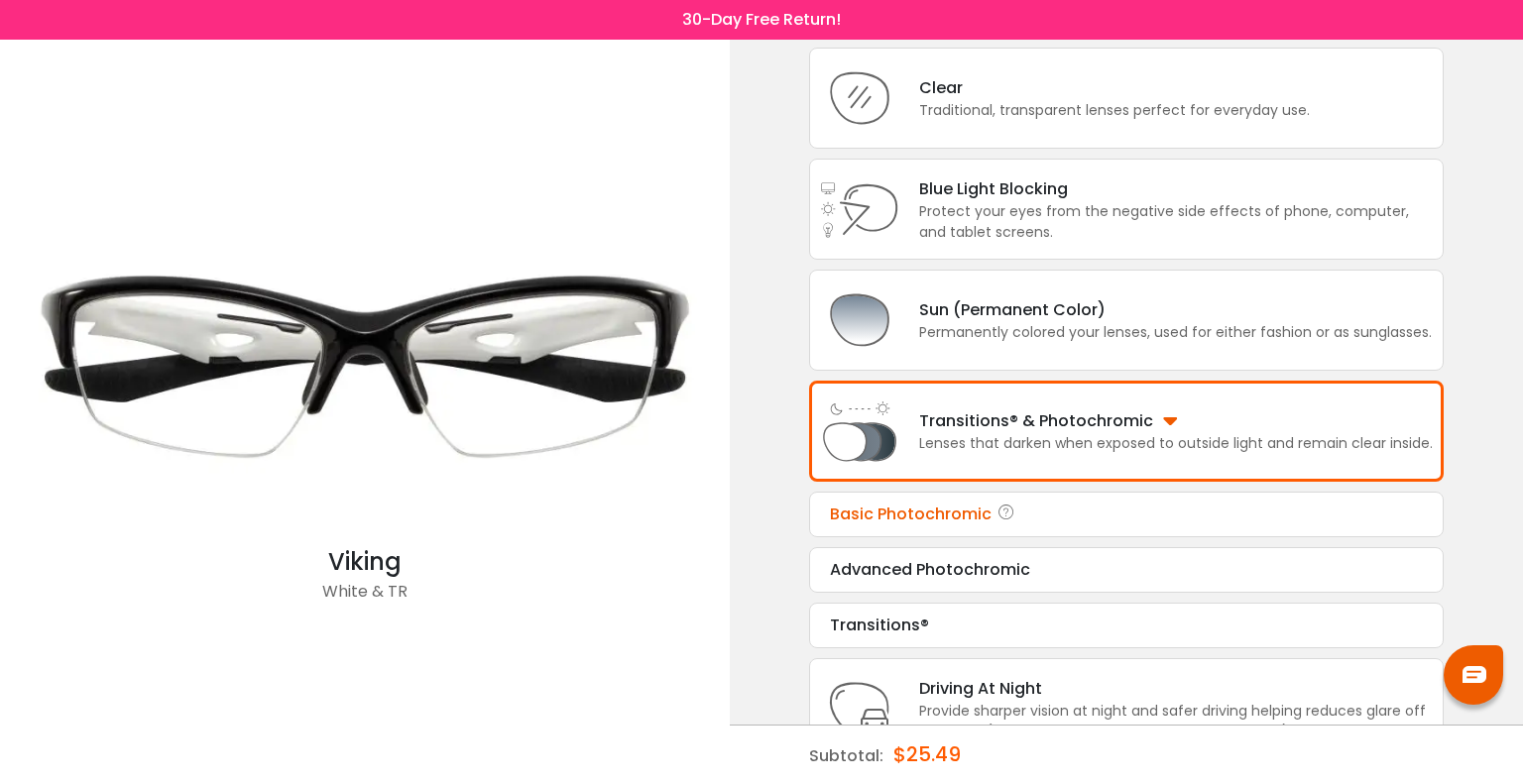 click on "Basic Photochromic" at bounding box center (1126, 514) 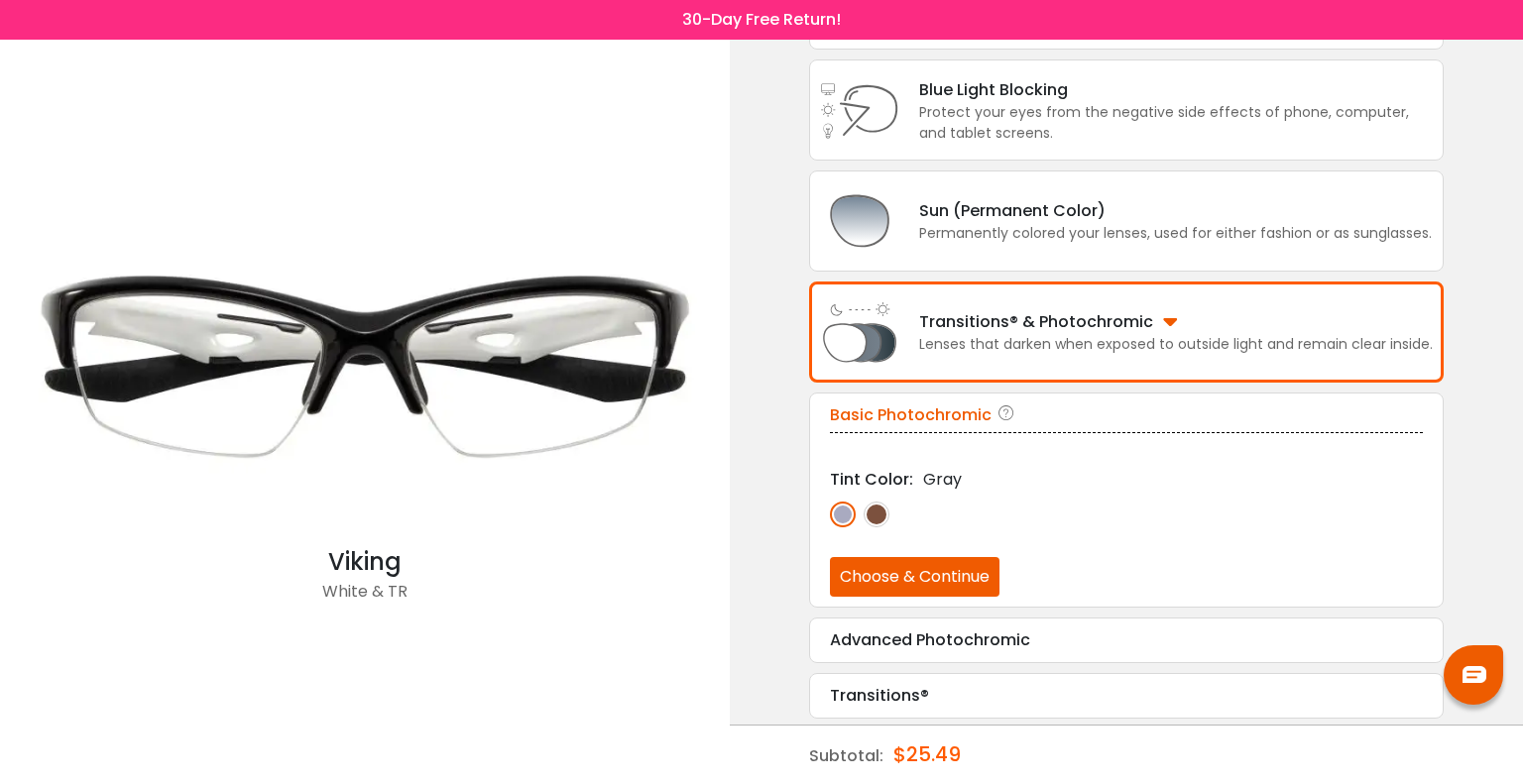 scroll, scrollTop: 231, scrollLeft: 0, axis: vertical 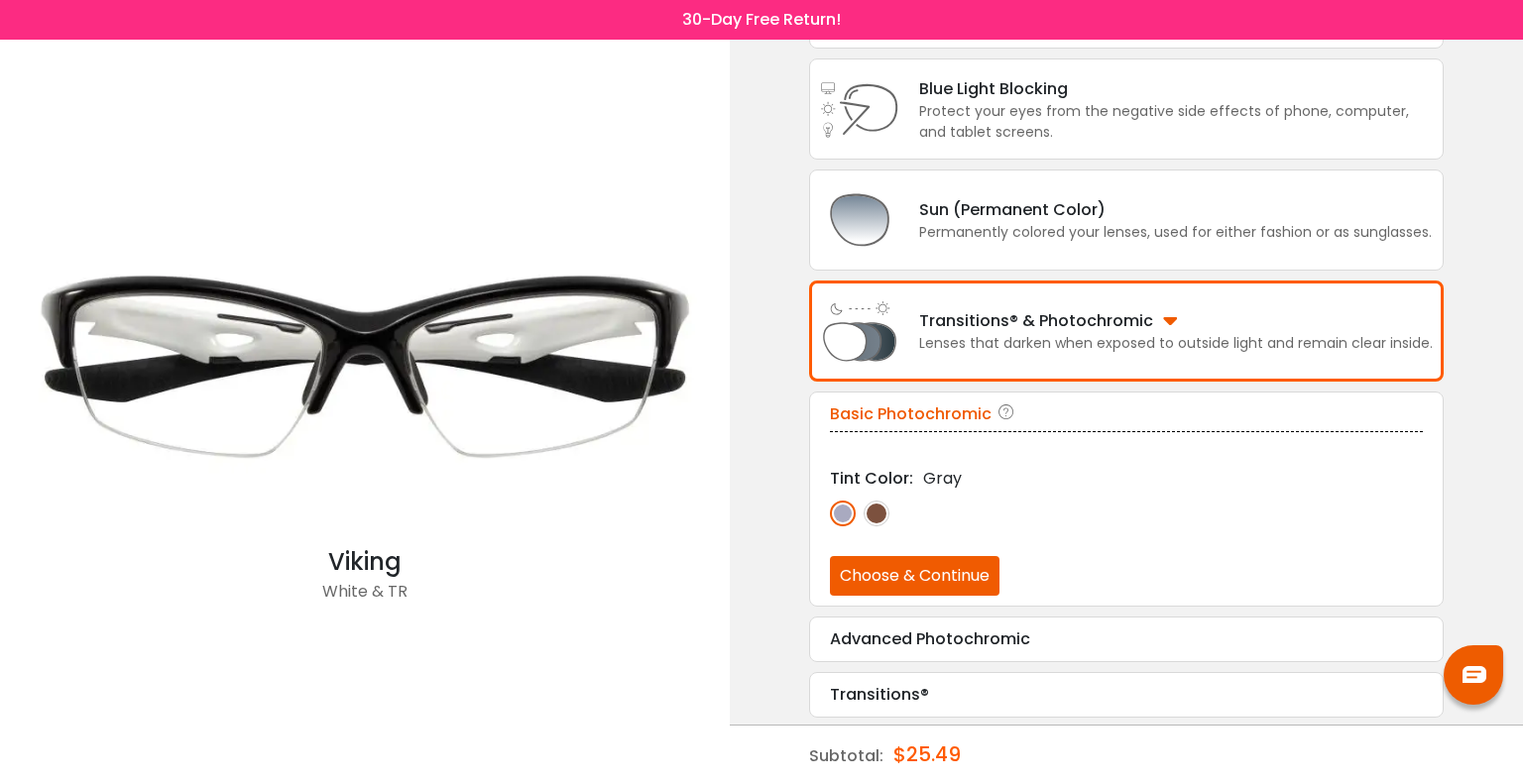click on "Choose & Continue" at bounding box center (914, 576) 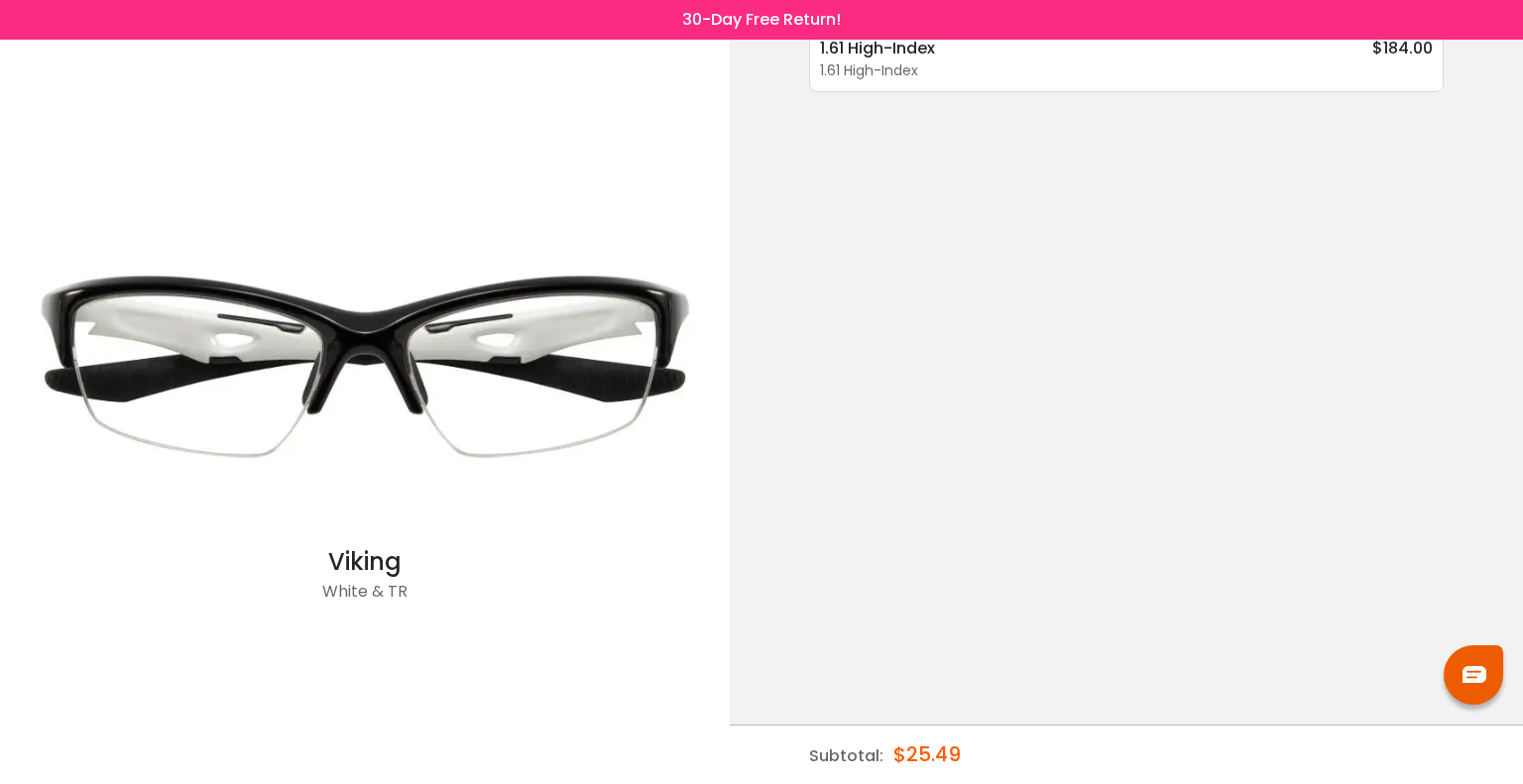 scroll, scrollTop: 0, scrollLeft: 0, axis: both 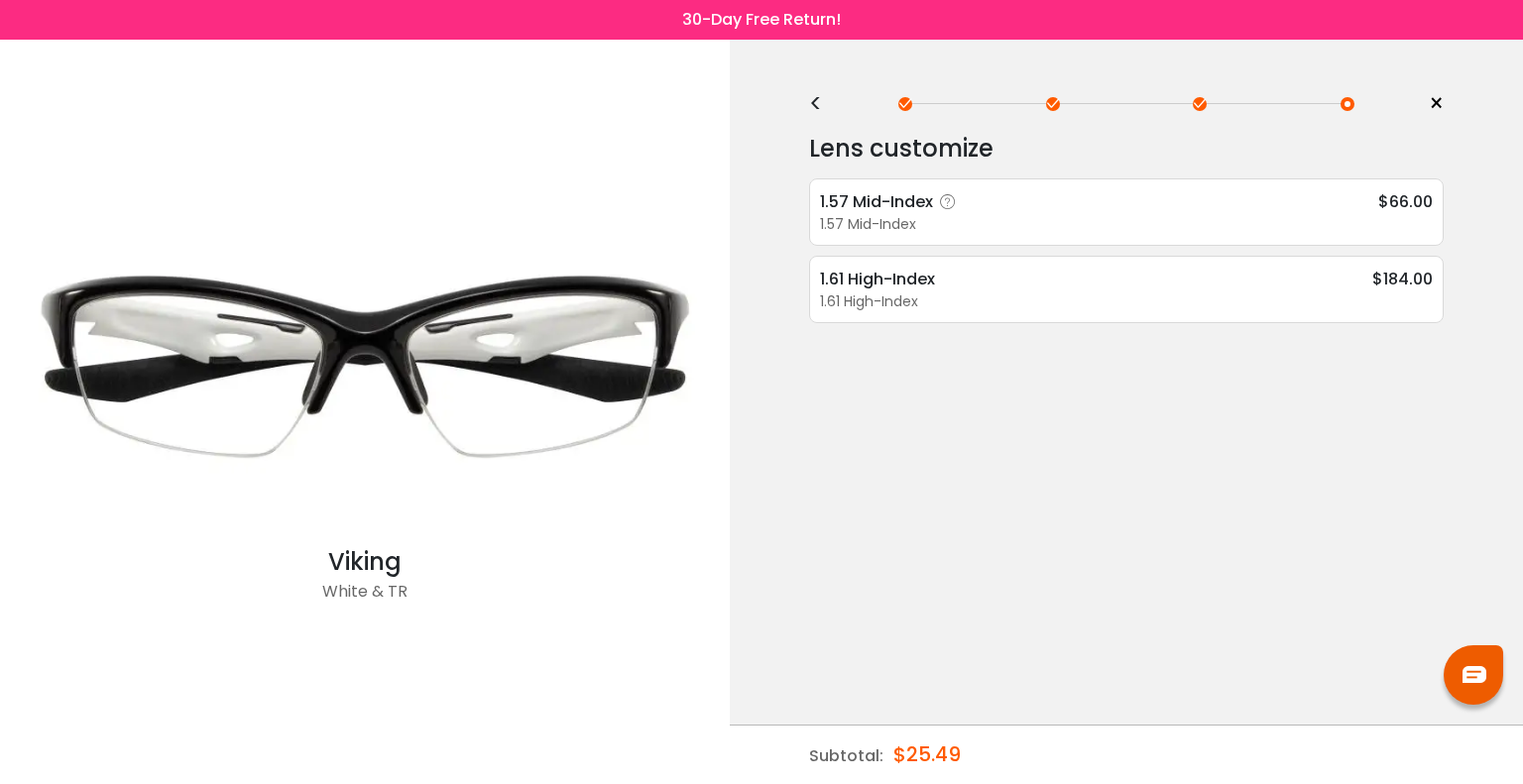 click at bounding box center [948, 202] 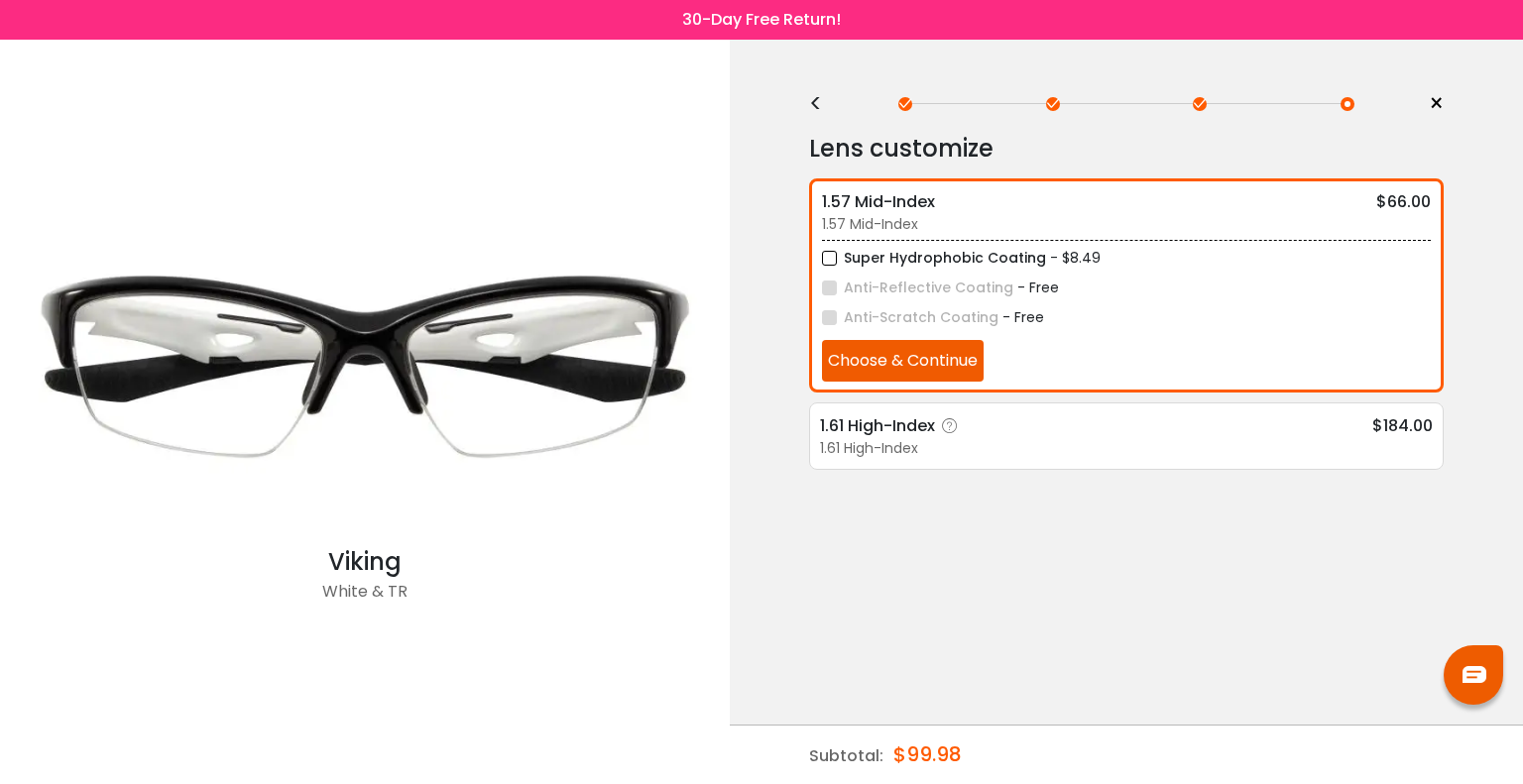 click on "1.61 High-Index
$184.00" at bounding box center [1126, 425] 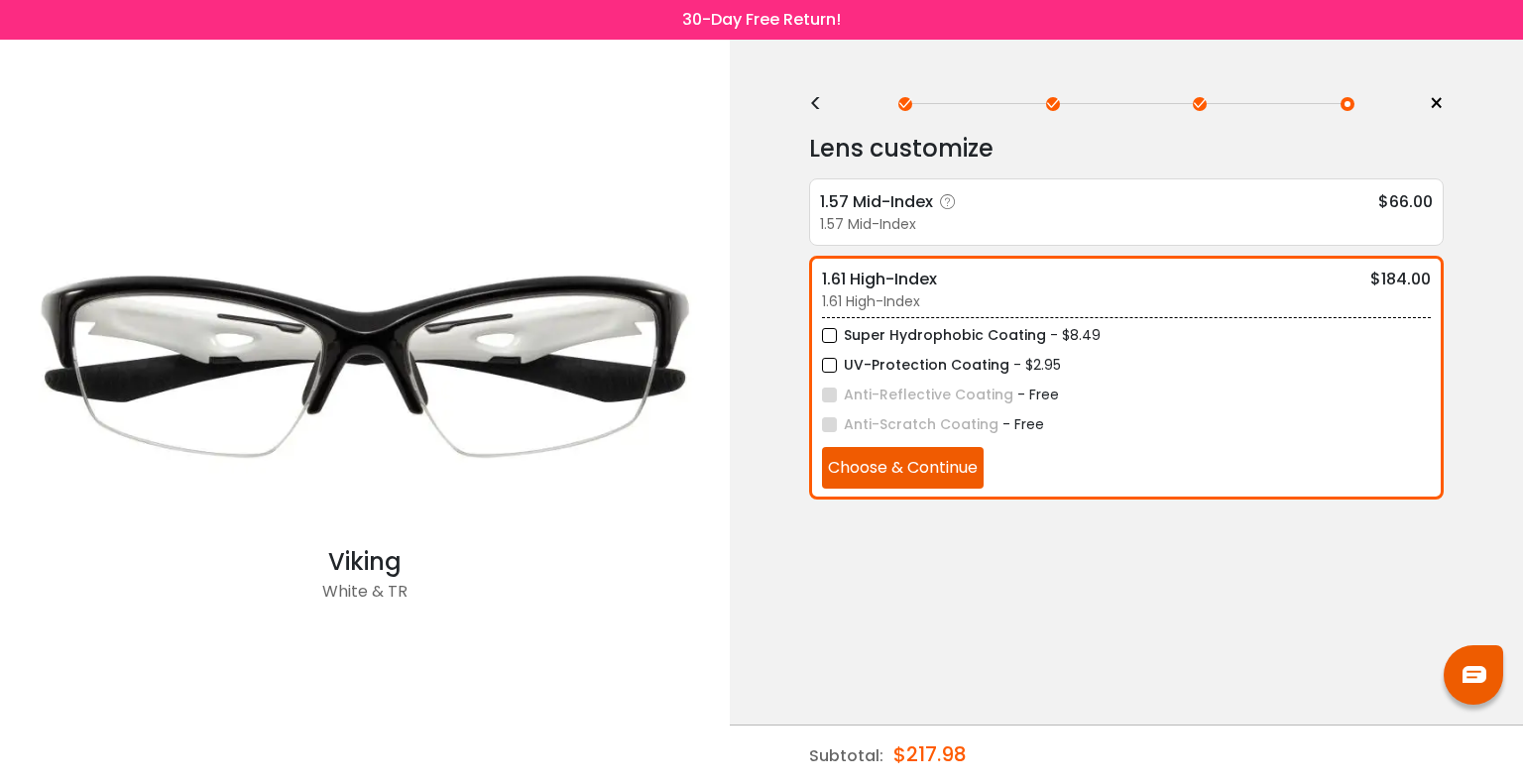 click on "1.57 Mid-Index" at bounding box center (1126, 224) 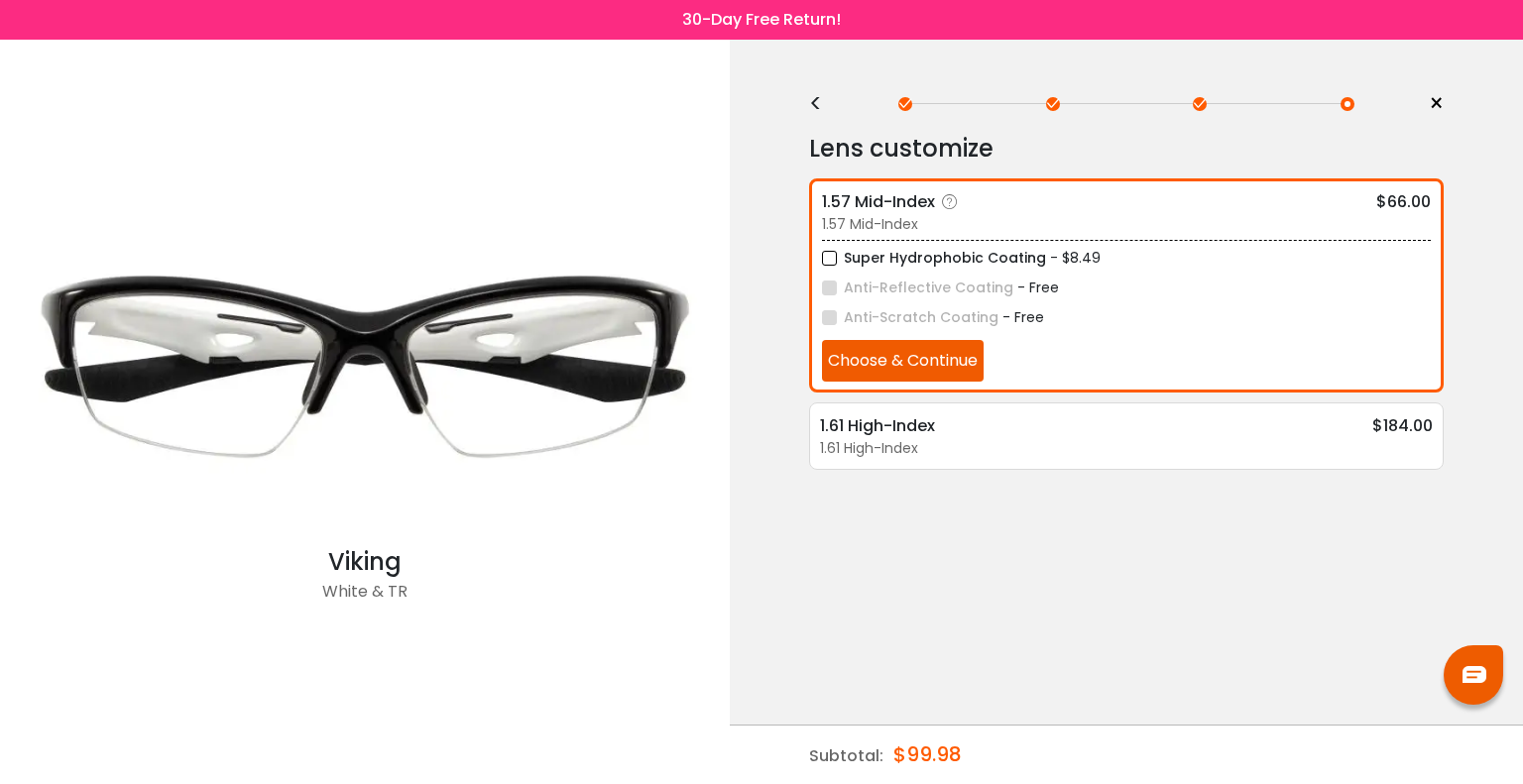 click at bounding box center [950, 202] 